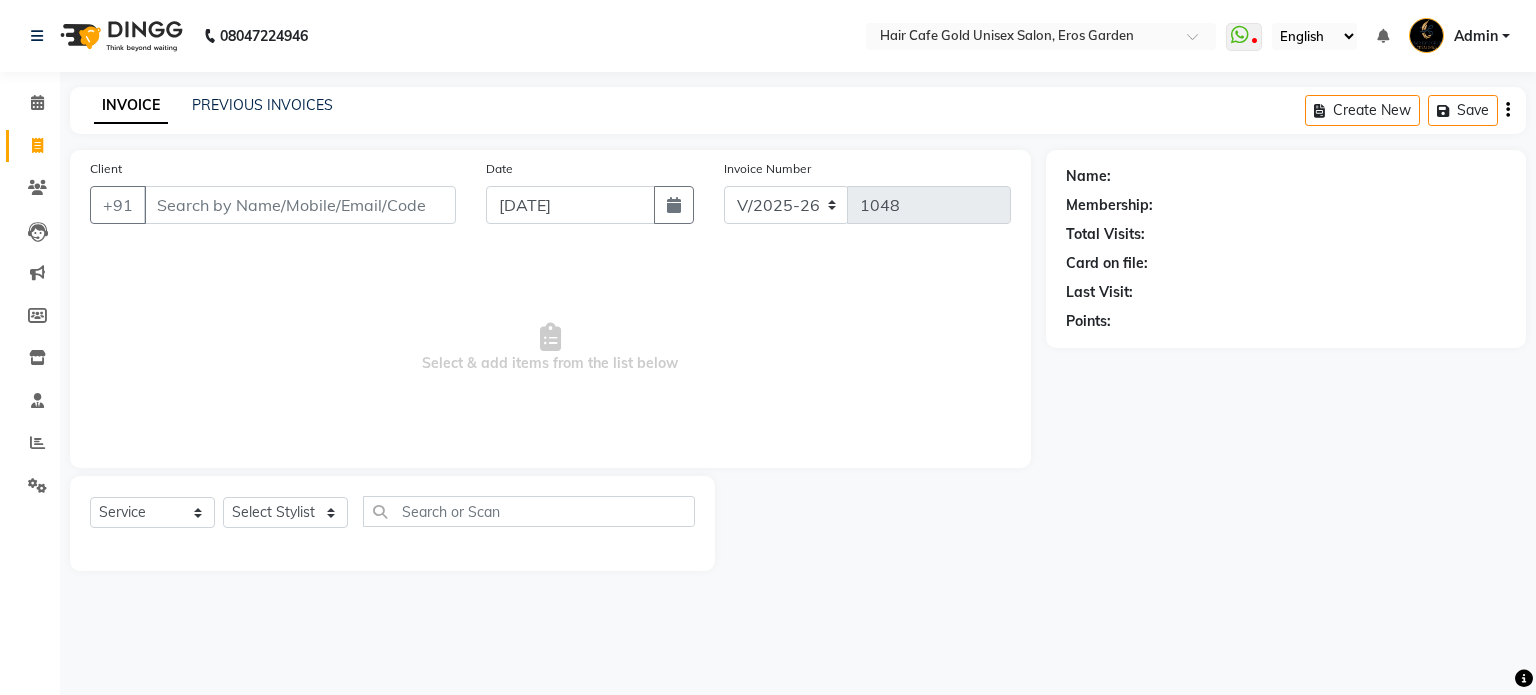 select on "7412" 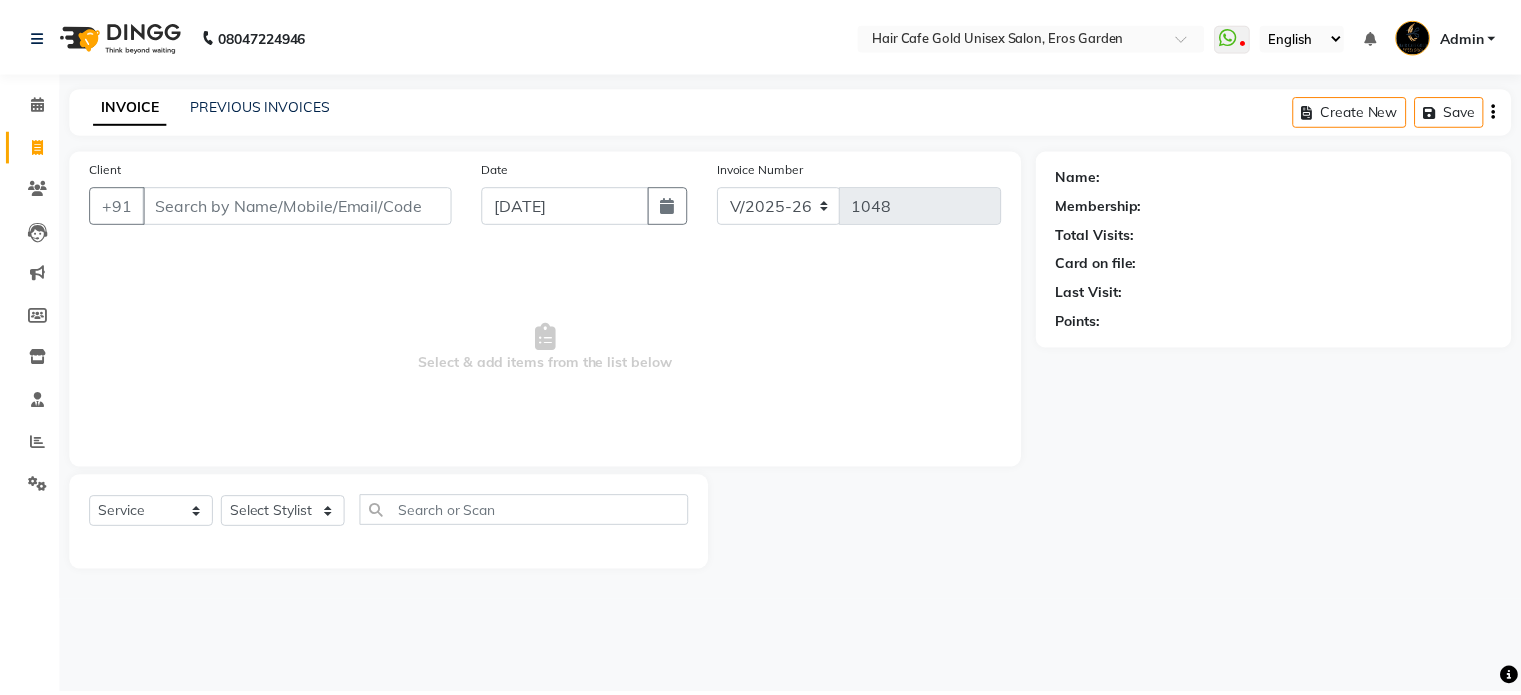 scroll, scrollTop: 0, scrollLeft: 0, axis: both 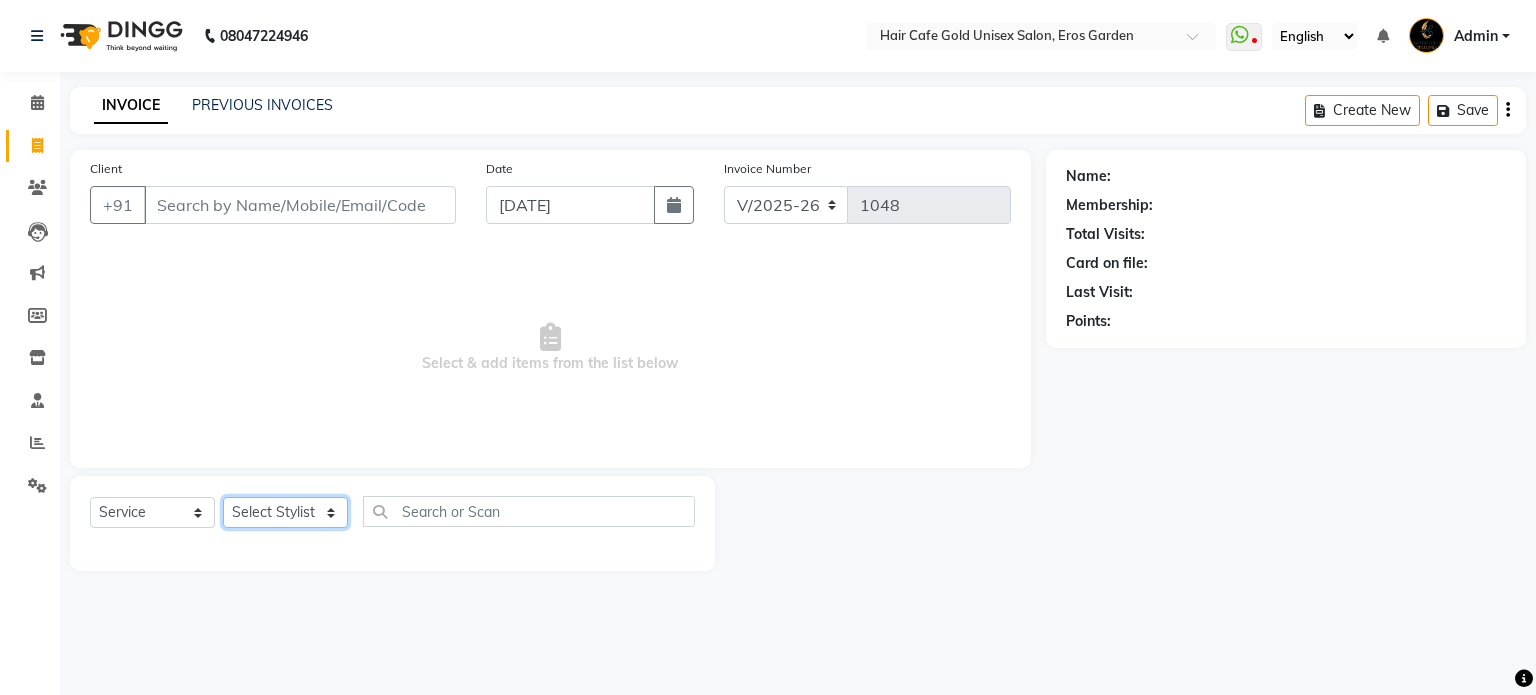 click on "Select Stylist AFTAB ARCHANA MAHESH VERMA MUSKAN RAJ SHYAM SURENDER SINGH VINAY WASIM" 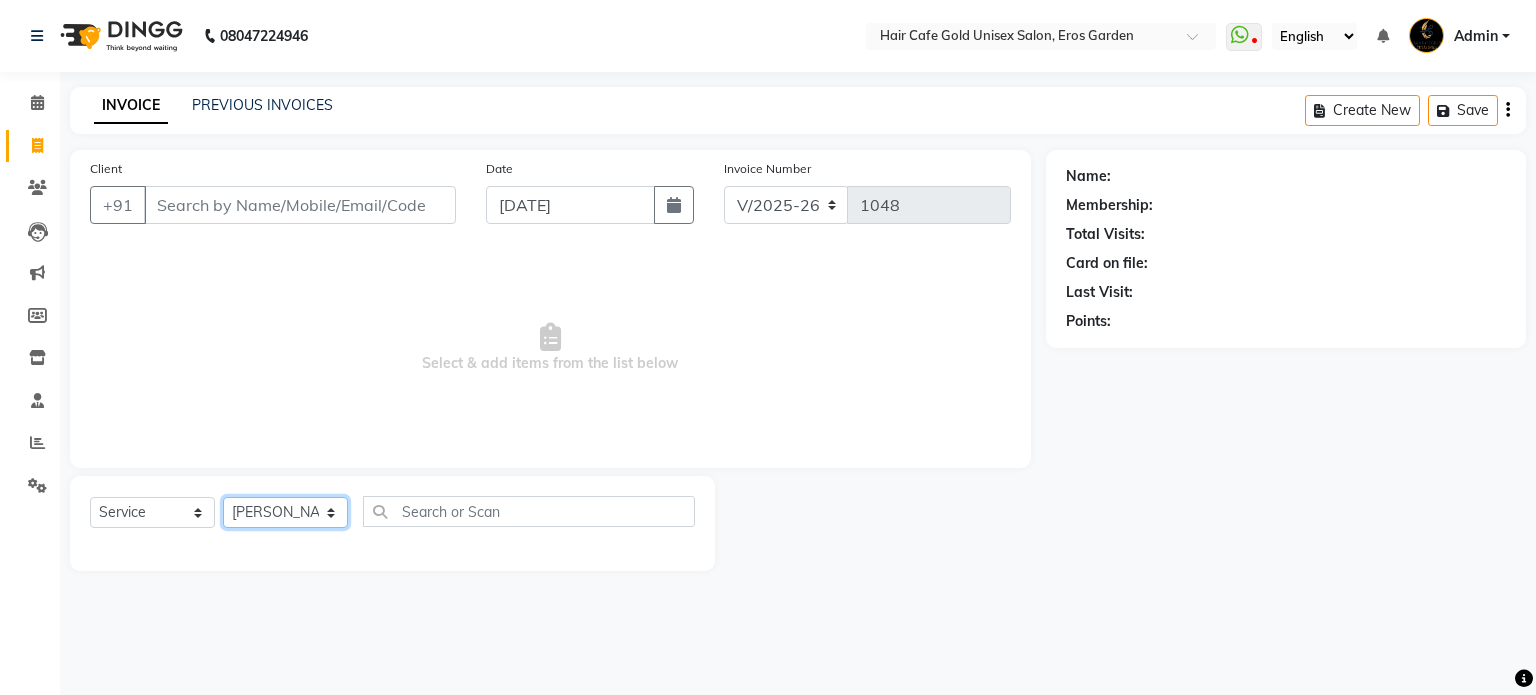 click on "Select Stylist AFTAB ARCHANA MAHESH VERMA MUSKAN RAJ SHYAM SURENDER SINGH VINAY WASIM" 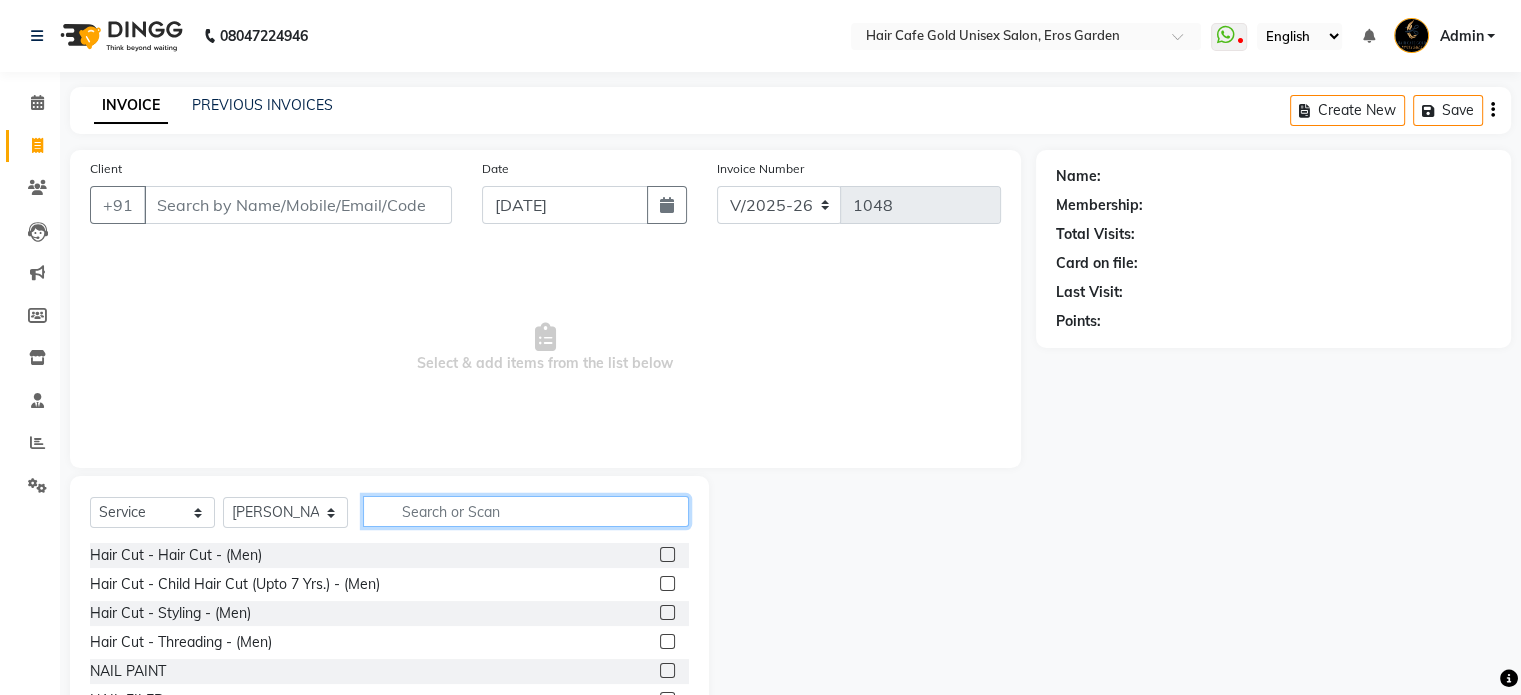 click 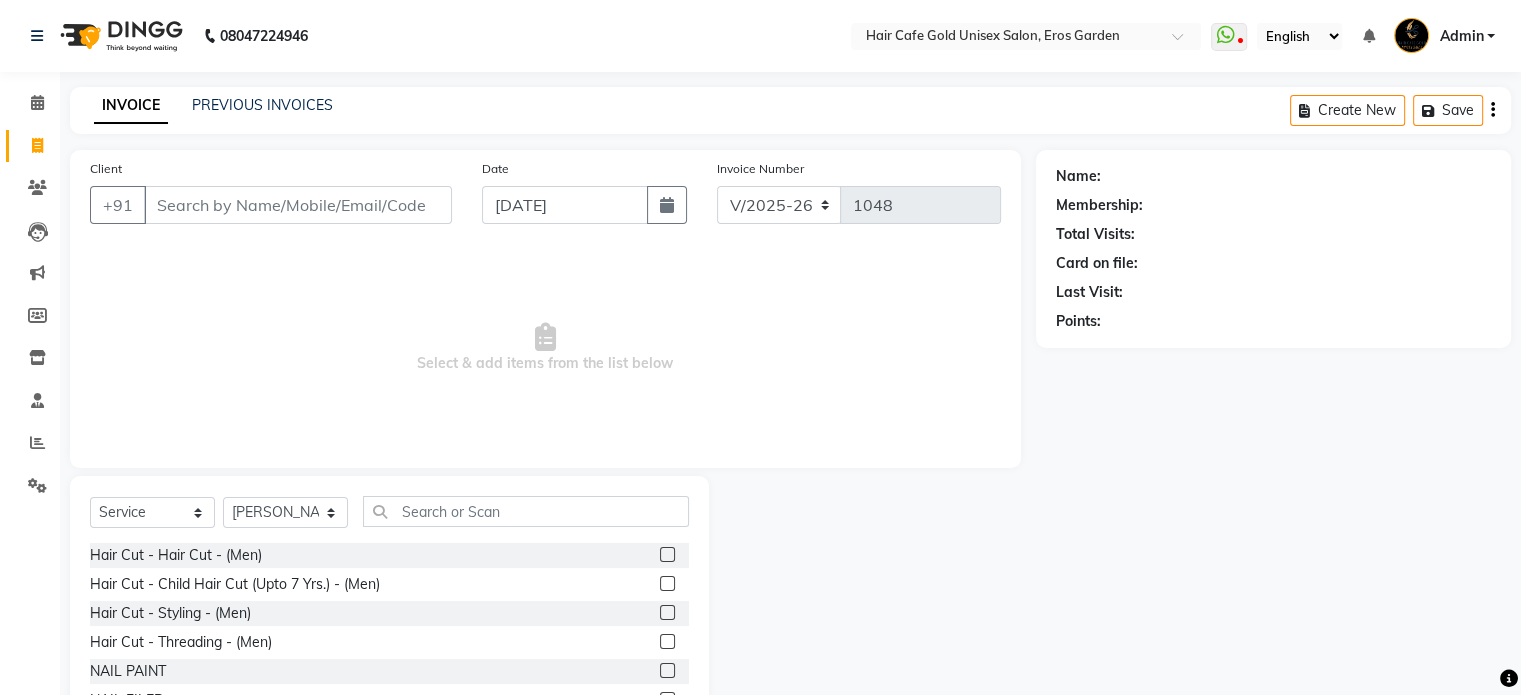 click 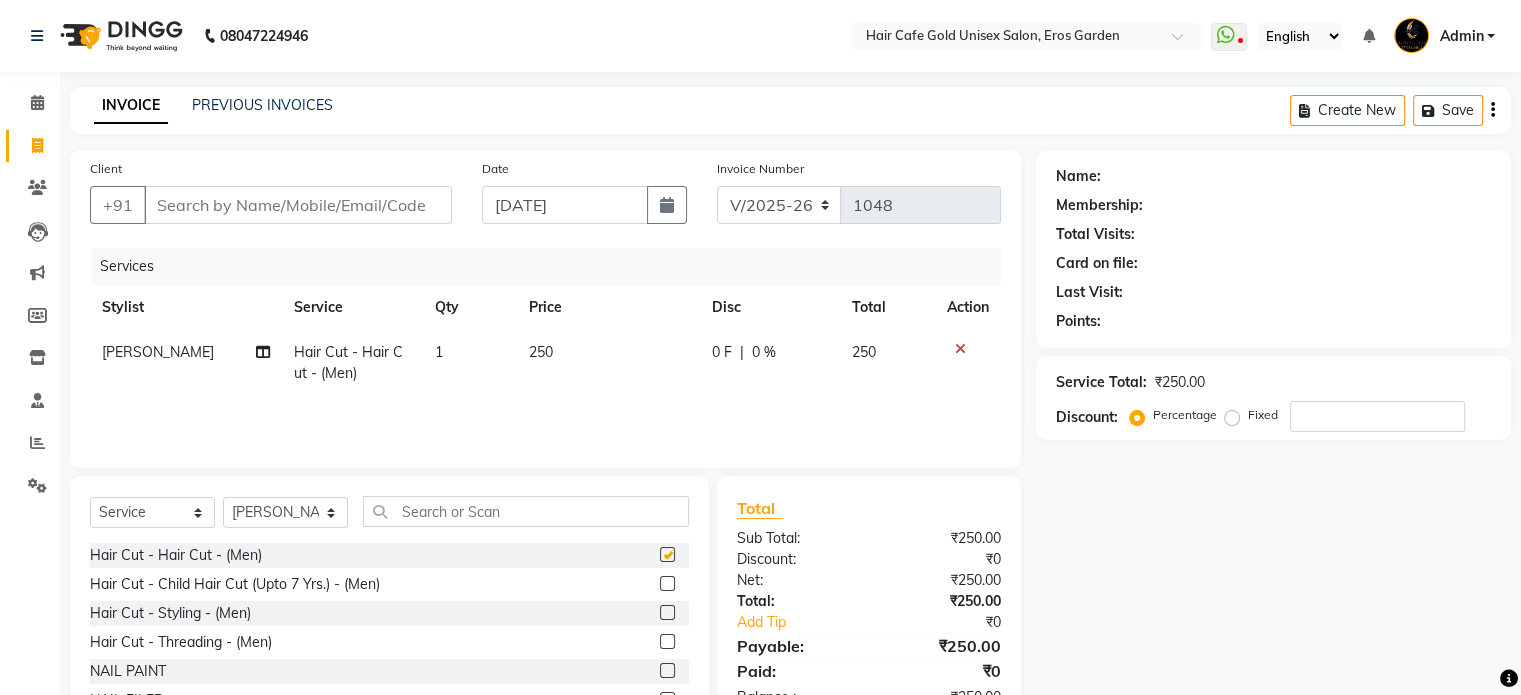 checkbox on "false" 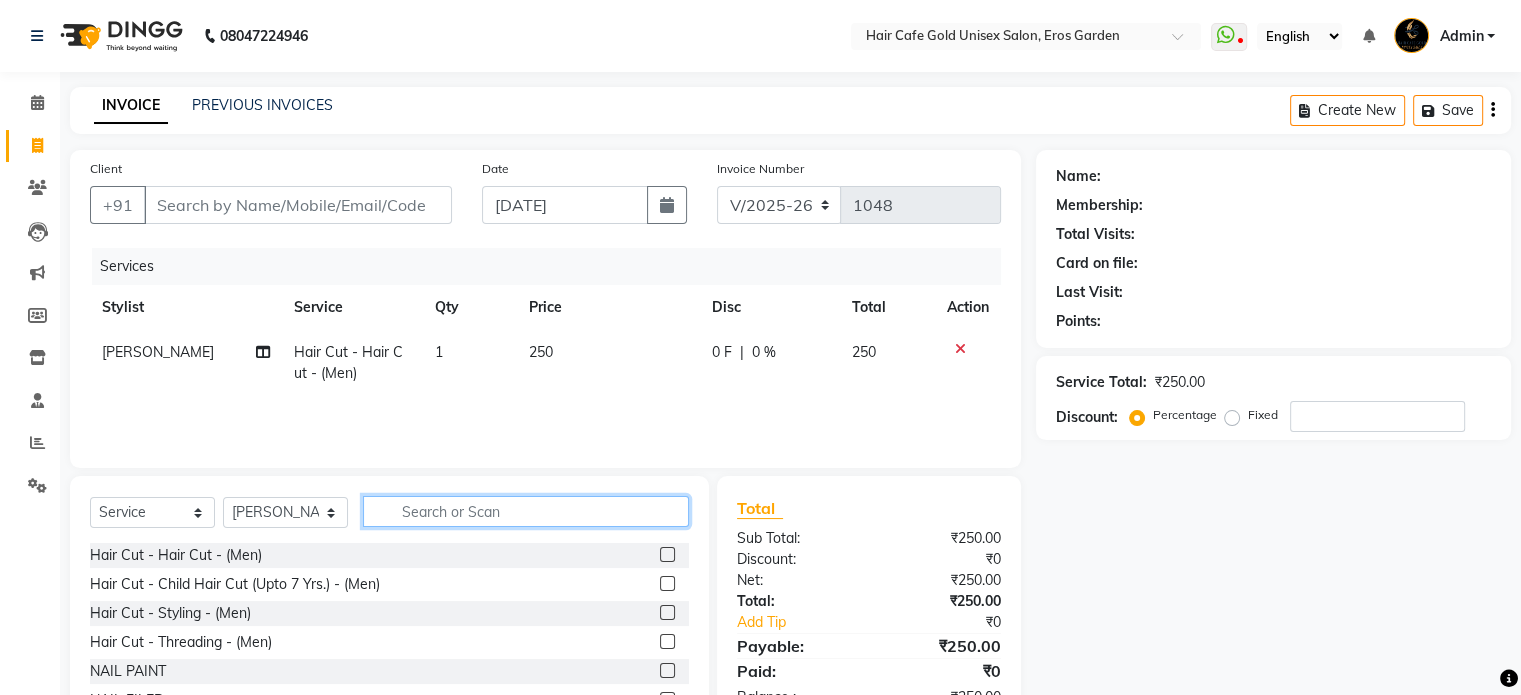 click 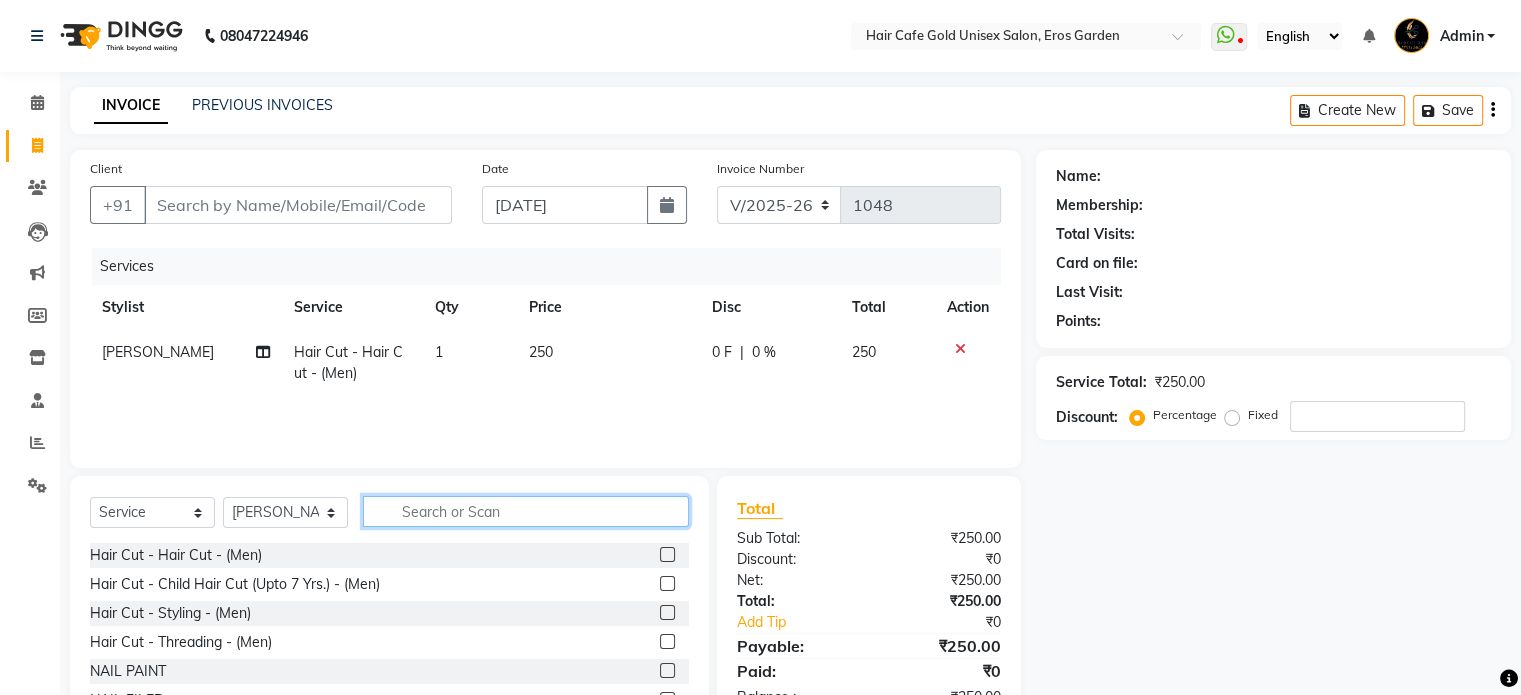 type on "S" 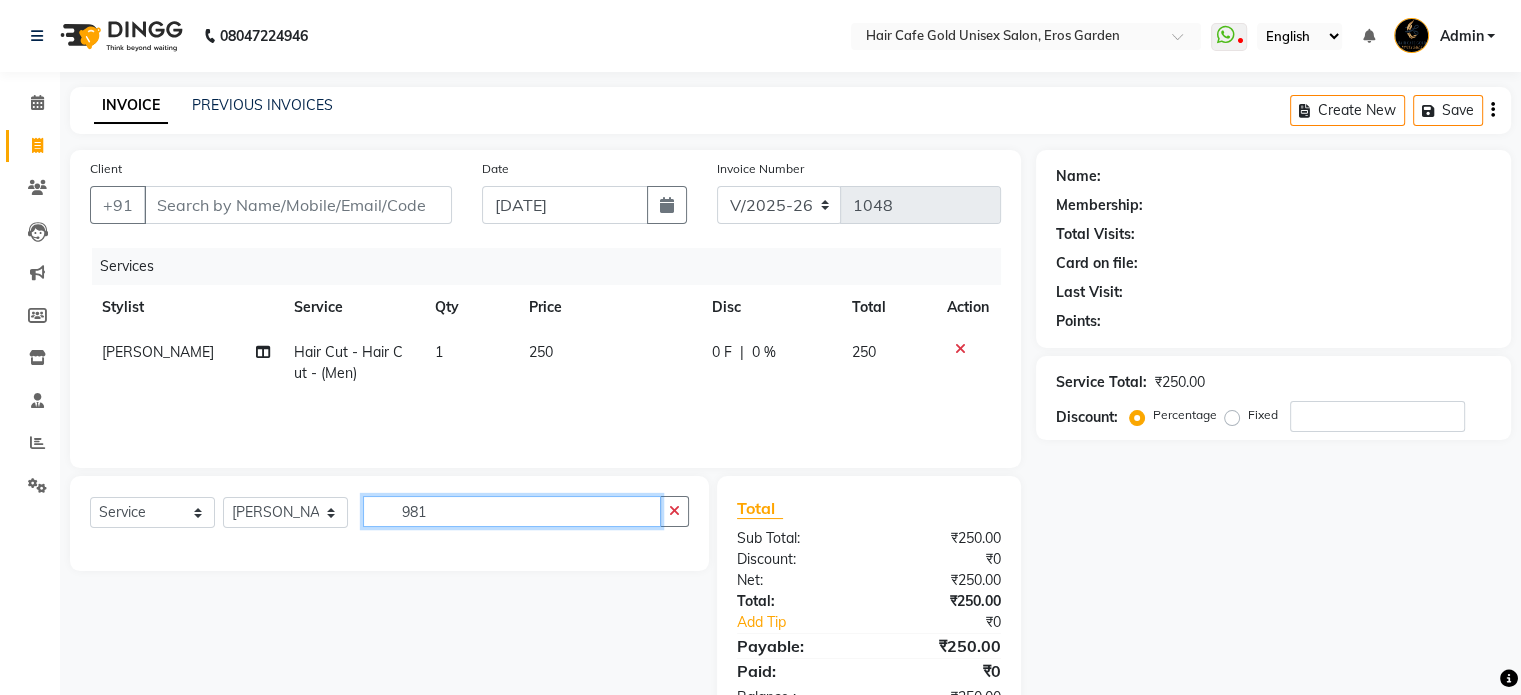 type on "981" 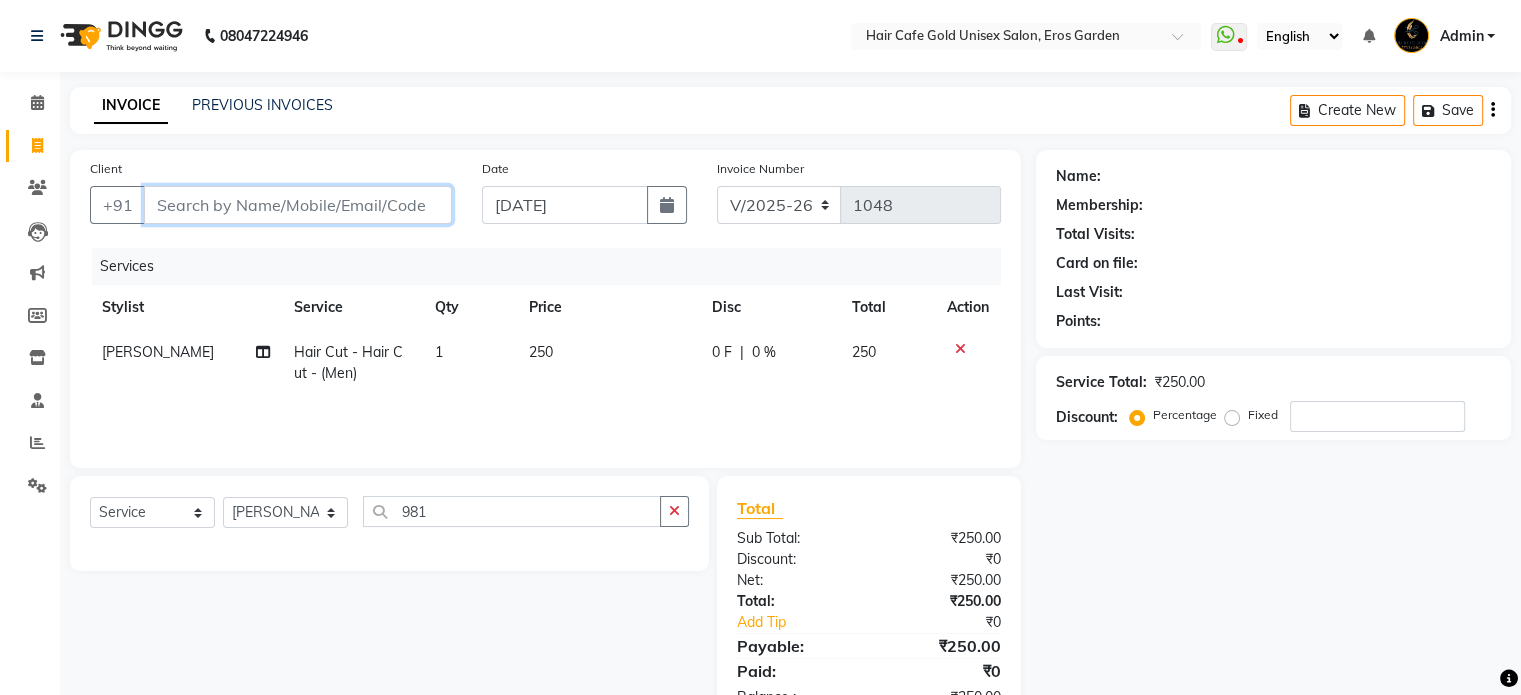 click on "Client" at bounding box center [298, 205] 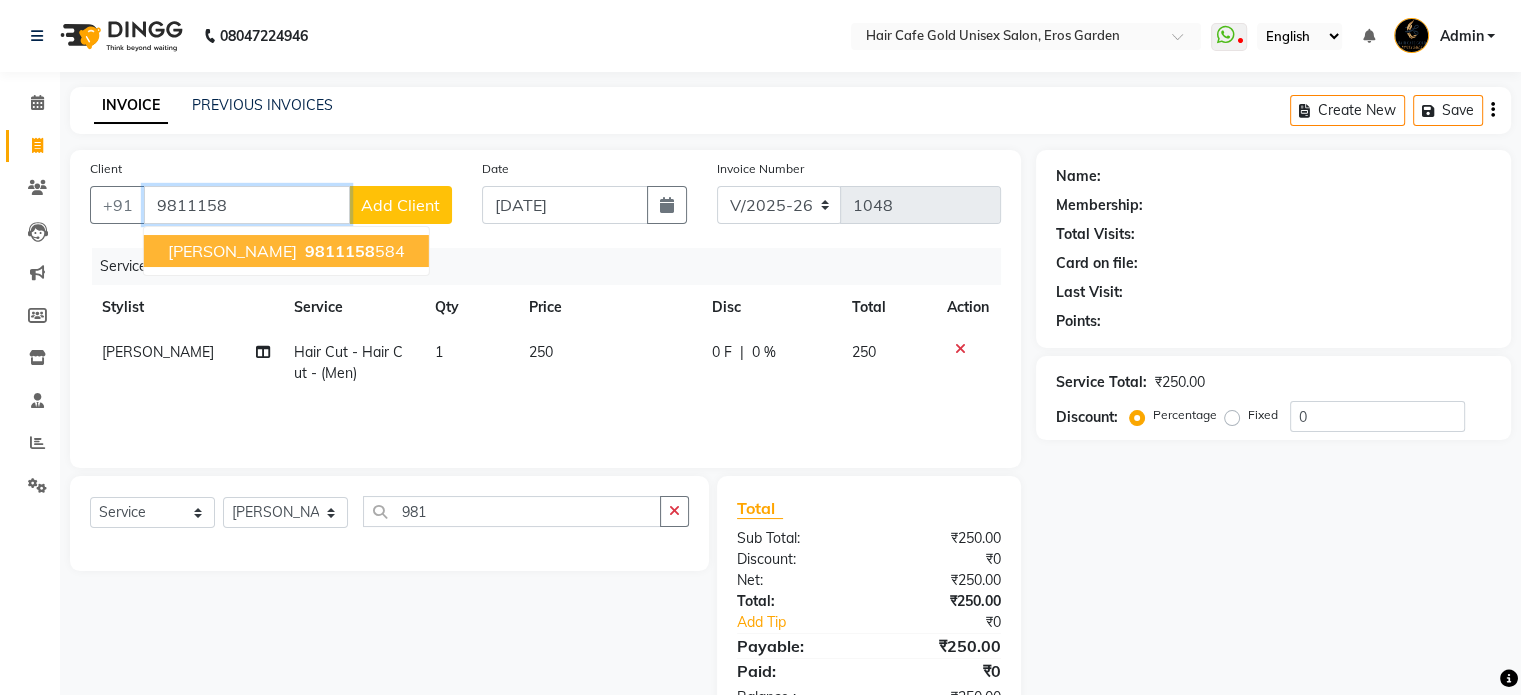 click on "Ishan Hcc   9811158 584" at bounding box center [286, 251] 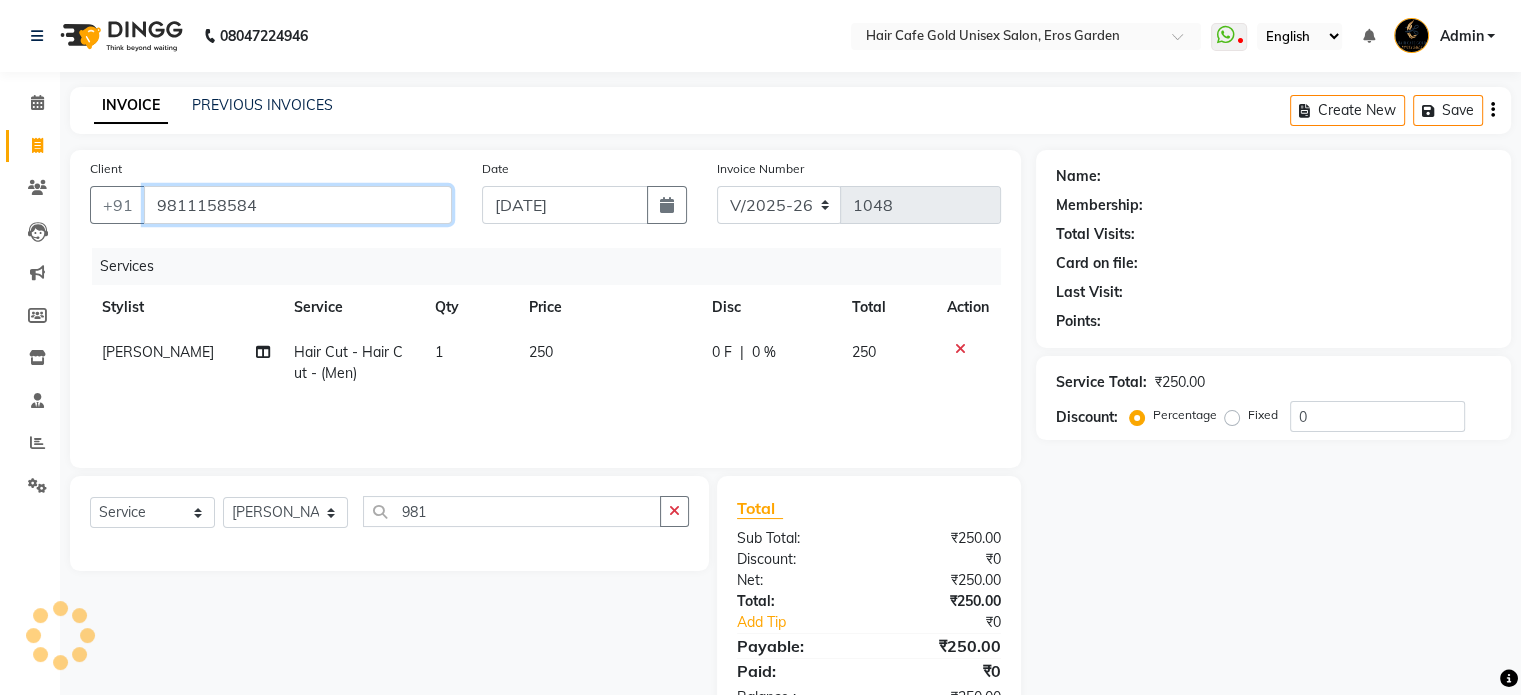 type on "9811158584" 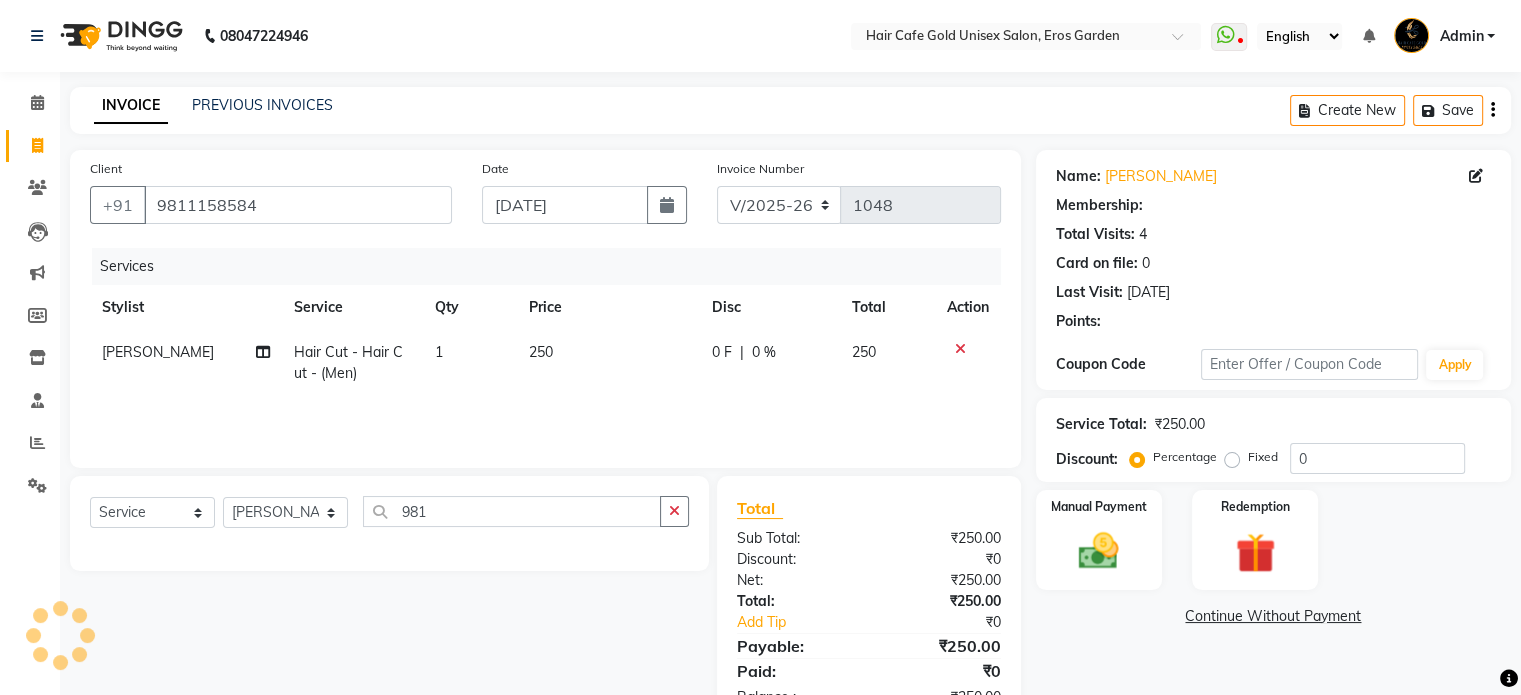 select on "1: Object" 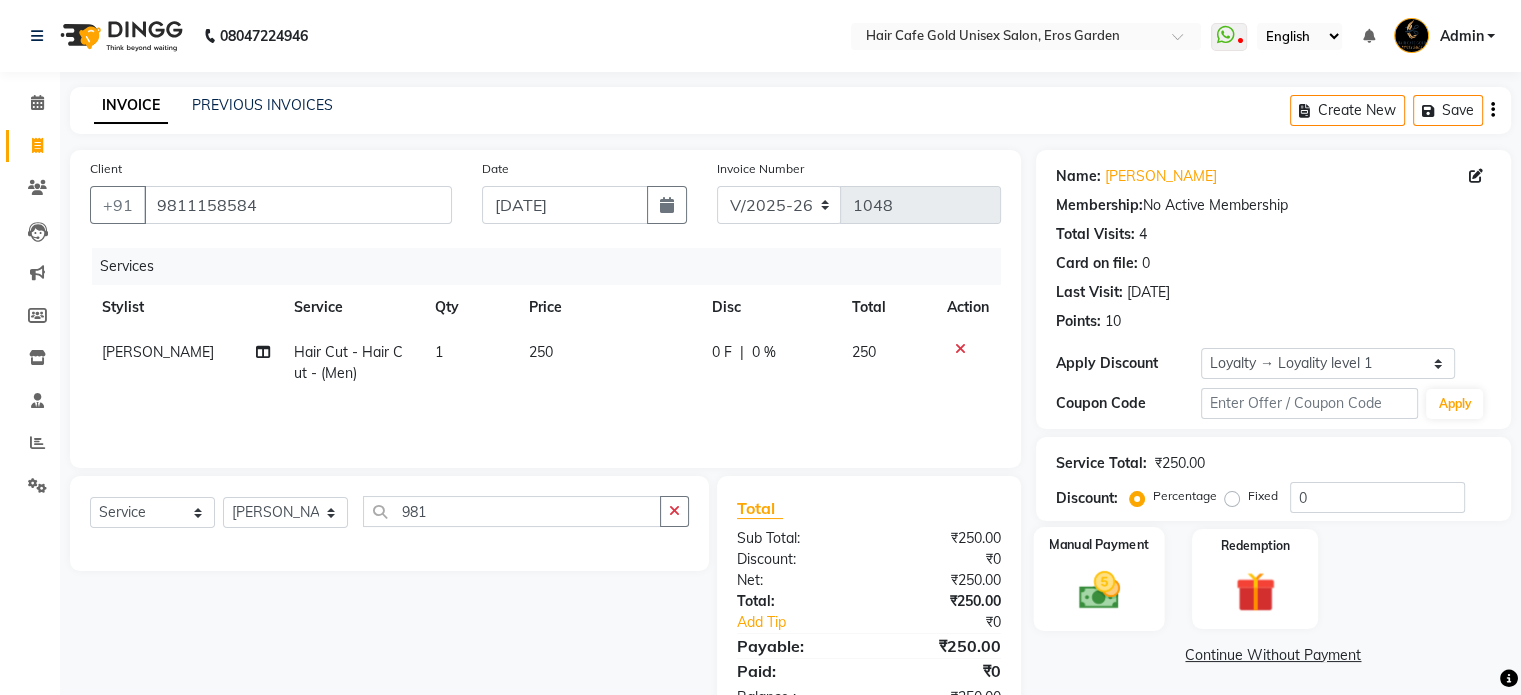 click 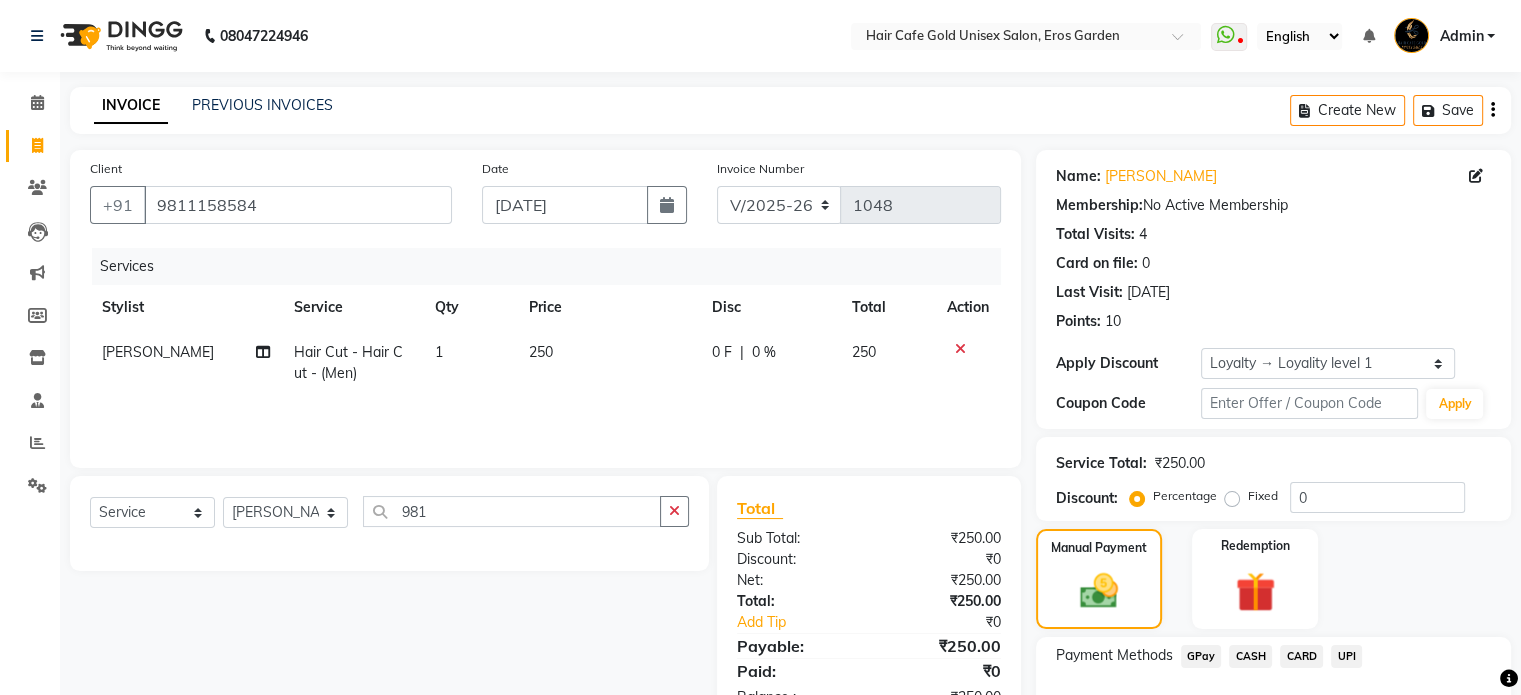 click on "CASH" 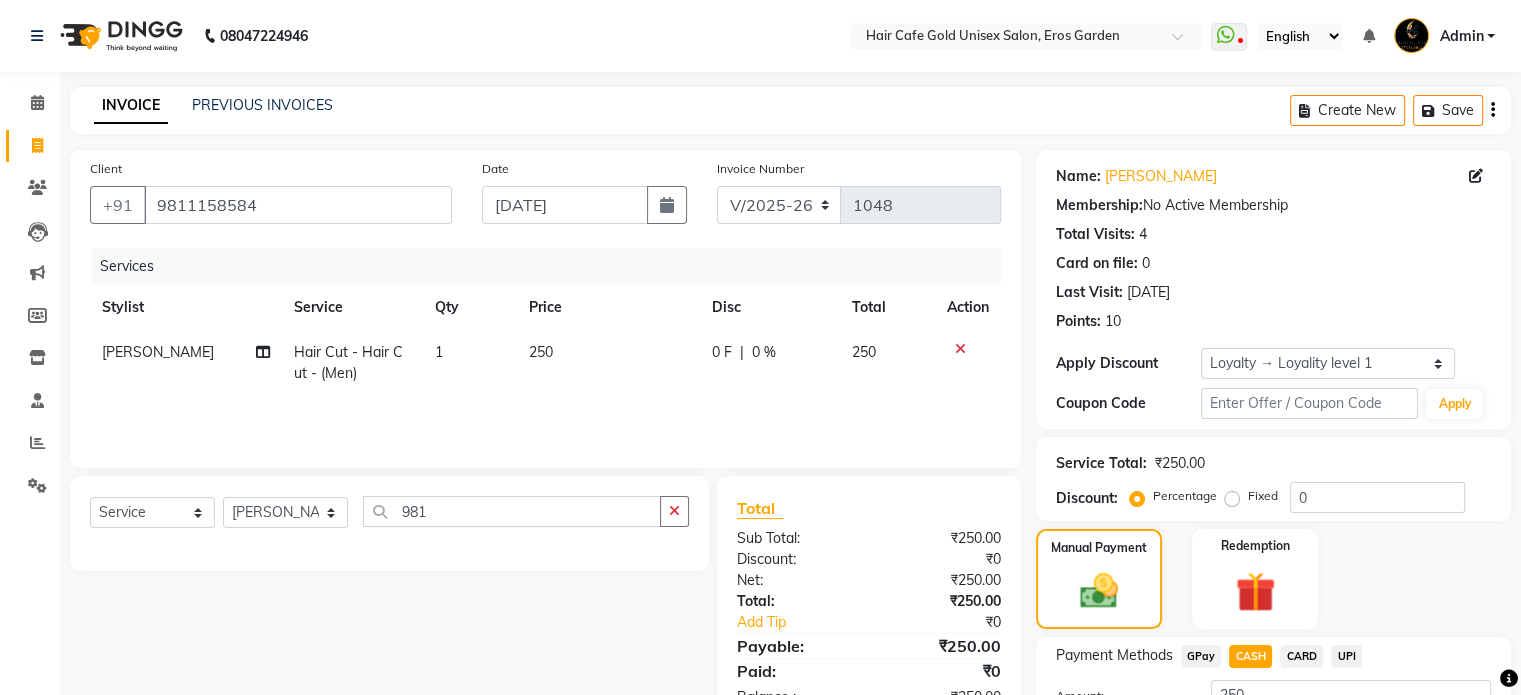 click on "CASH" 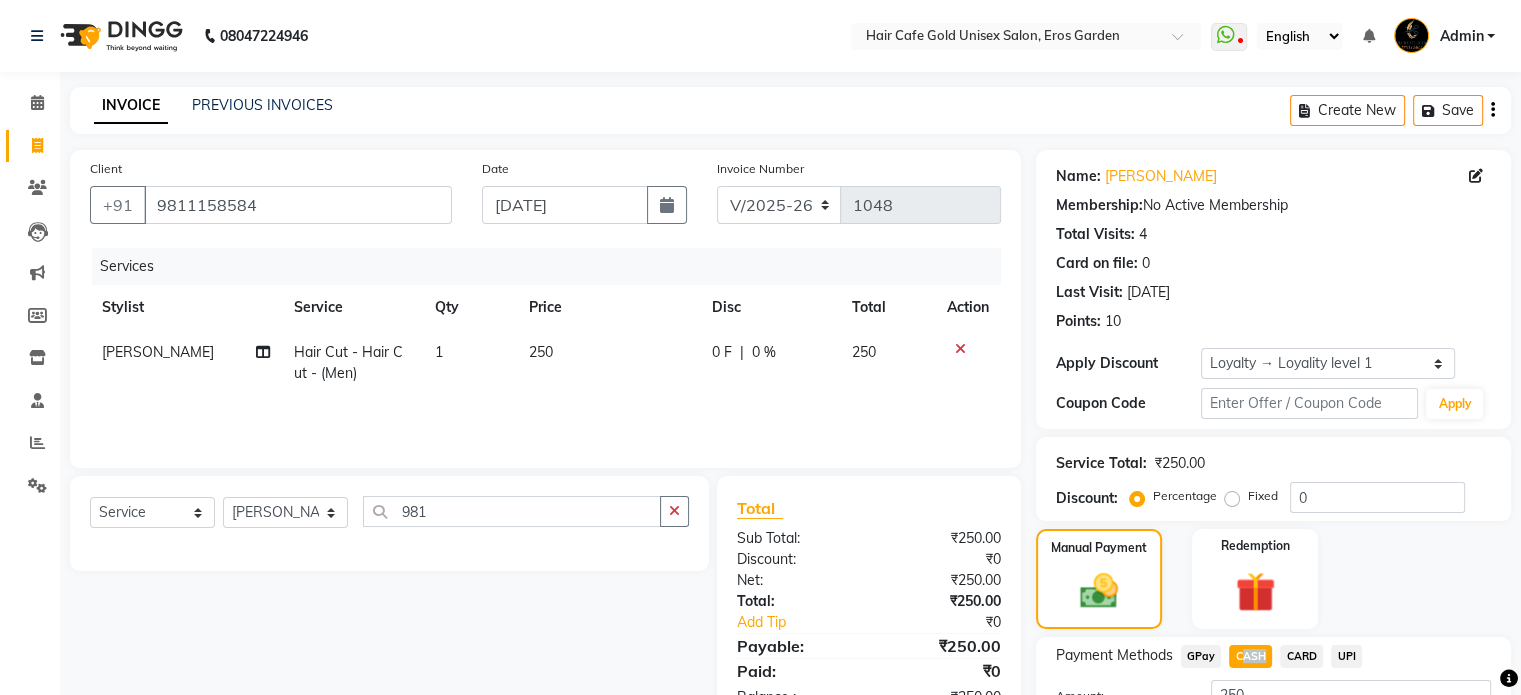 click on "CASH" 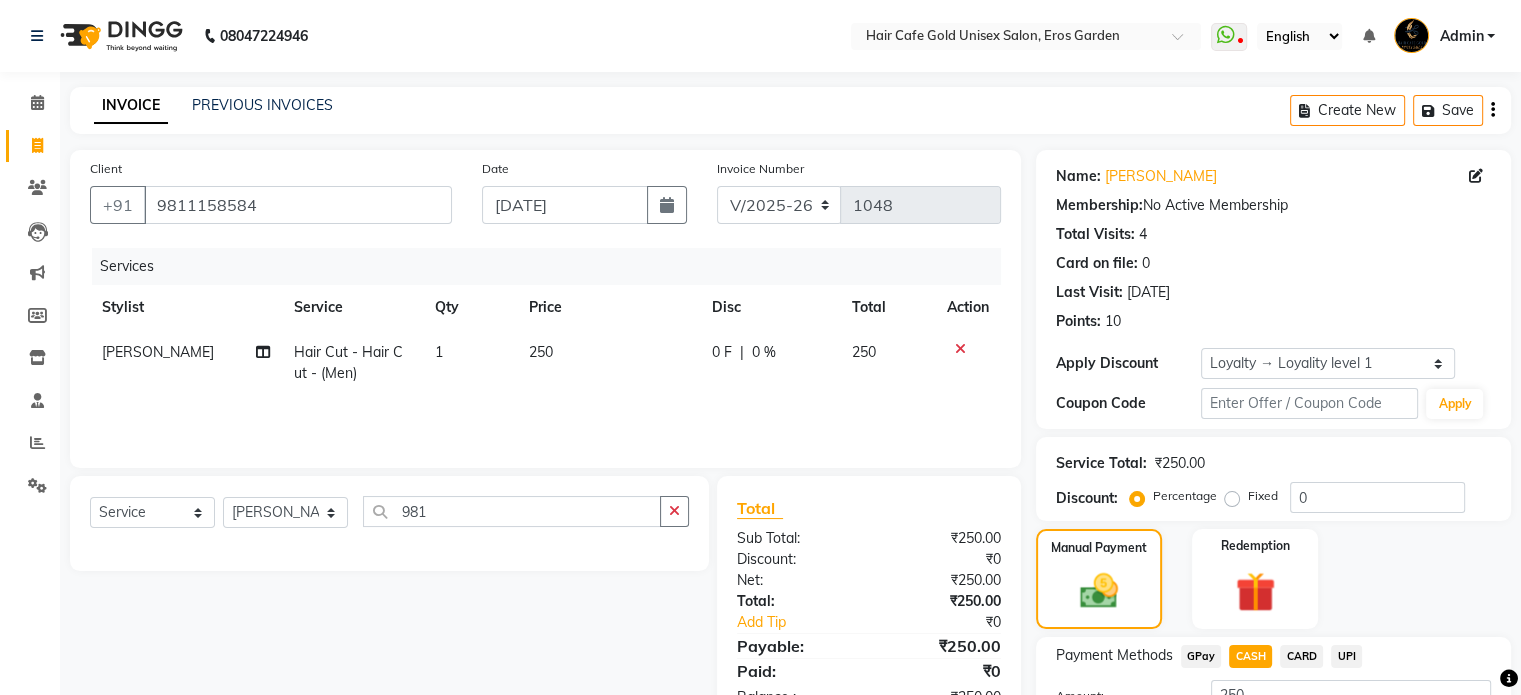 click on "CASH" 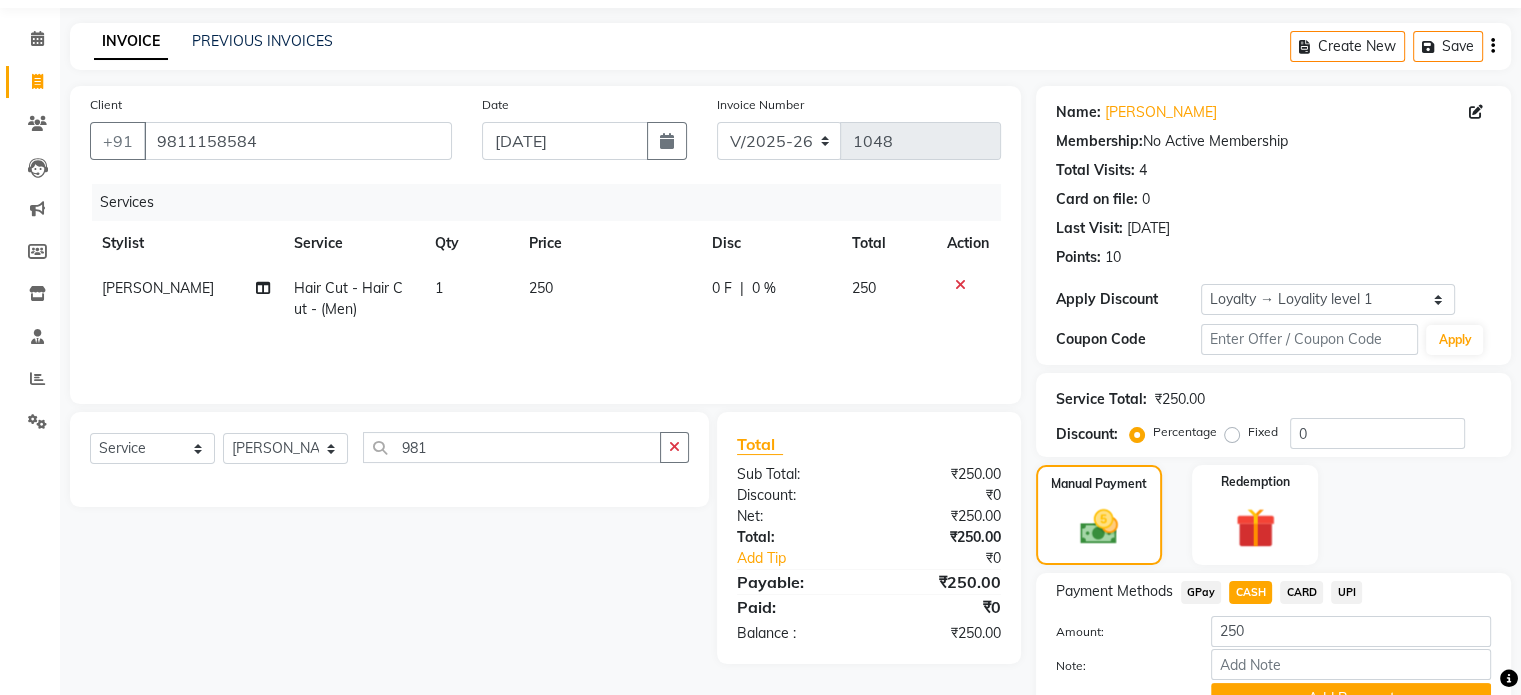 scroll, scrollTop: 100, scrollLeft: 0, axis: vertical 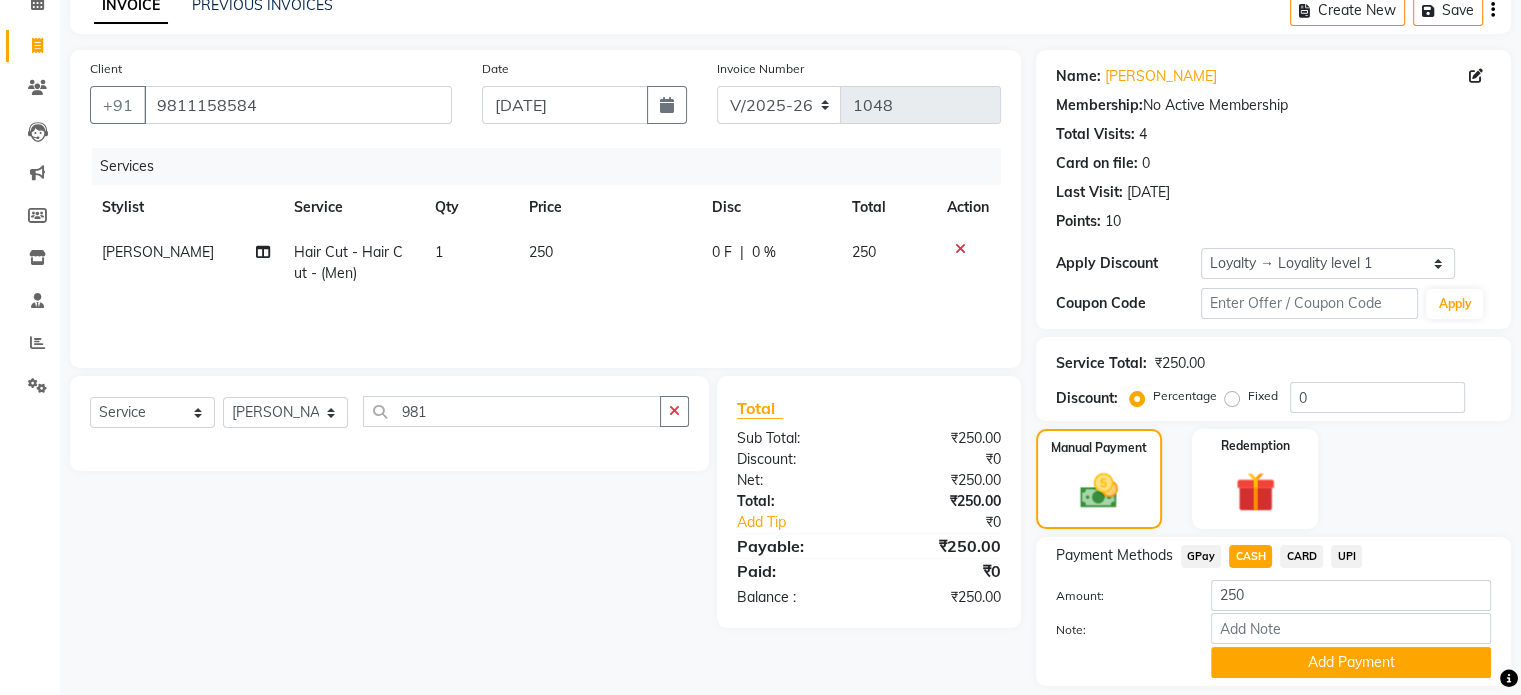 click on "Add Payment" 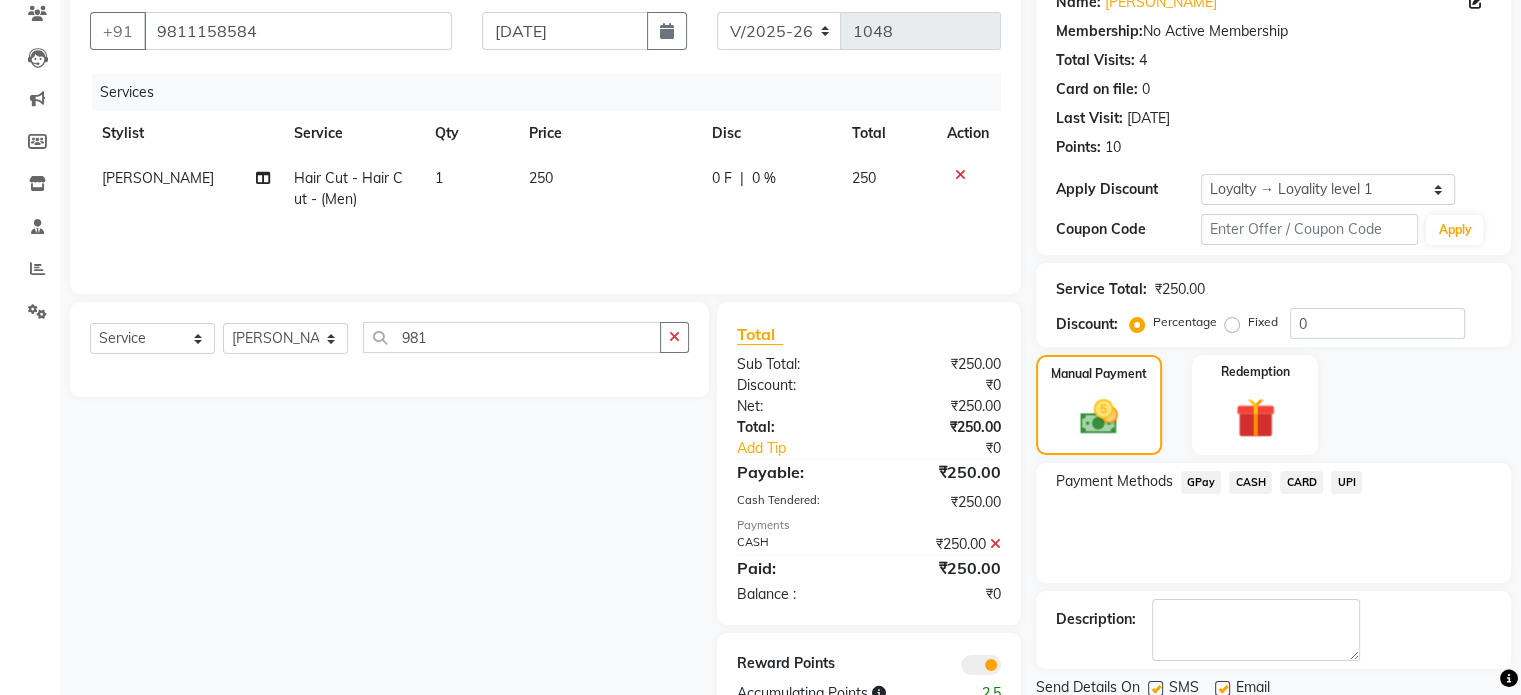 scroll, scrollTop: 244, scrollLeft: 0, axis: vertical 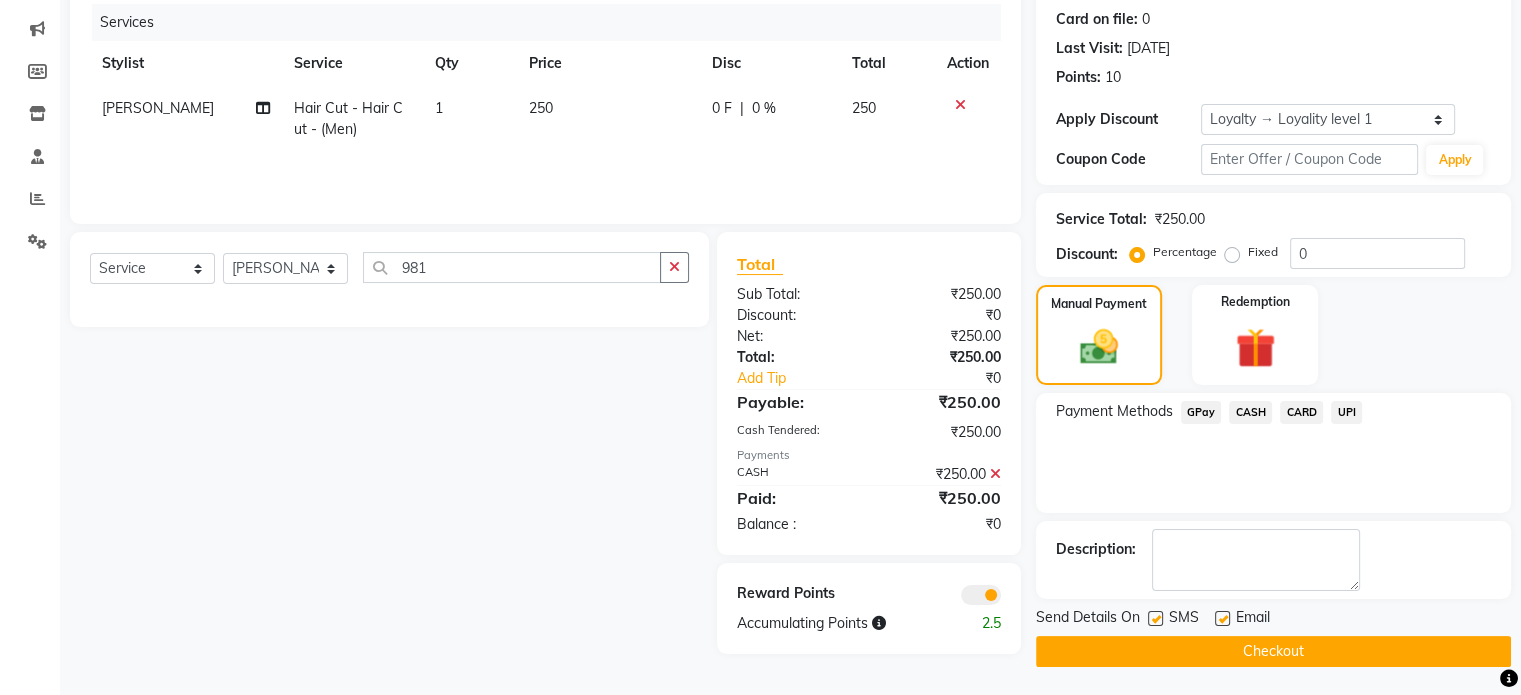 click on "Checkout" 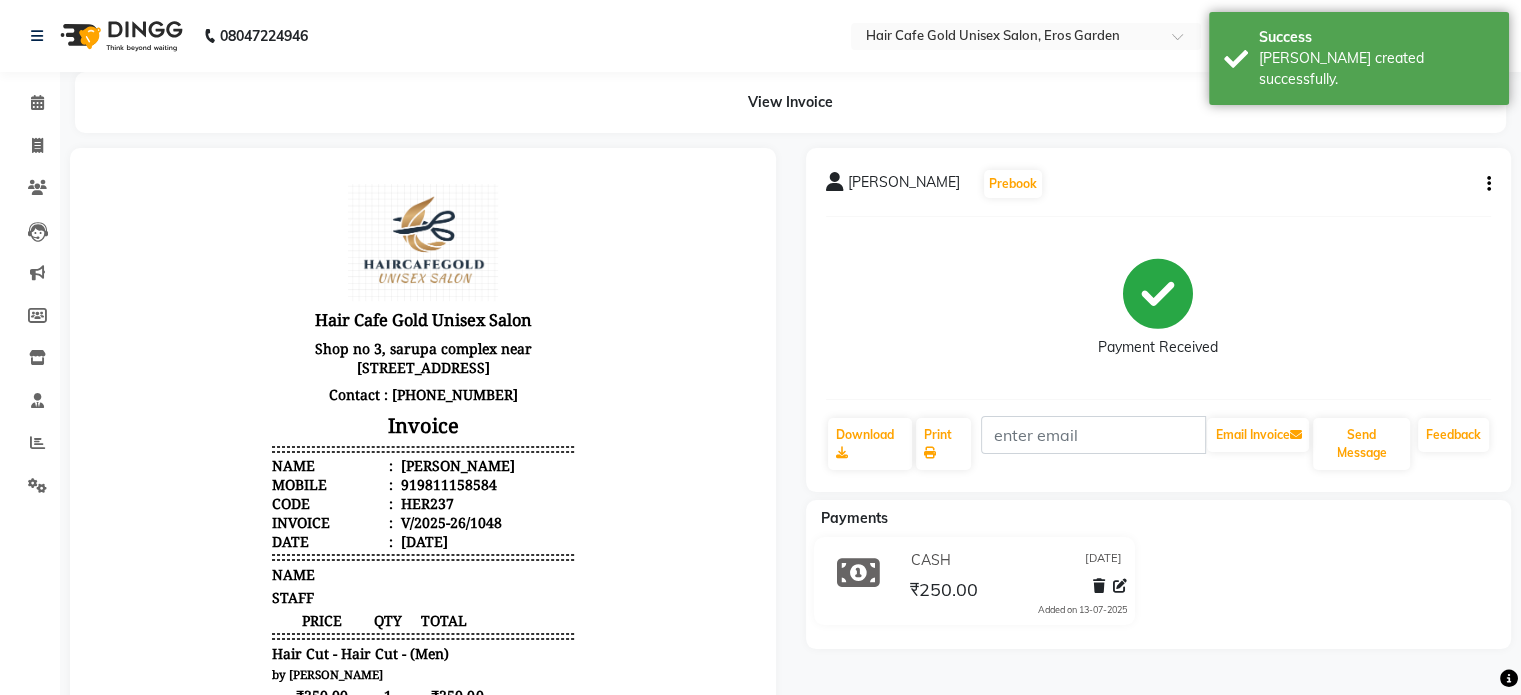 scroll, scrollTop: 0, scrollLeft: 0, axis: both 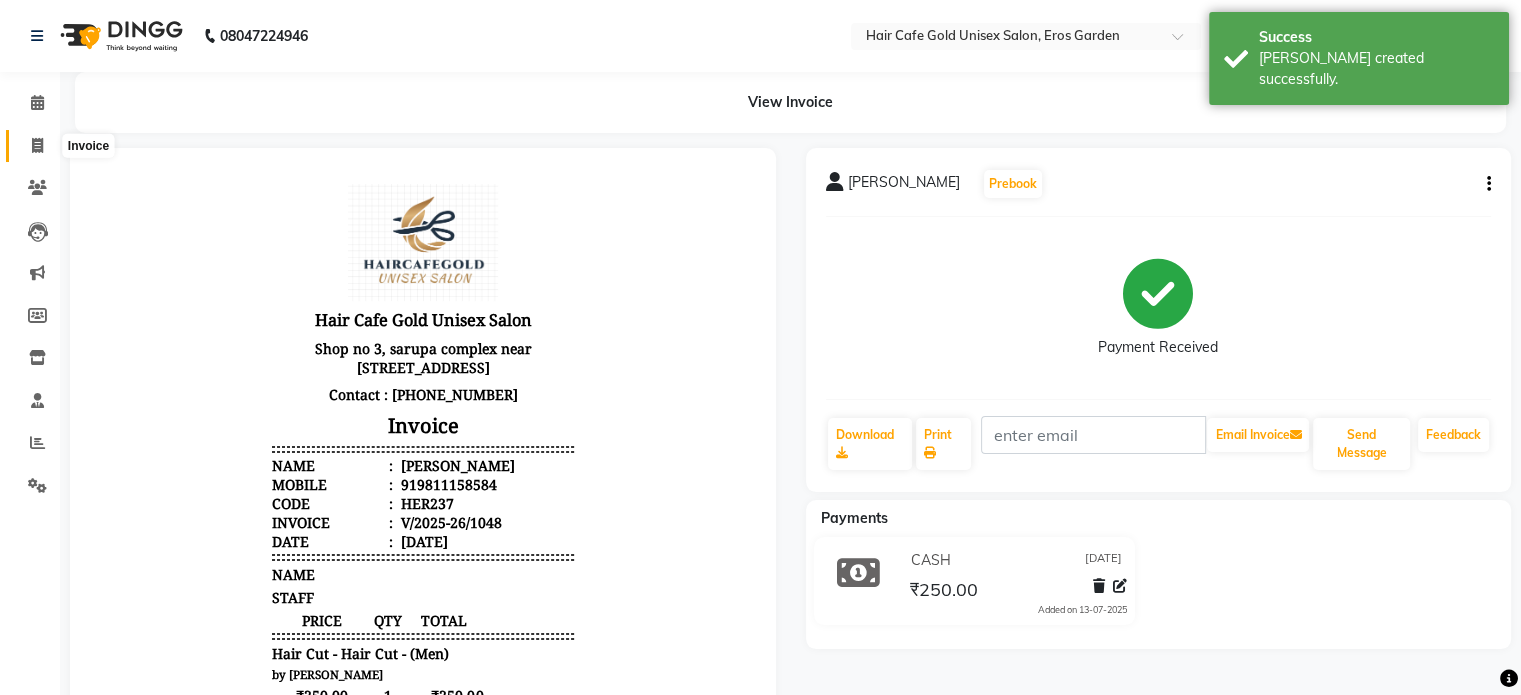 click 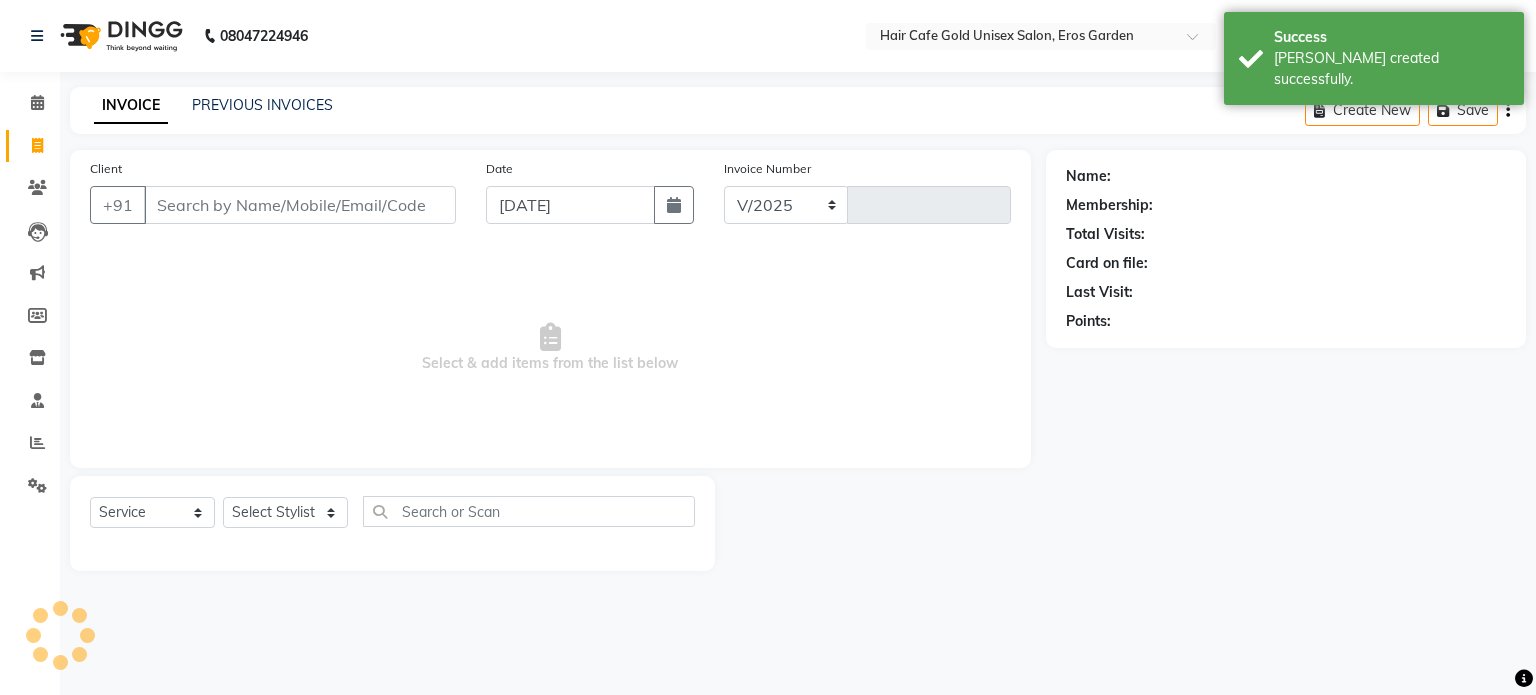 select on "7412" 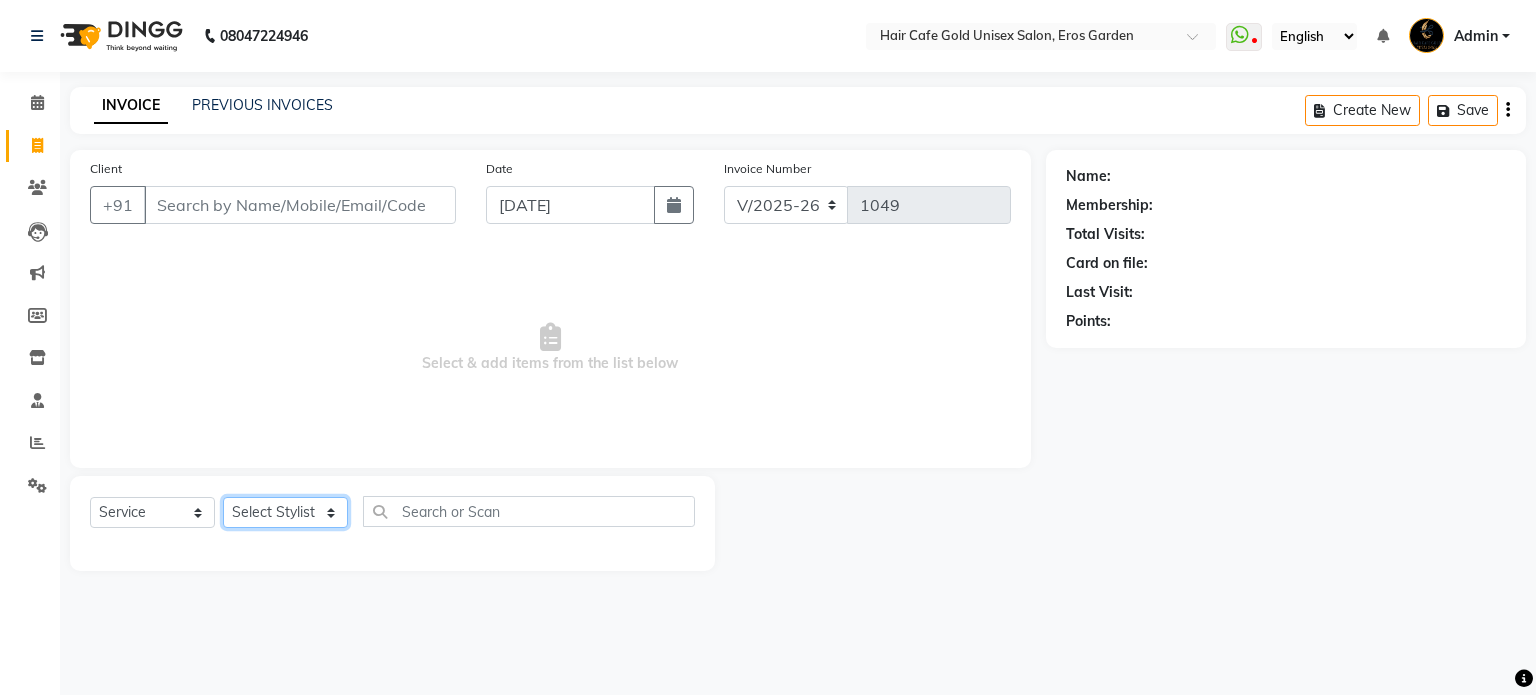click on "Select Stylist AFTAB ARCHANA MAHESH VERMA MUSKAN RAJ SHYAM SURENDER SINGH VINAY WASIM" 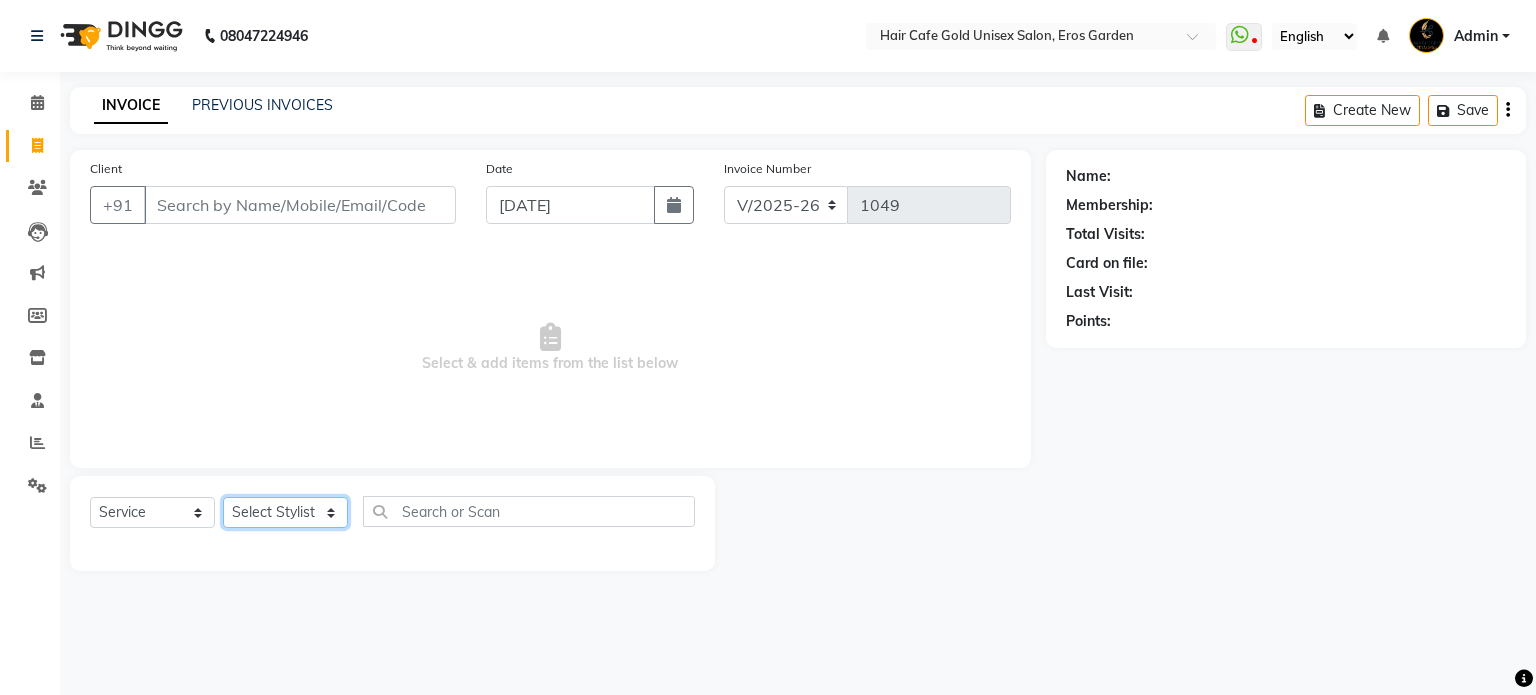 select on "68578" 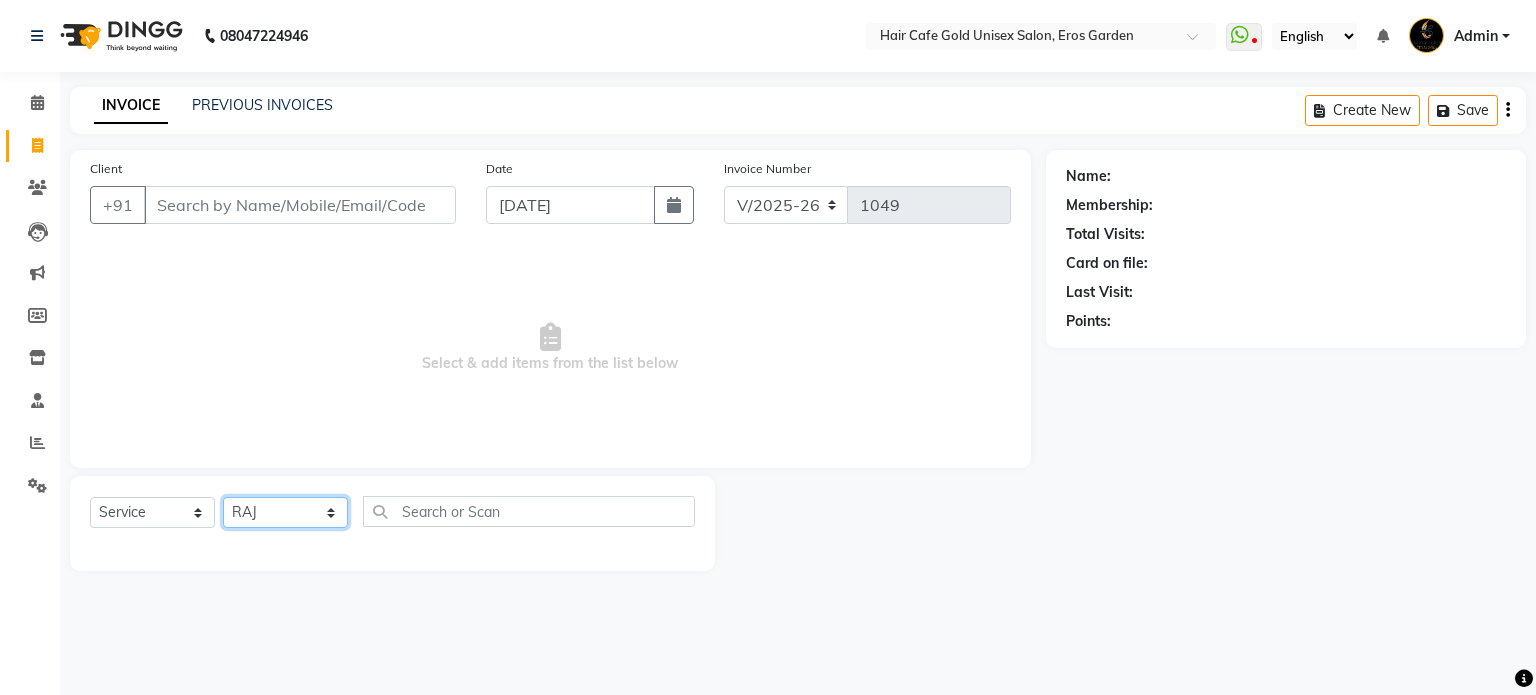 click on "Select Stylist AFTAB ARCHANA MAHESH VERMA MUSKAN RAJ SHYAM SURENDER SINGH VINAY WASIM" 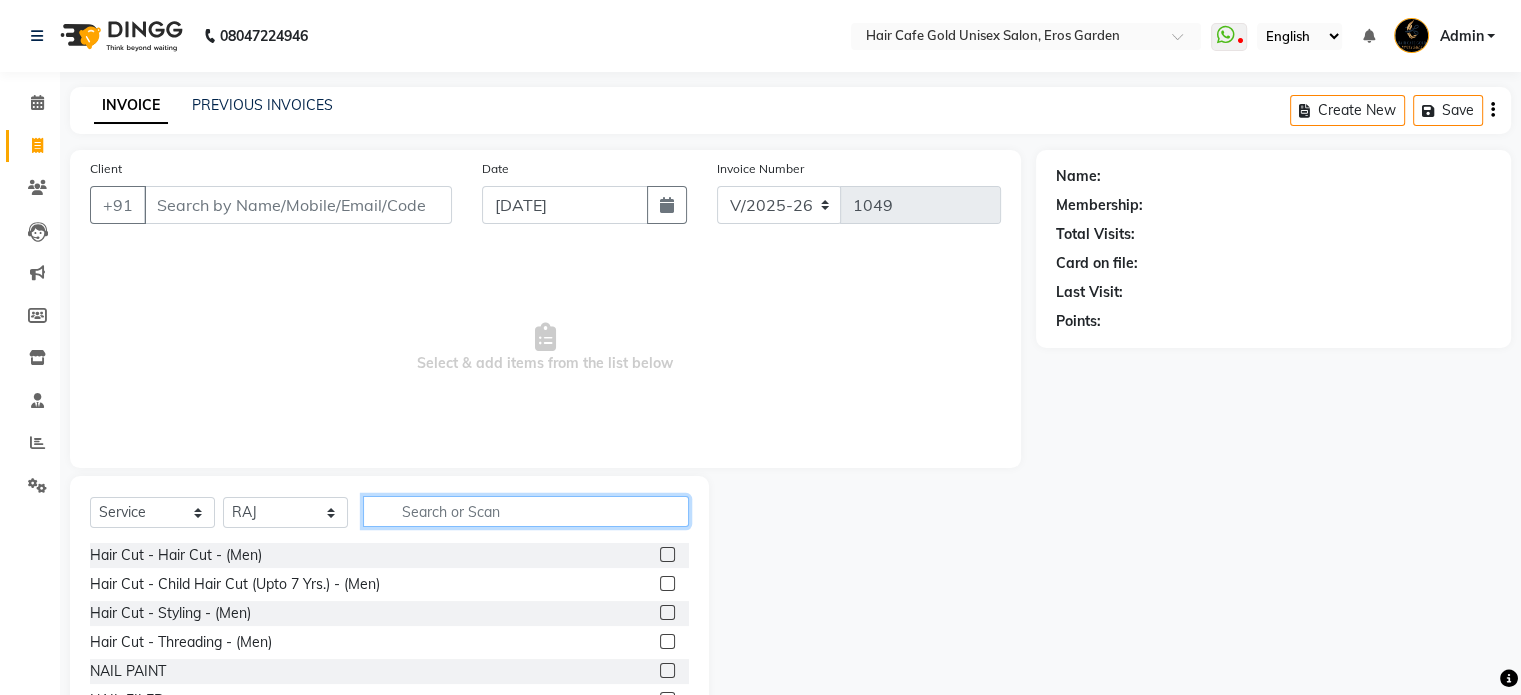 click 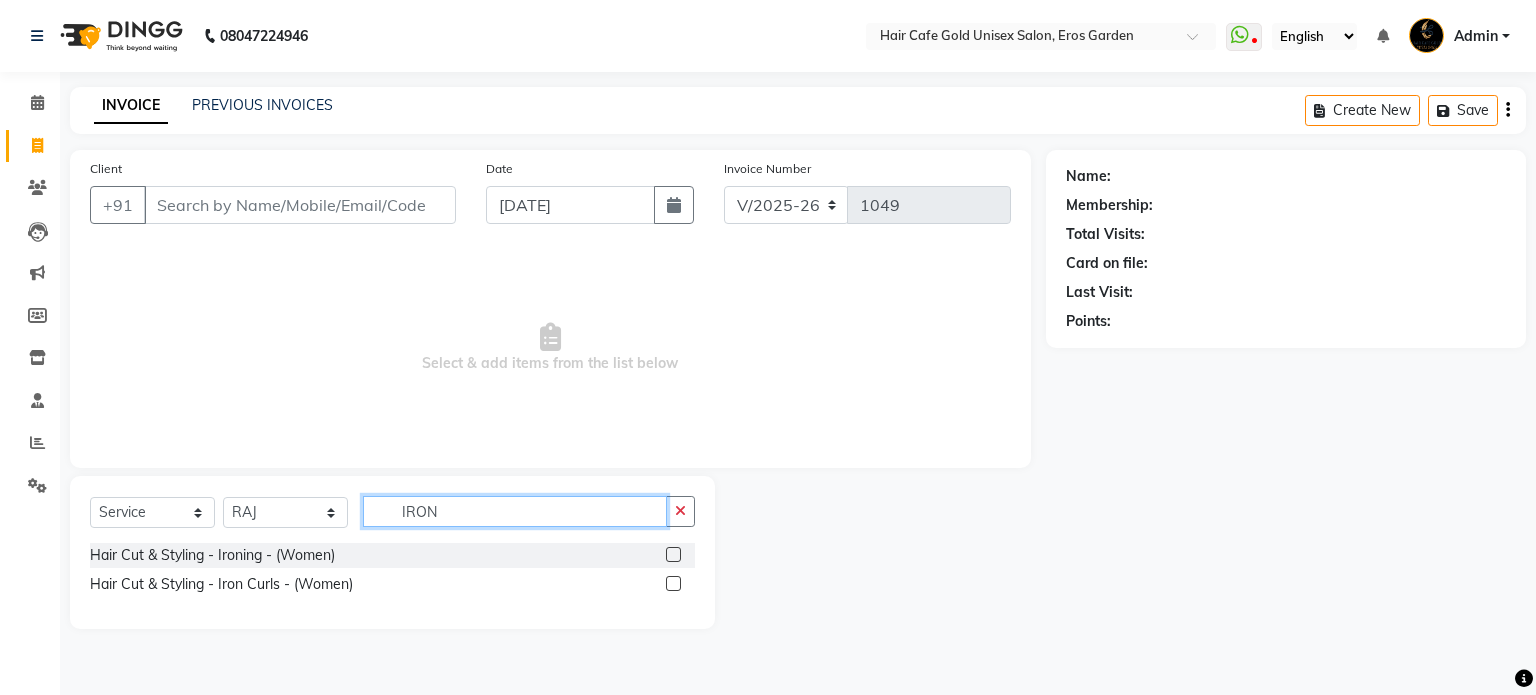 type on "IRON" 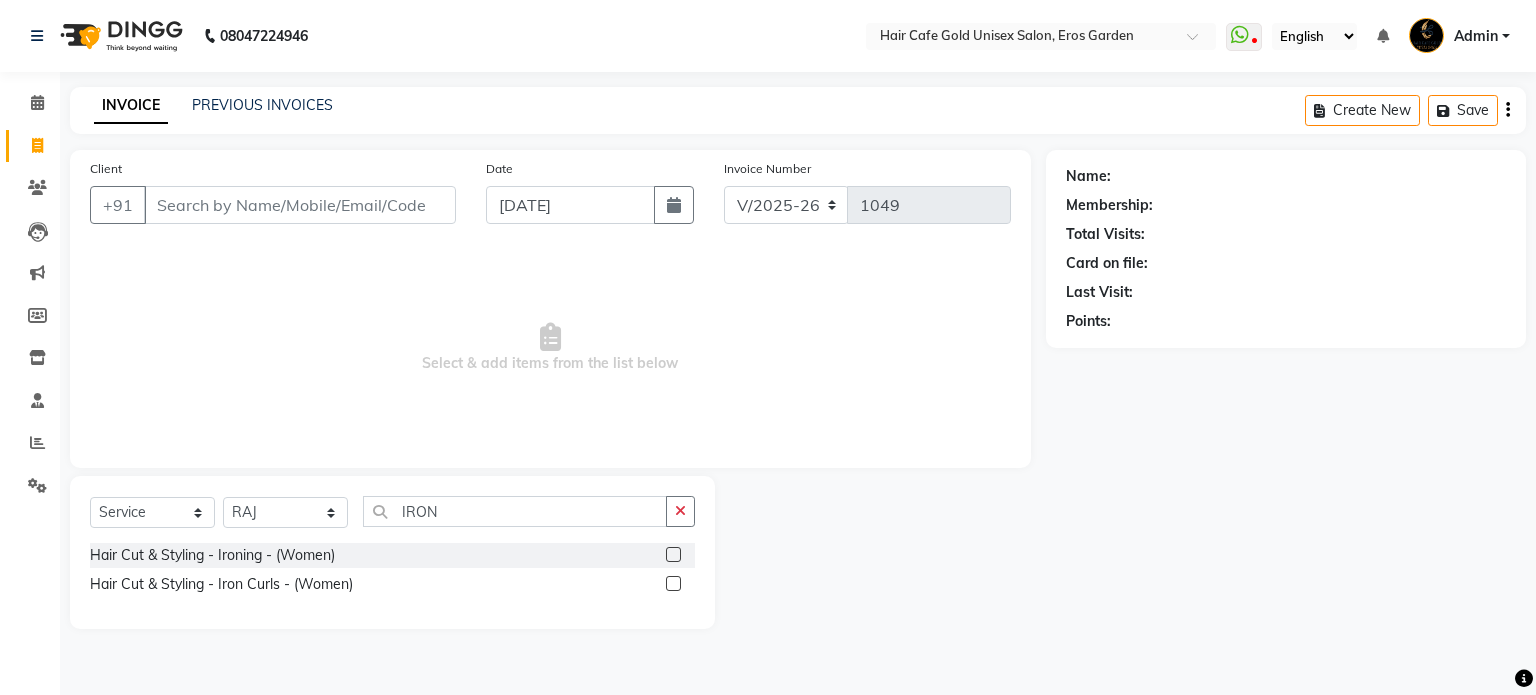 click 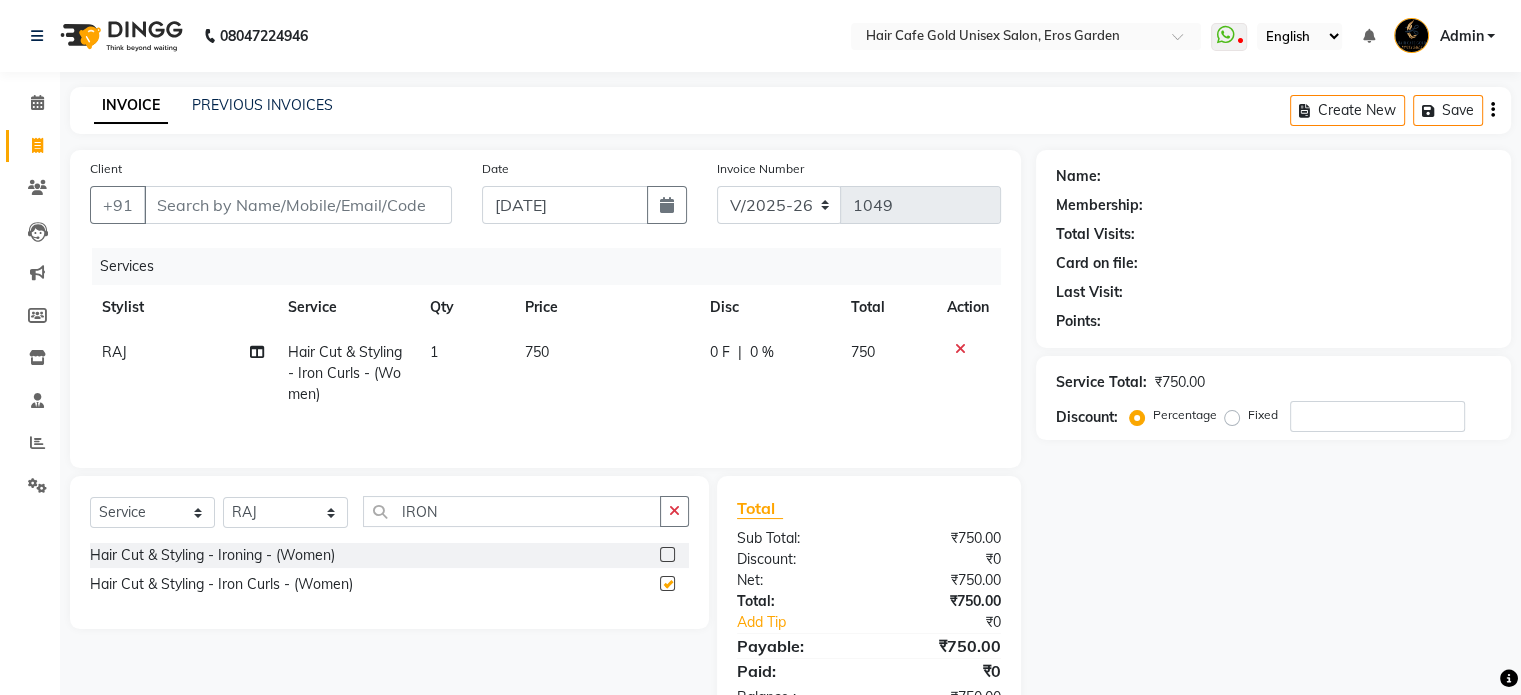 checkbox on "false" 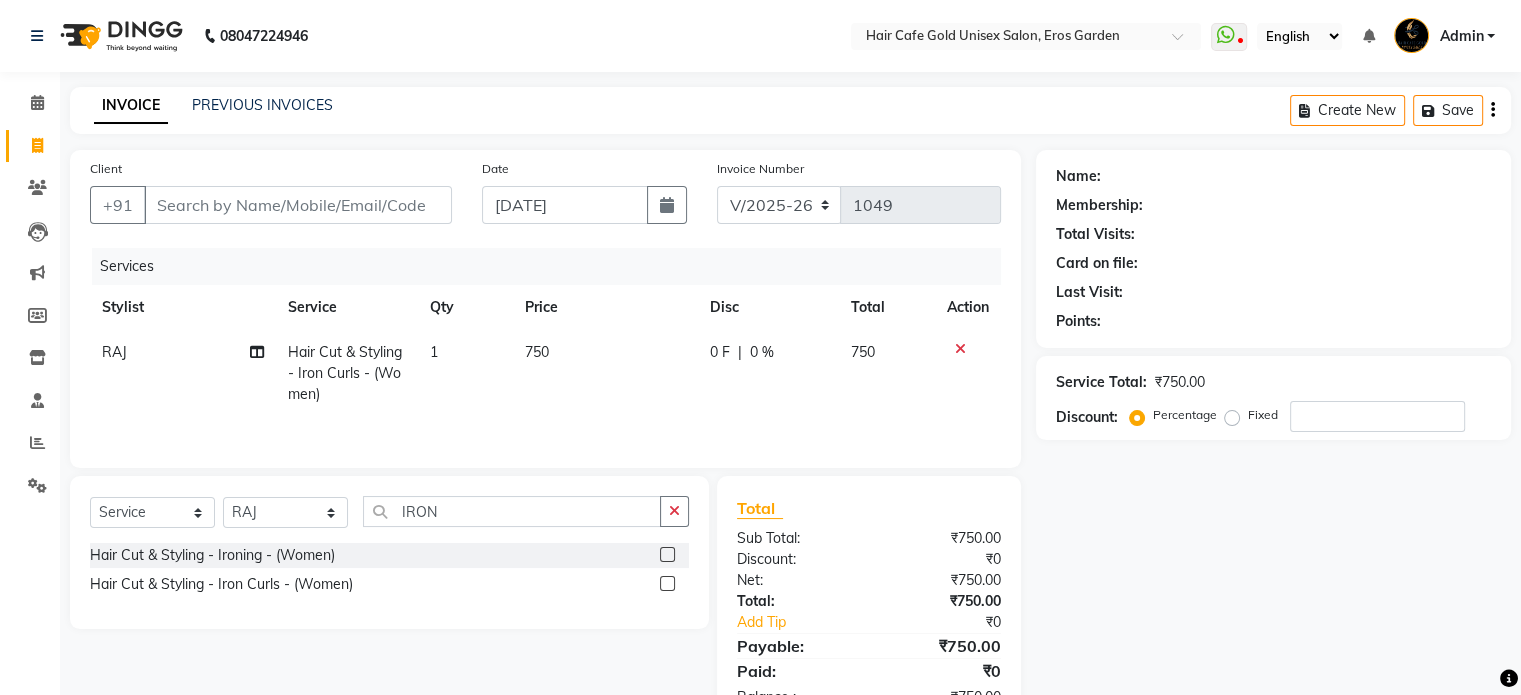 click 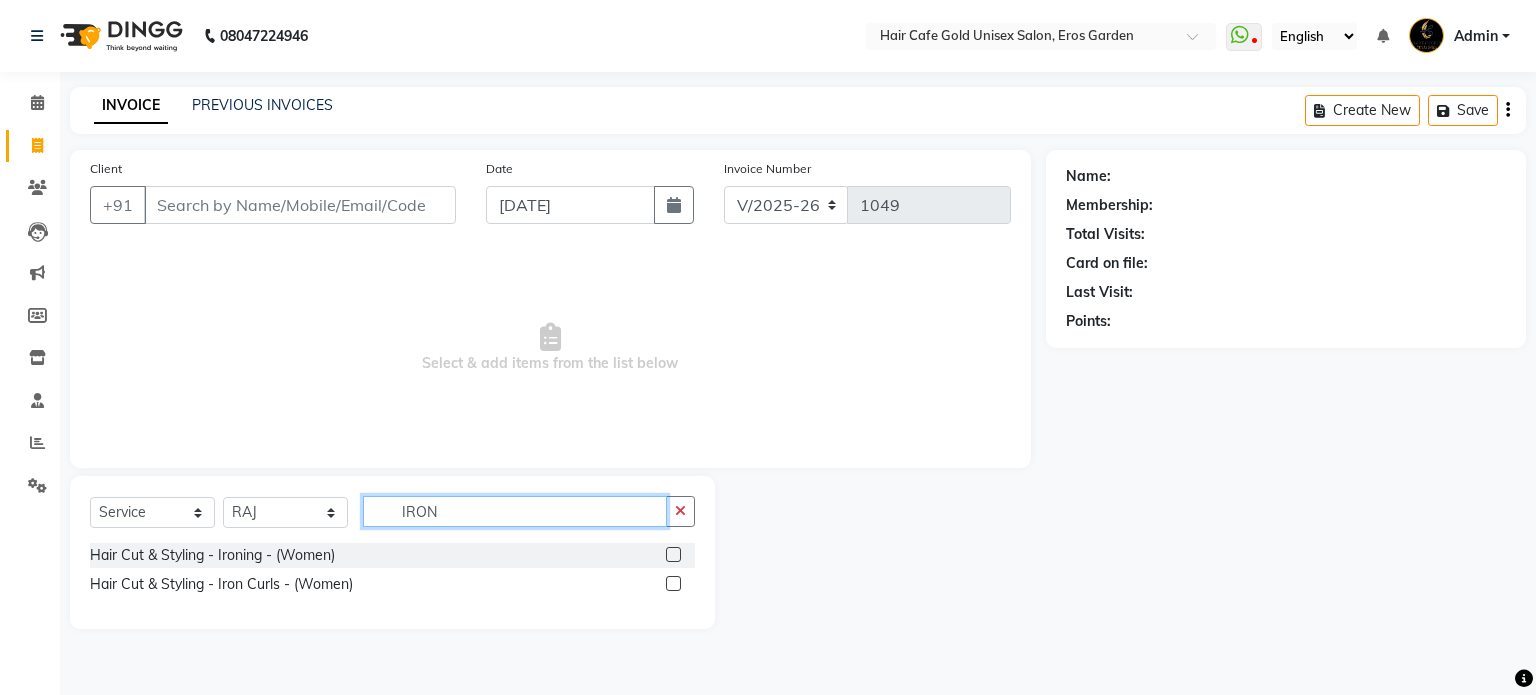 click on "IRON" 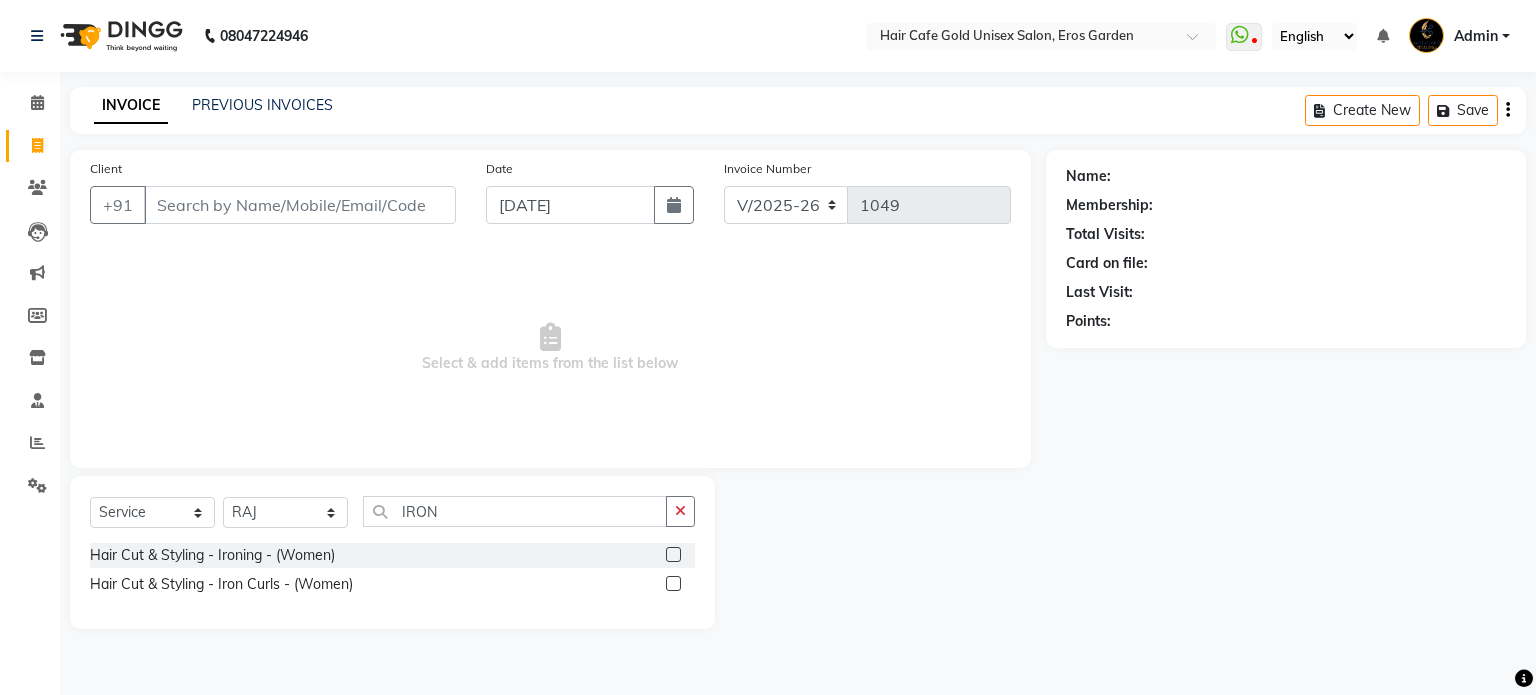 click 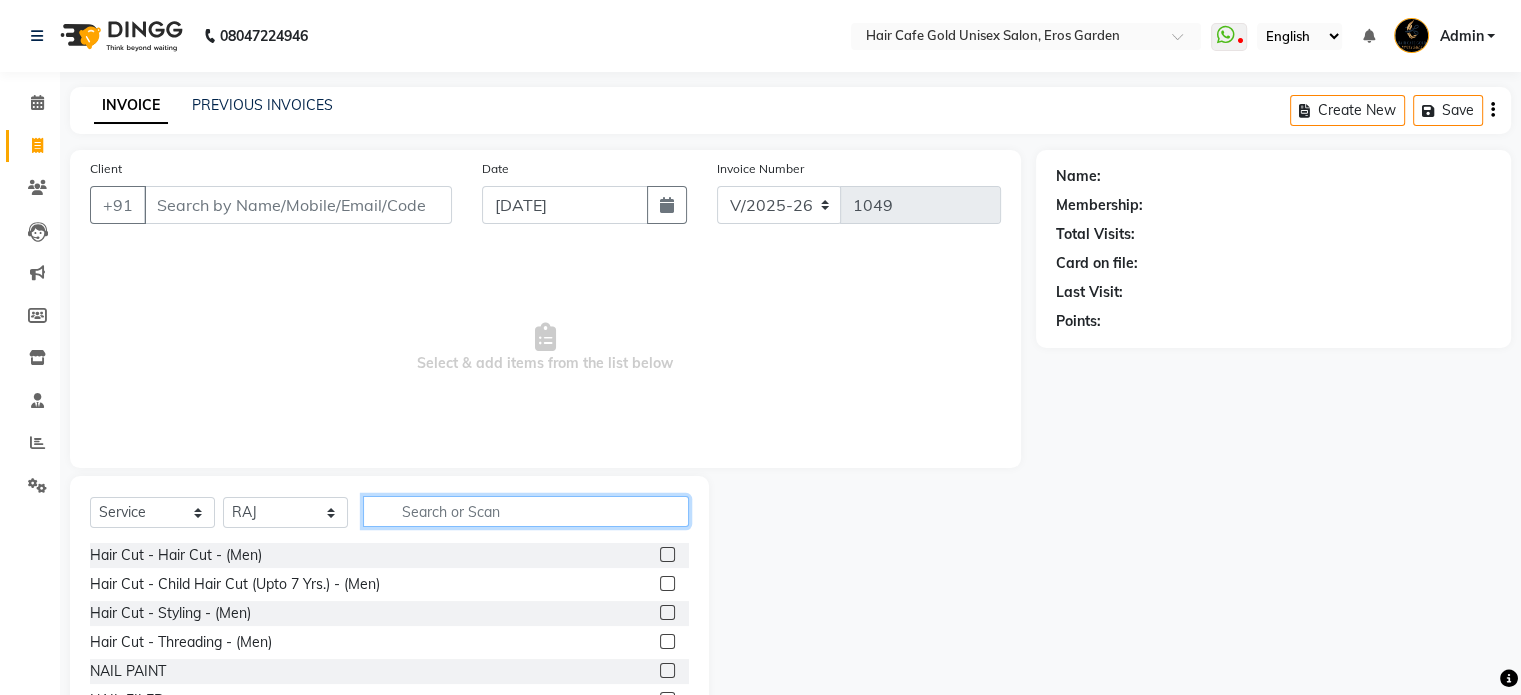 click 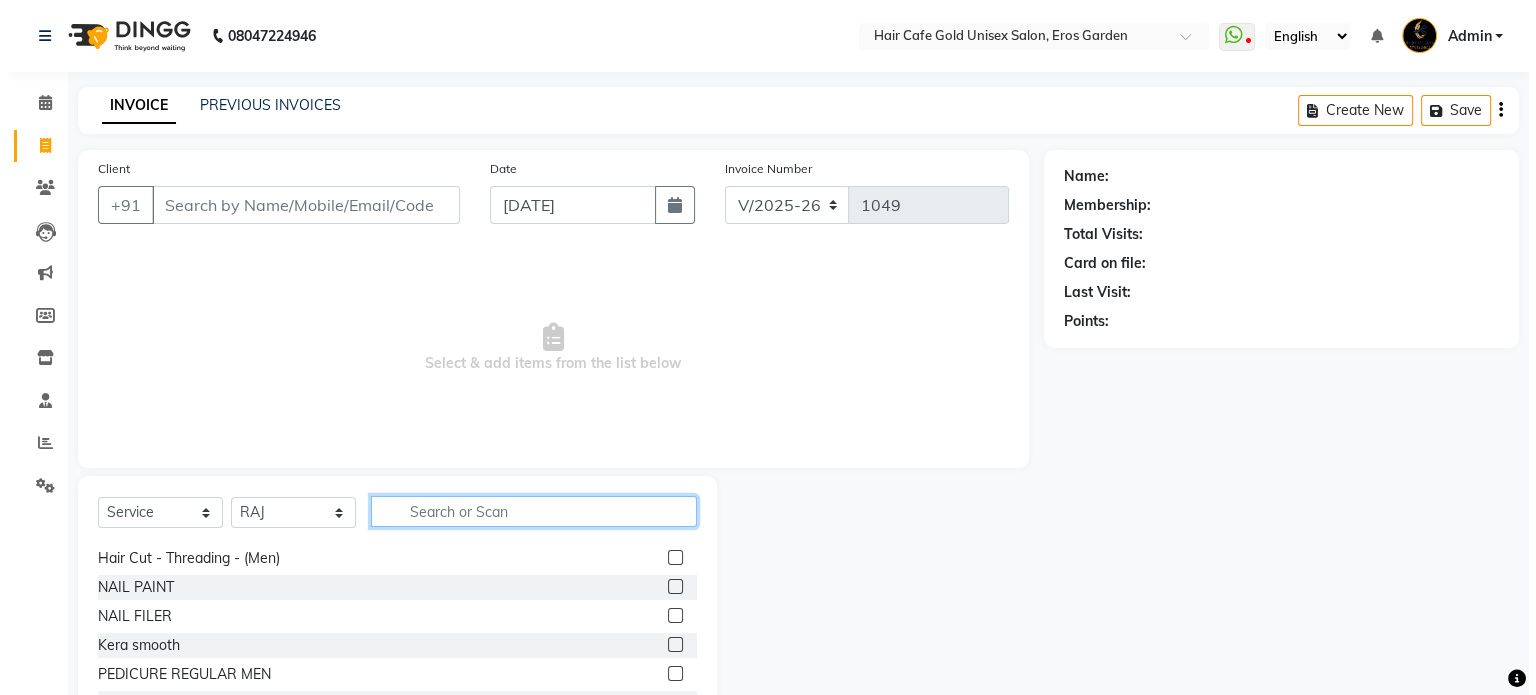 scroll, scrollTop: 0, scrollLeft: 0, axis: both 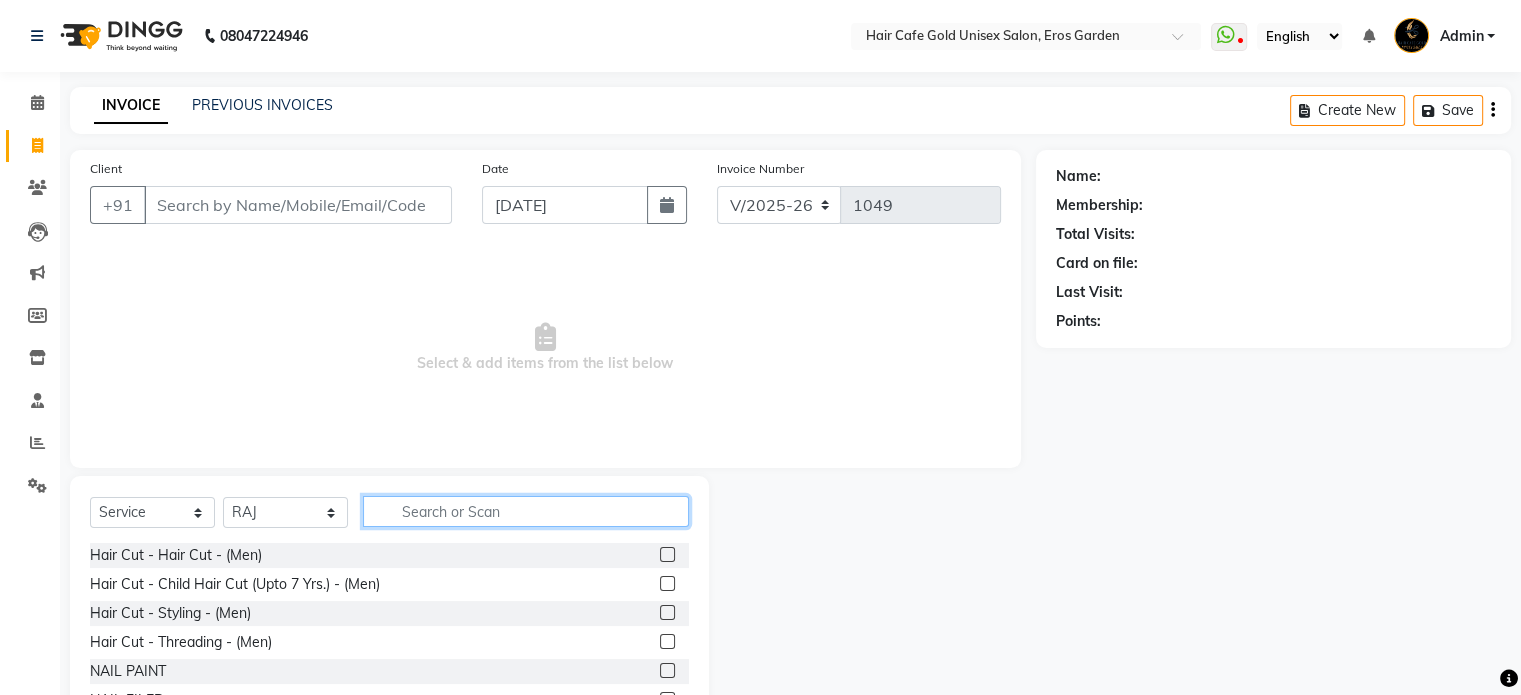 click 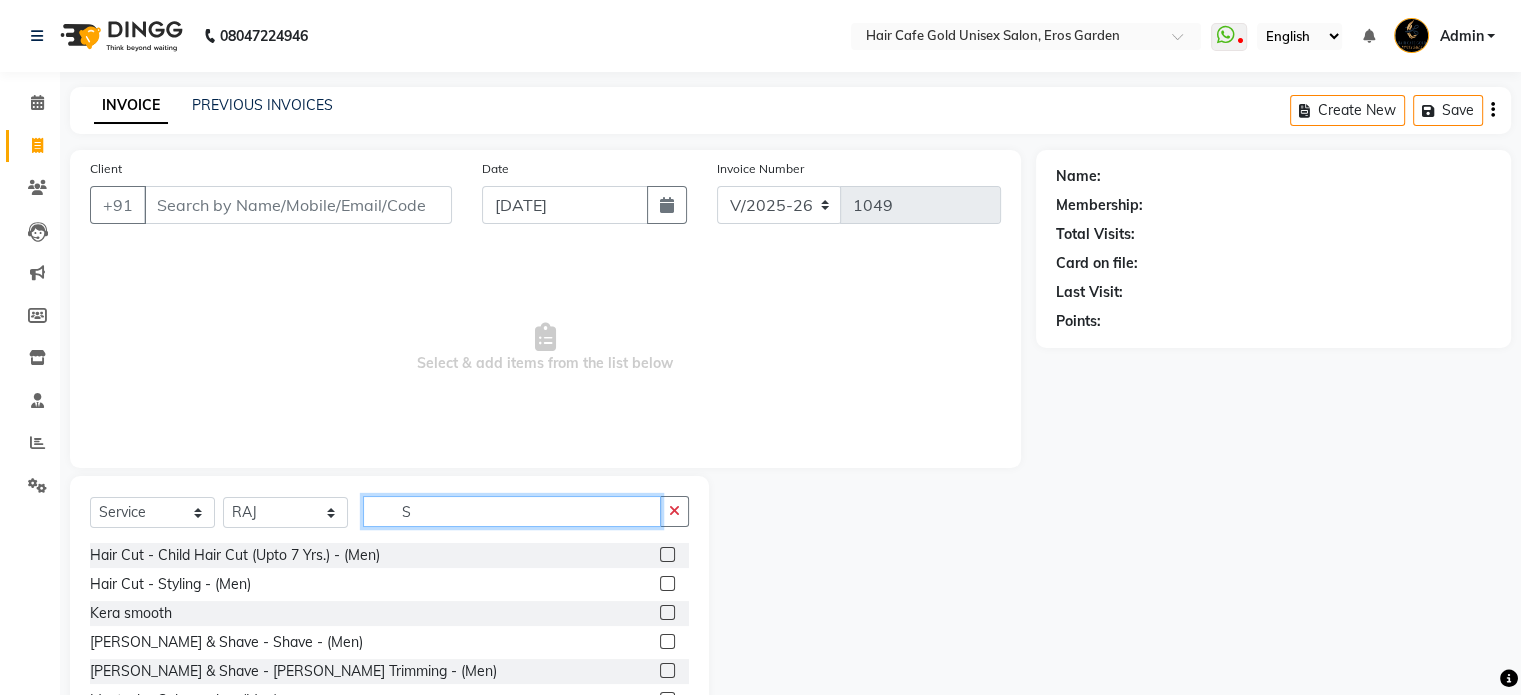 type on "S" 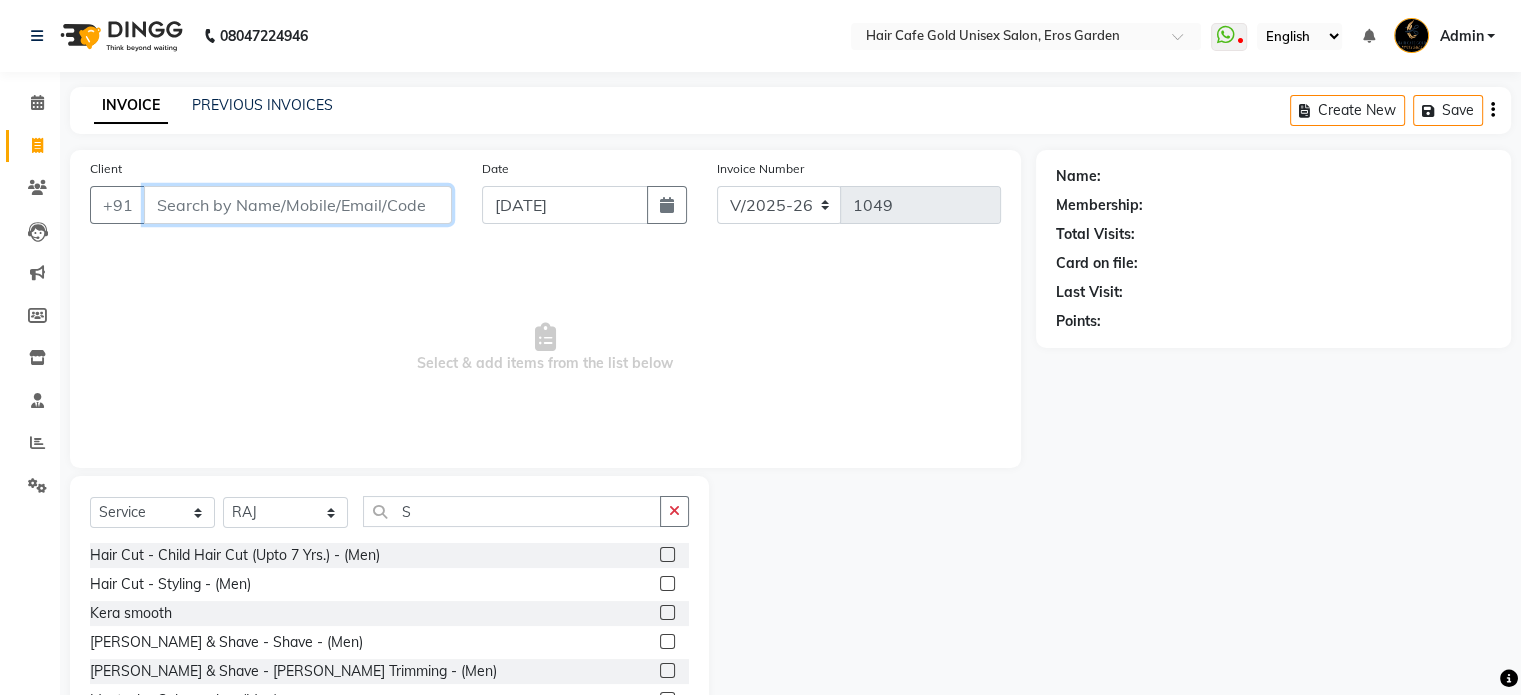 click on "Client" at bounding box center [298, 205] 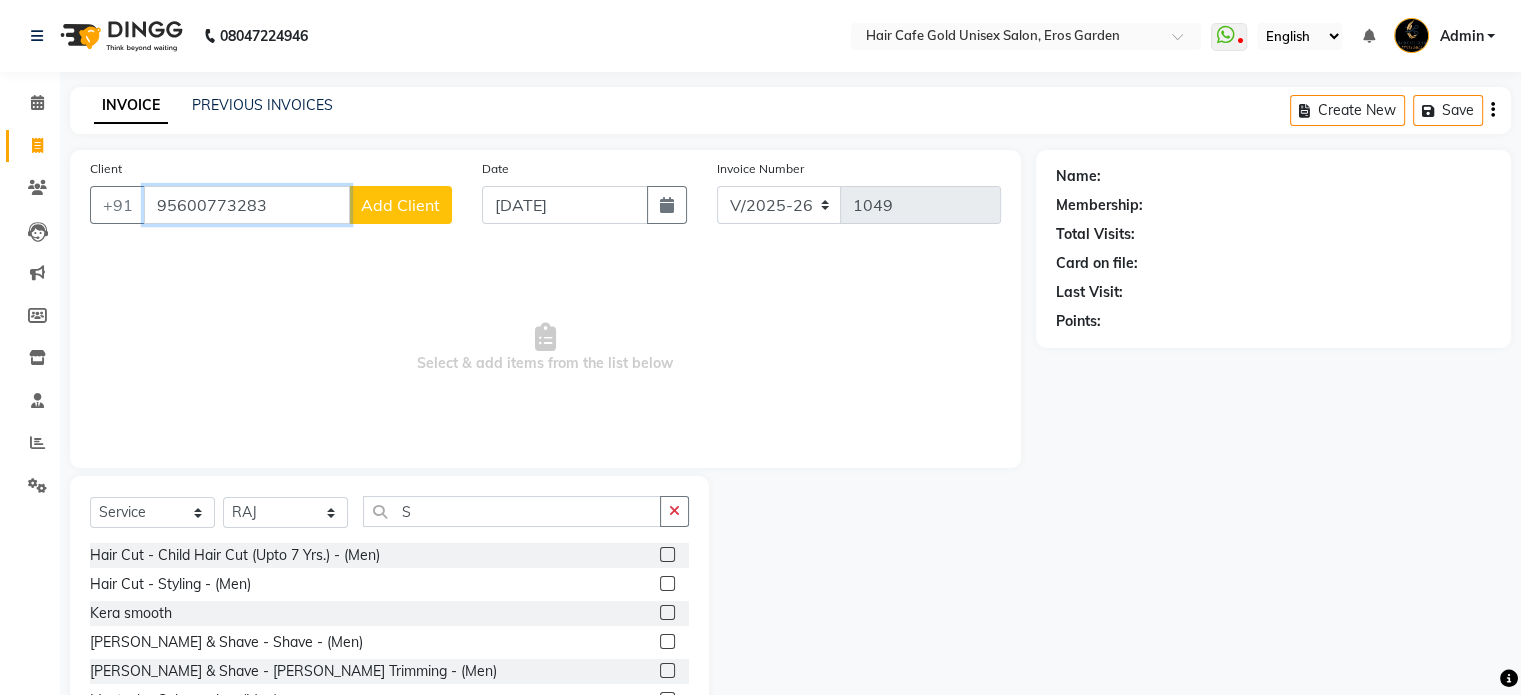 type on "95600773283" 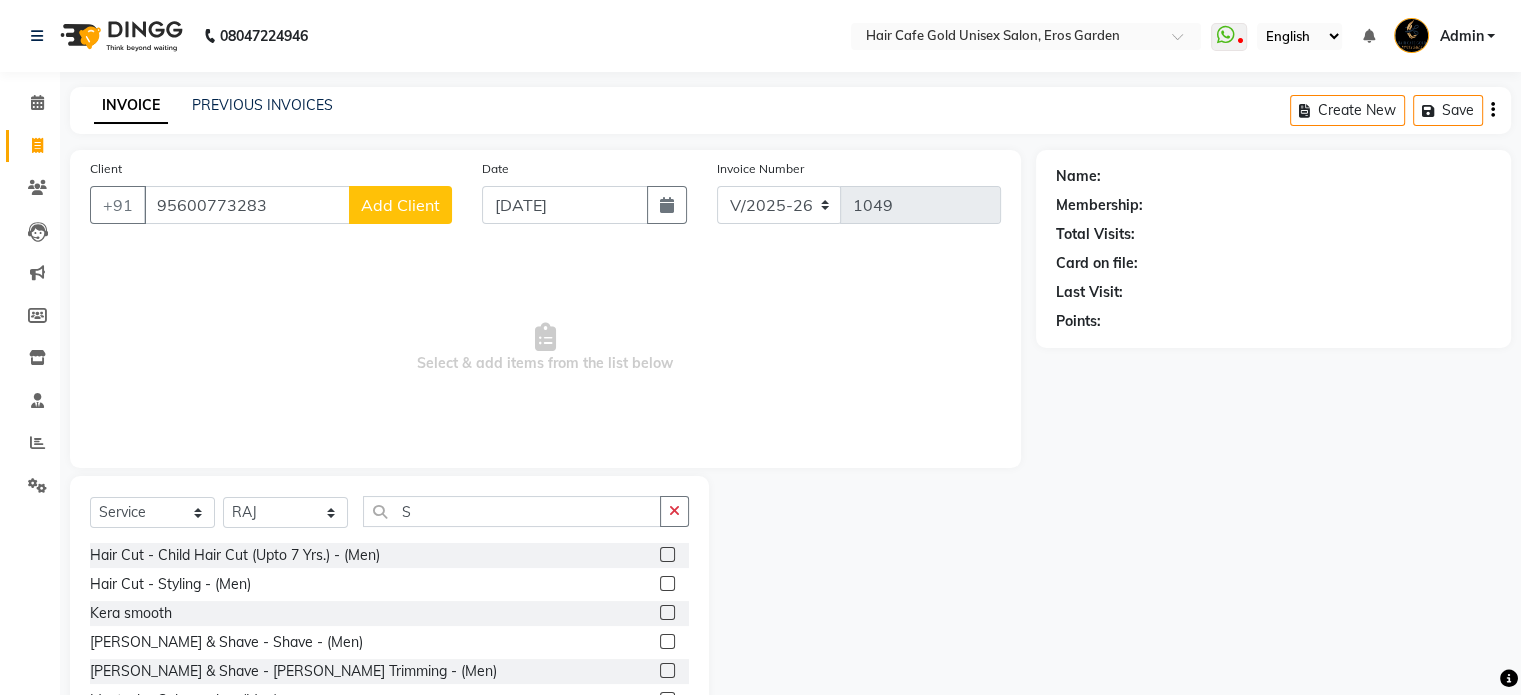 click on "Add Client" 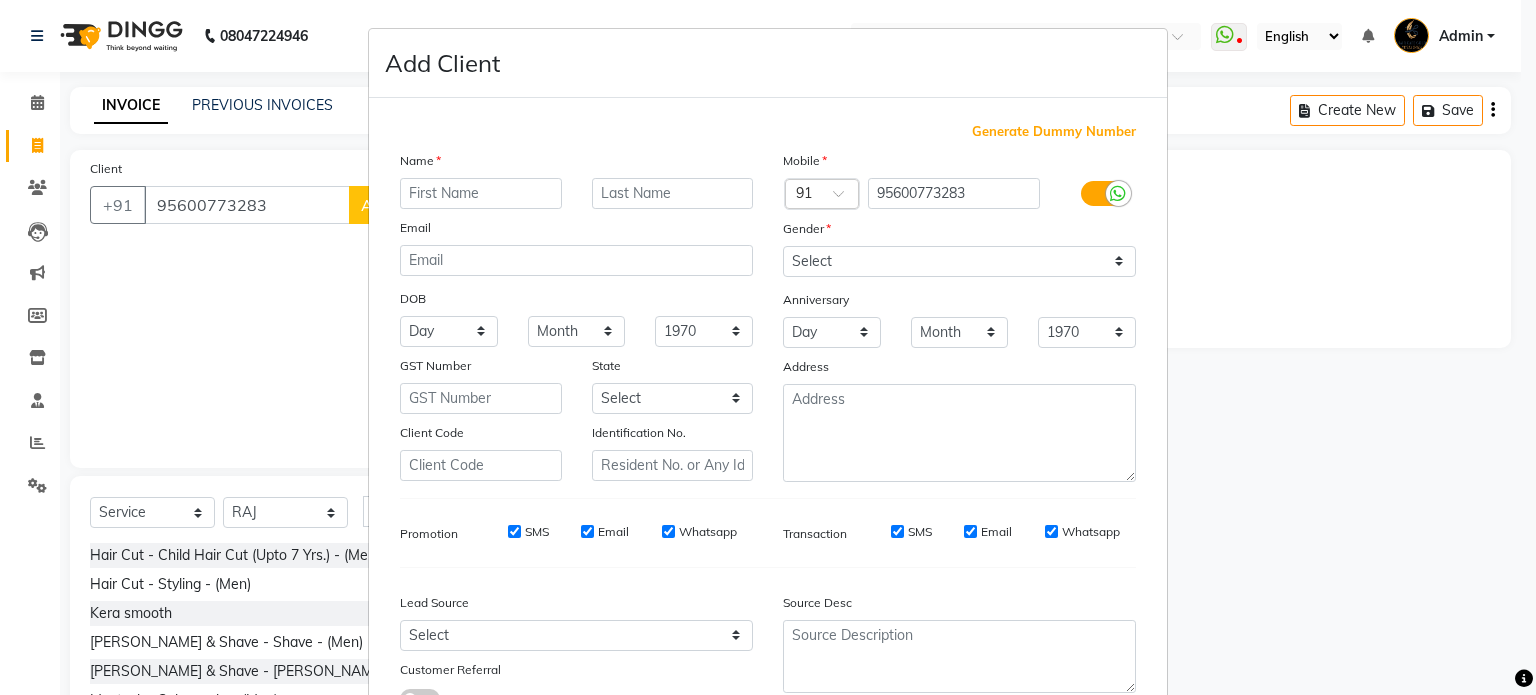 click at bounding box center (481, 193) 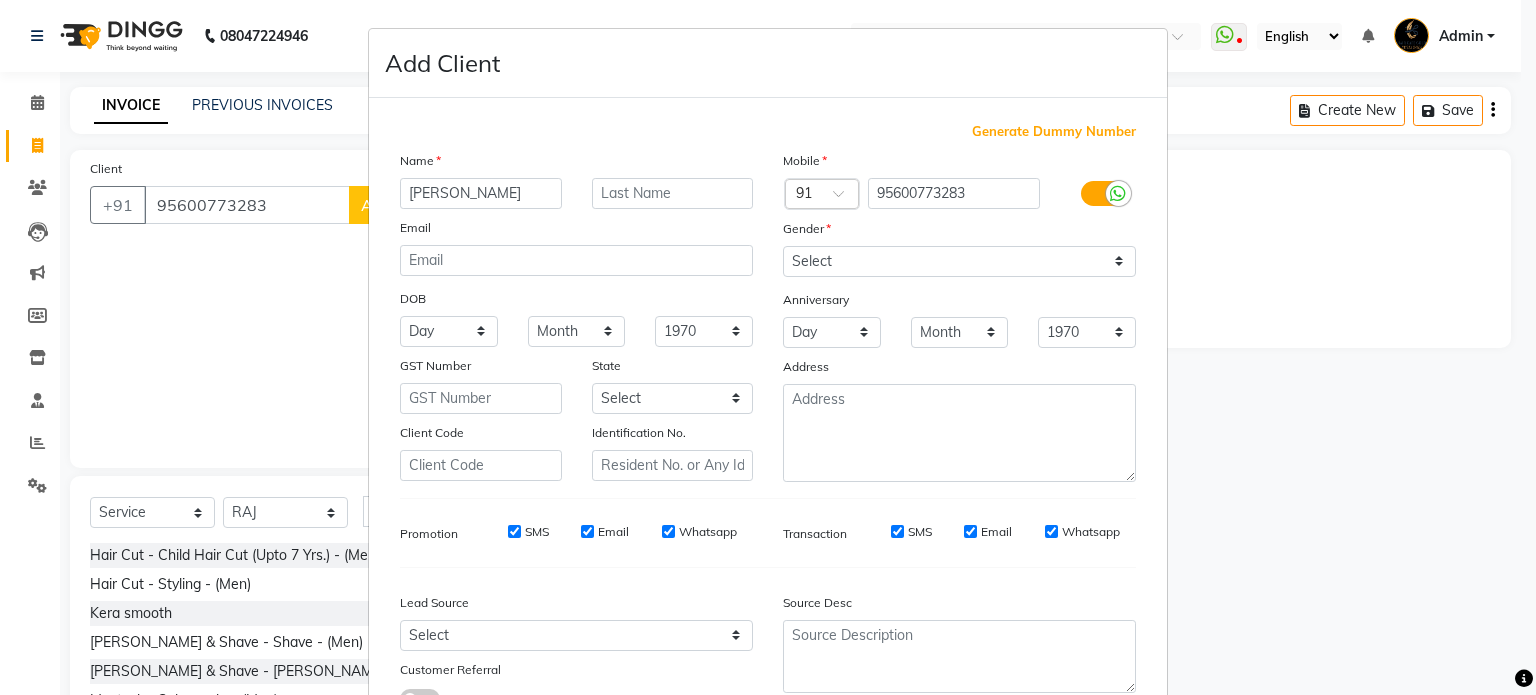 type on "[PERSON_NAME]" 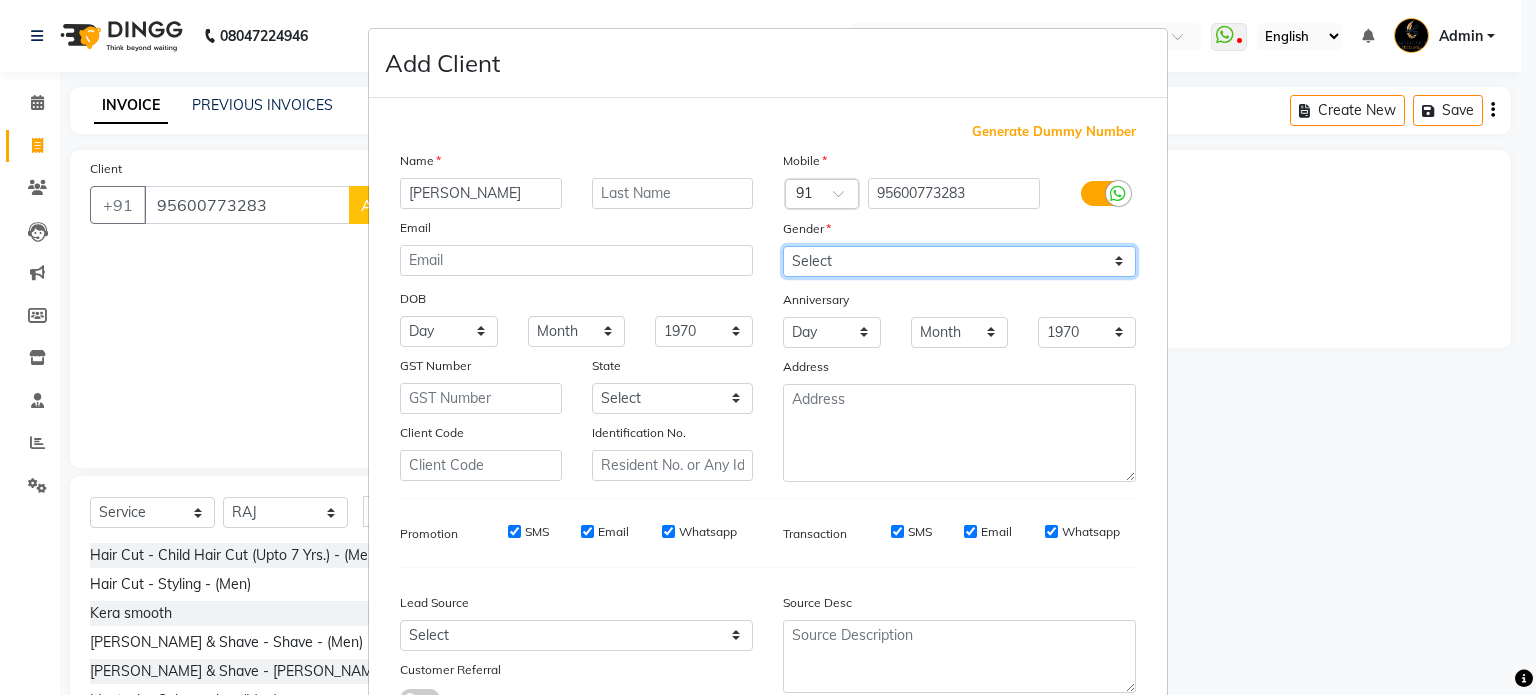 click on "Select Male Female Other Prefer Not To Say" at bounding box center (959, 261) 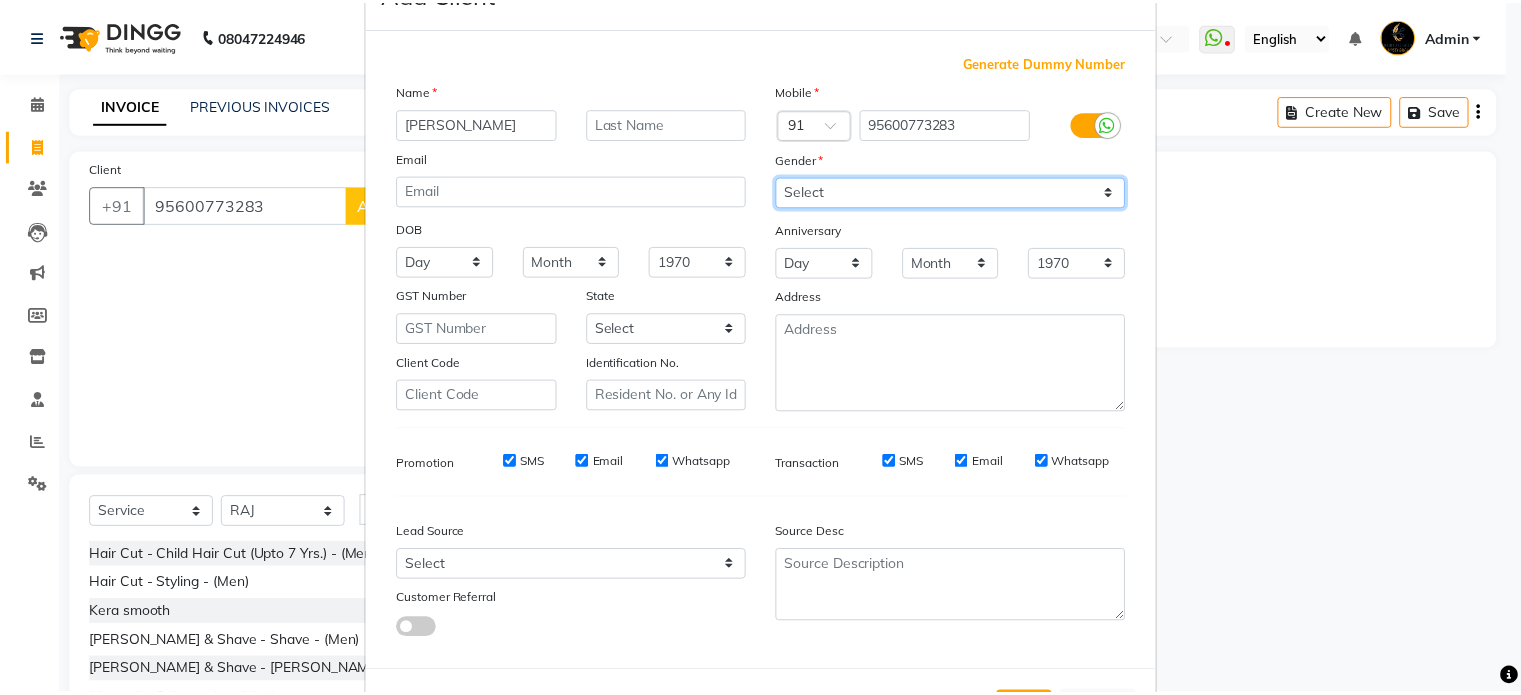 scroll, scrollTop: 161, scrollLeft: 0, axis: vertical 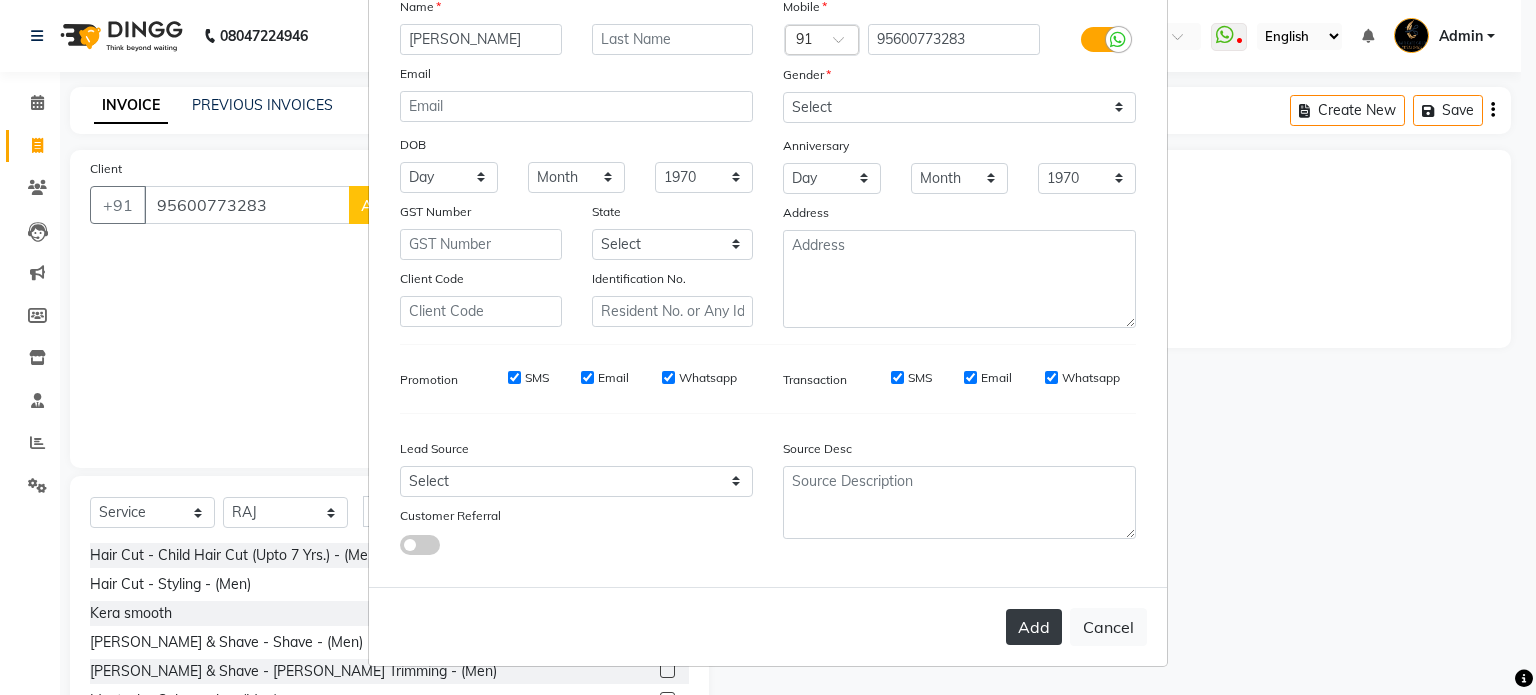 click on "Add" at bounding box center [1034, 627] 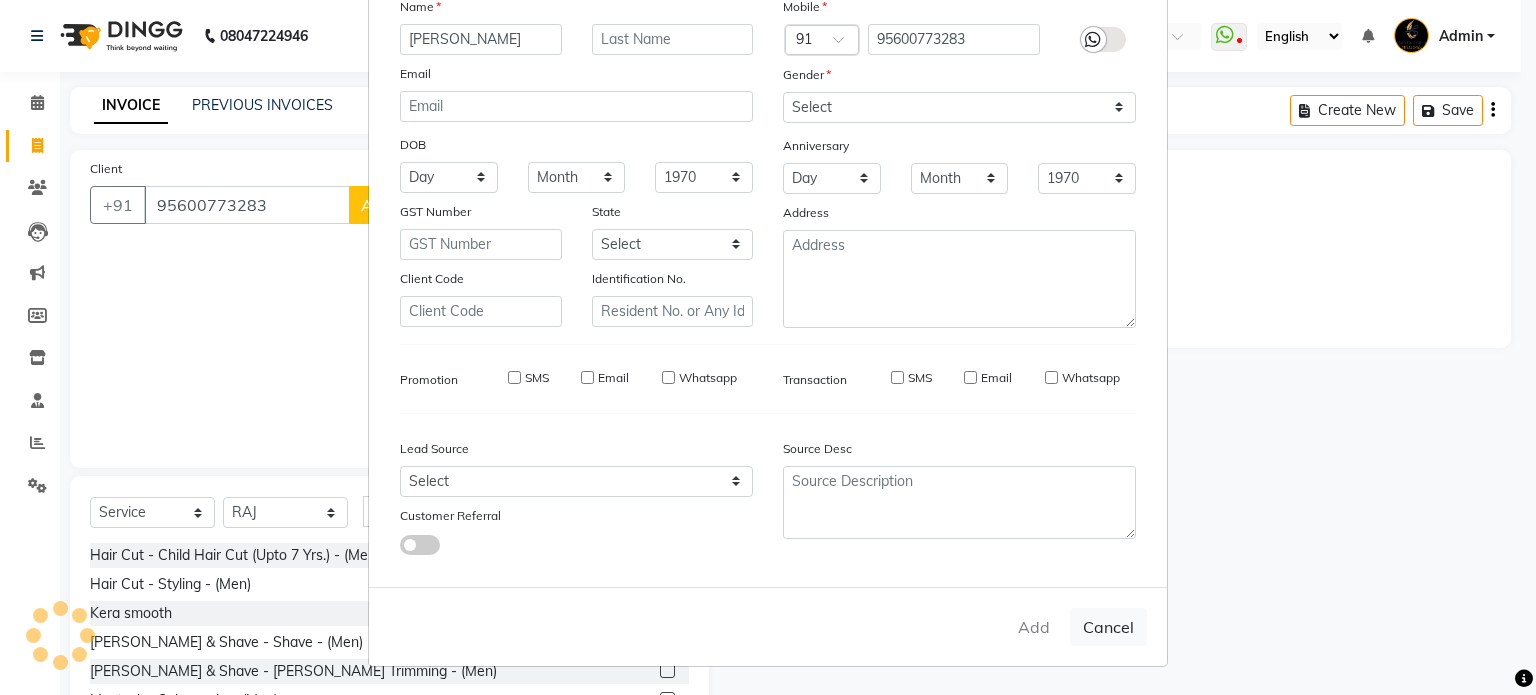 type 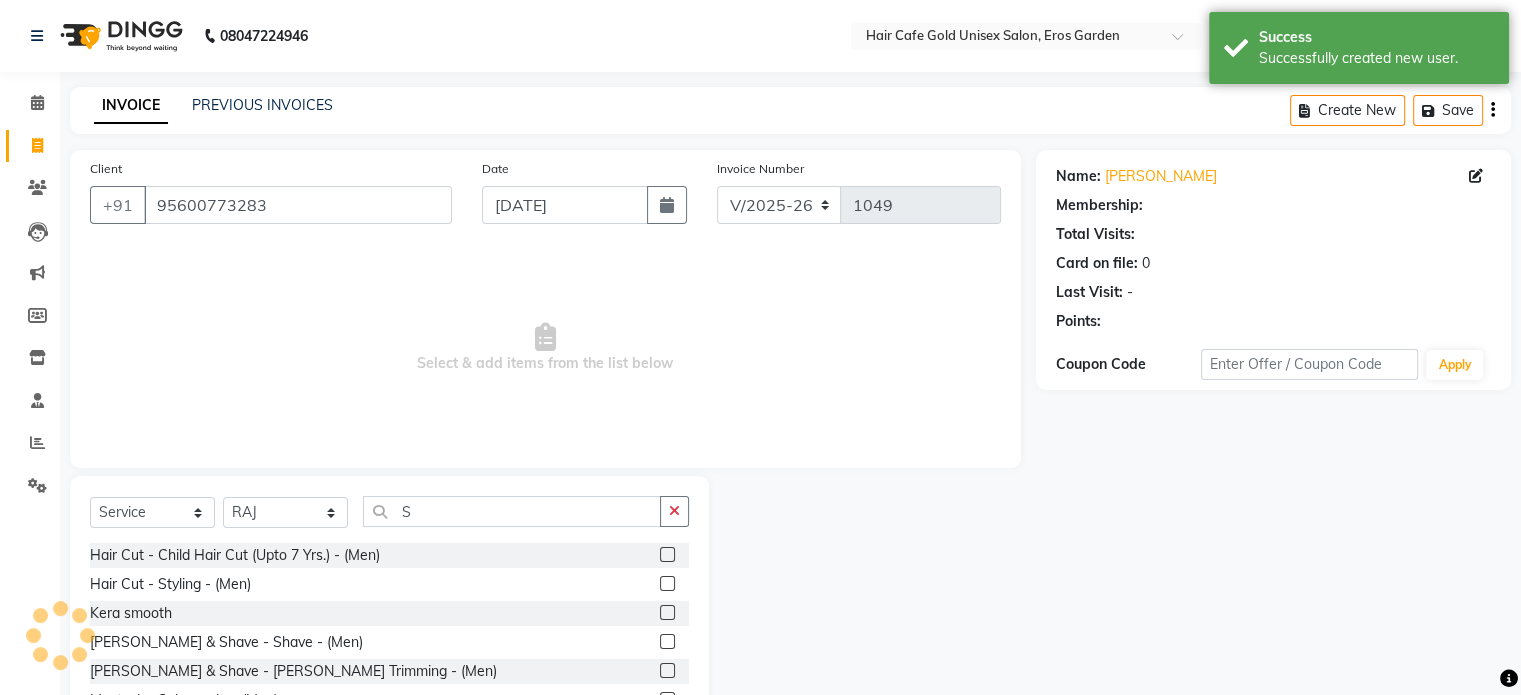select on "1: Object" 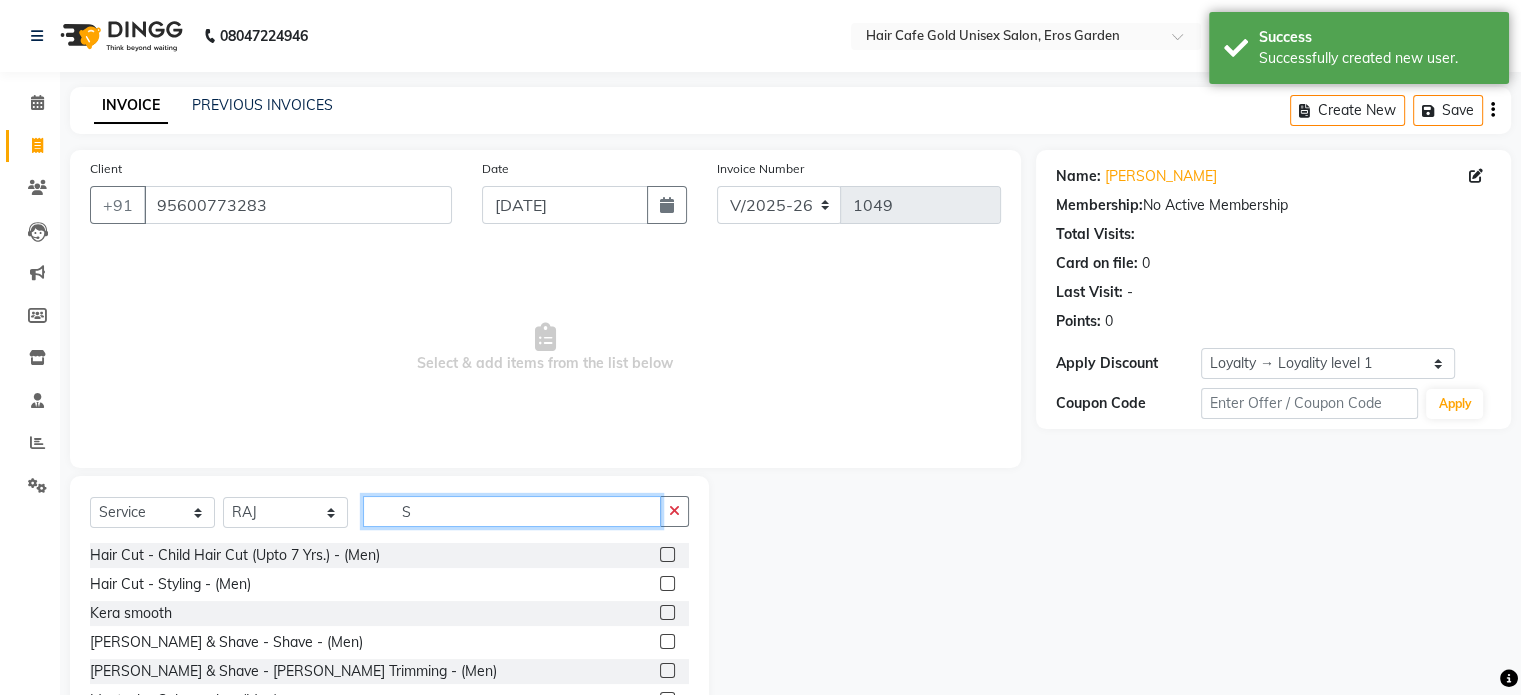 click on "S" 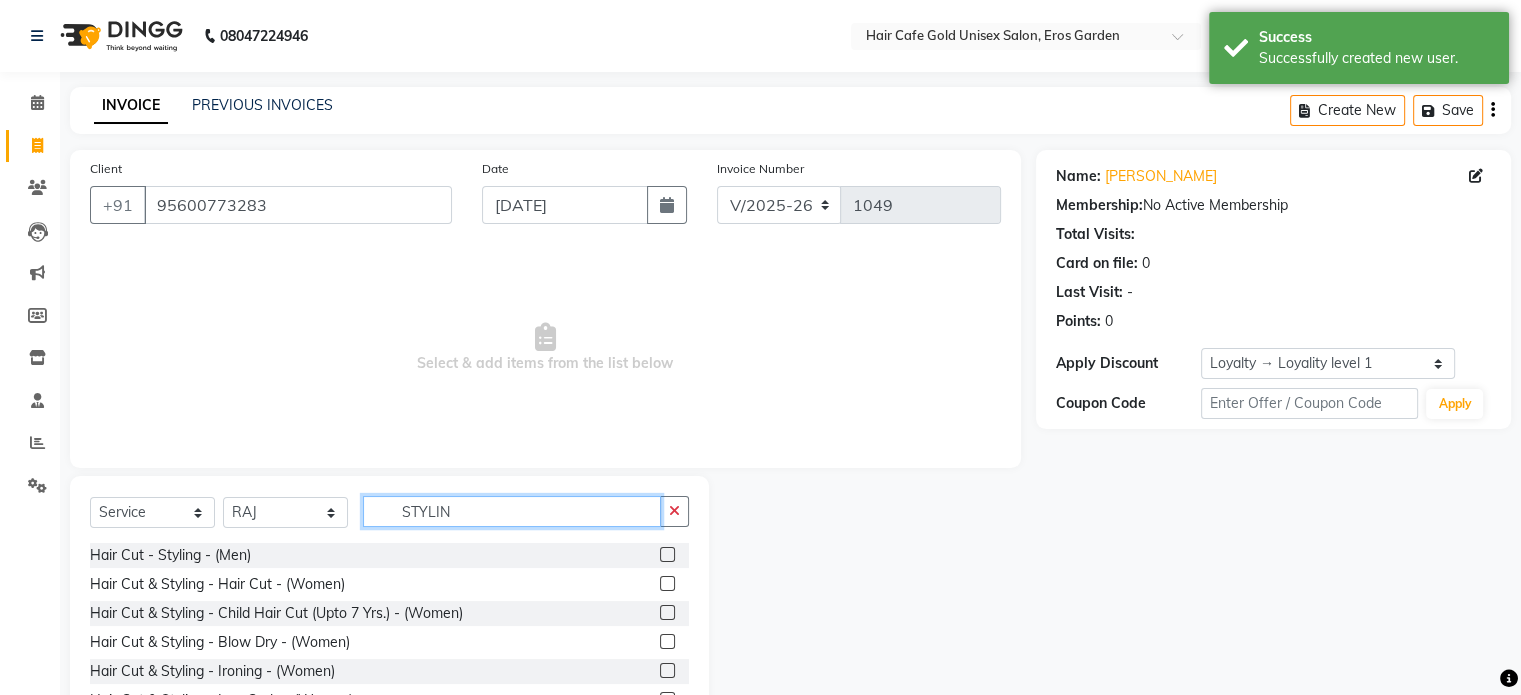 type on "STYLIN" 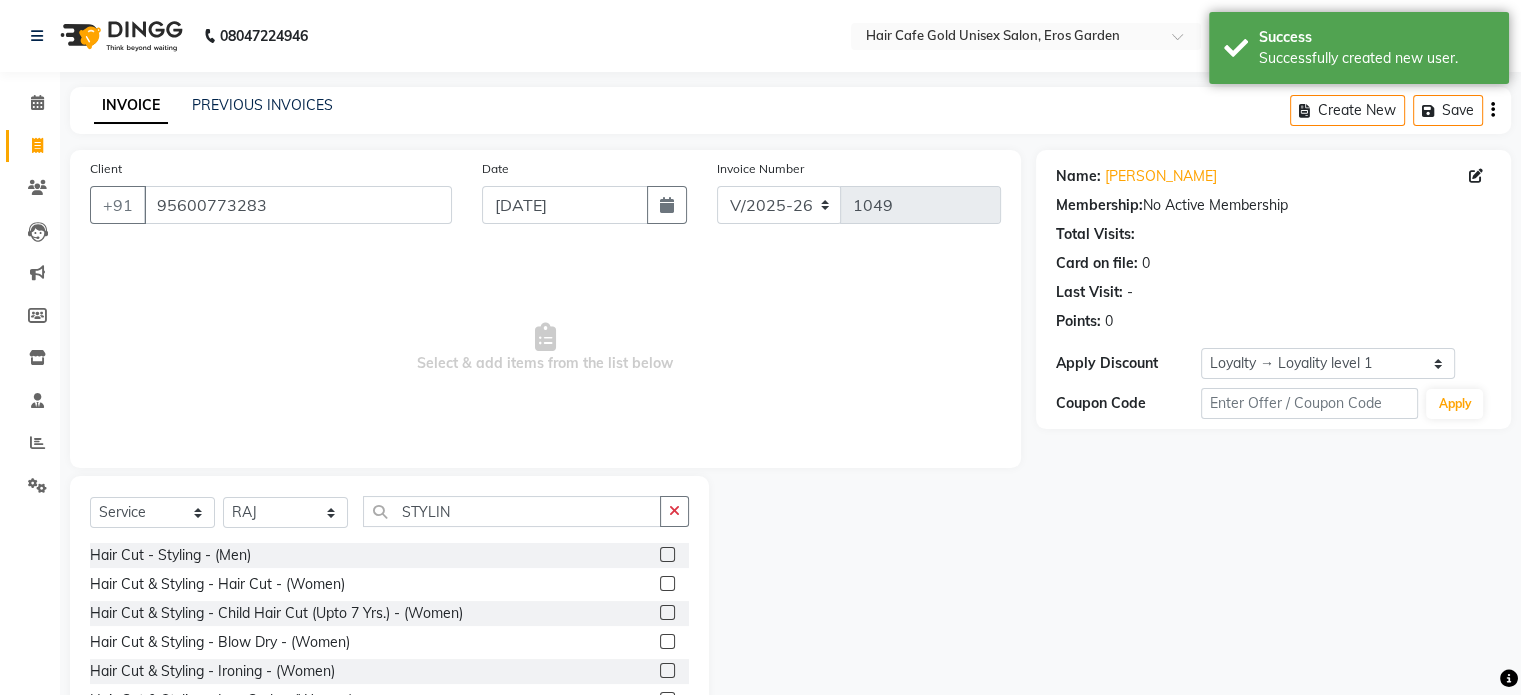 click 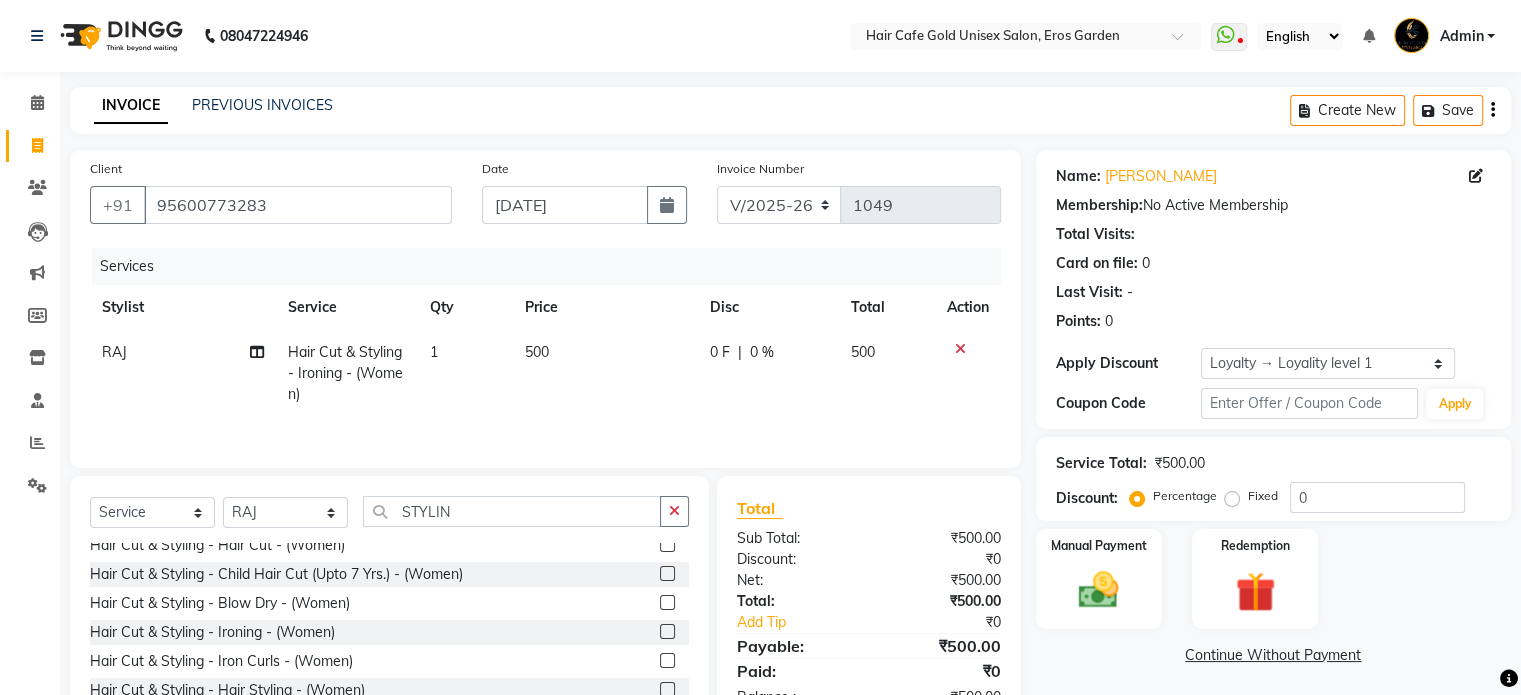 scroll, scrollTop: 60, scrollLeft: 0, axis: vertical 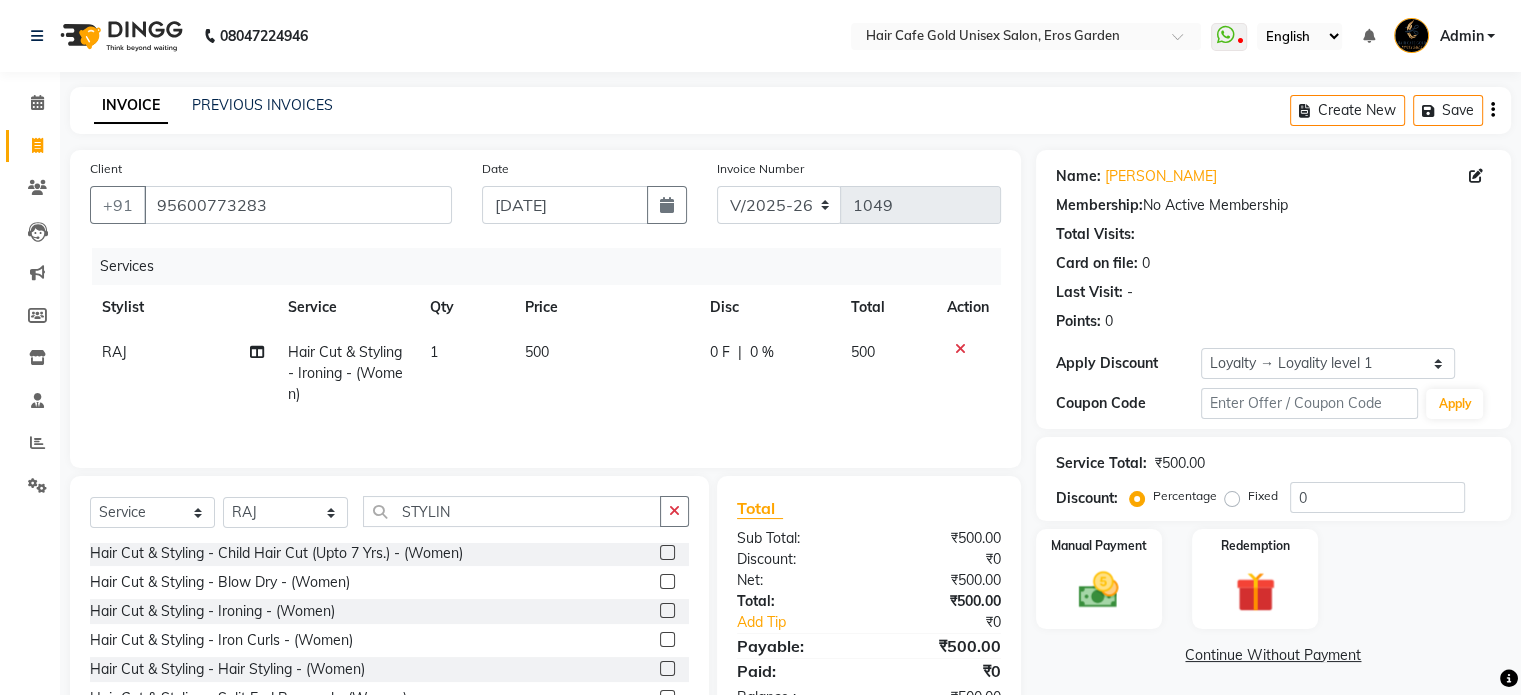 click 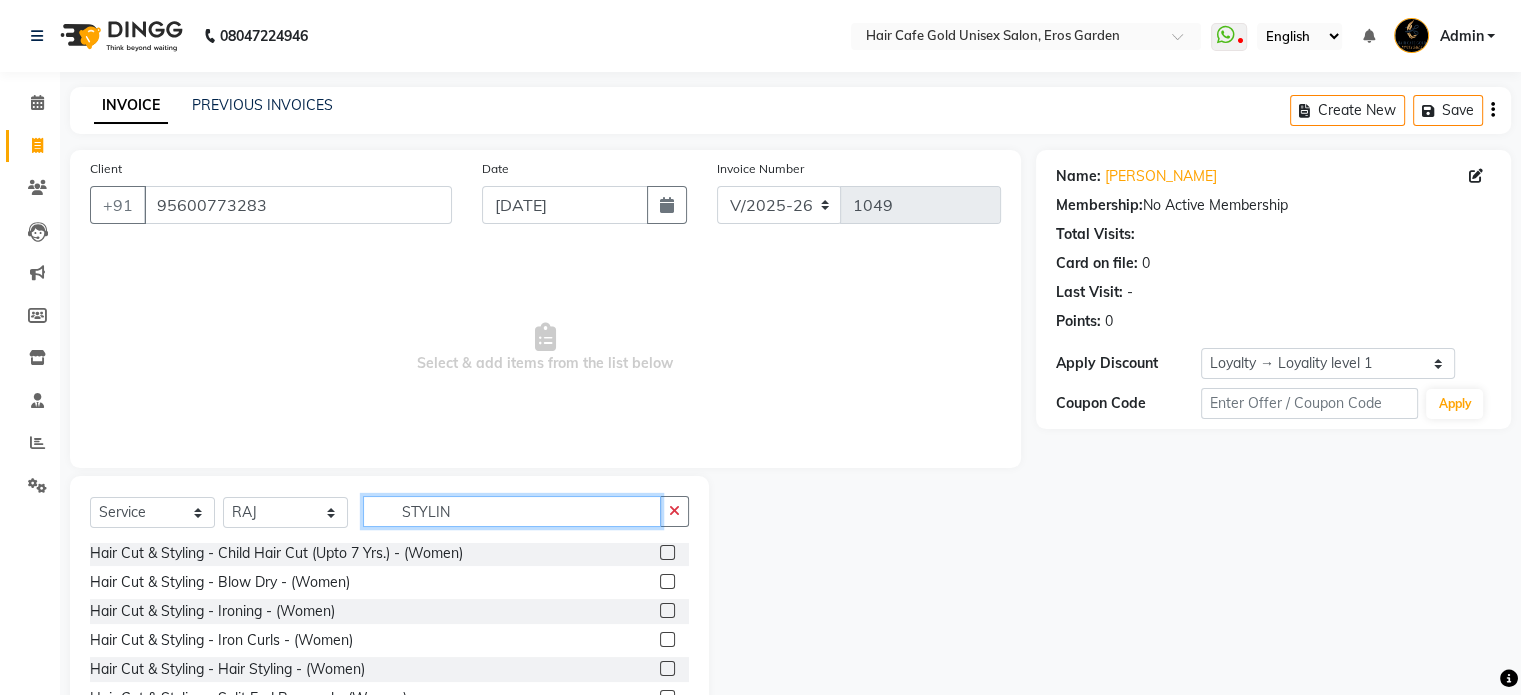 click on "STYLIN" 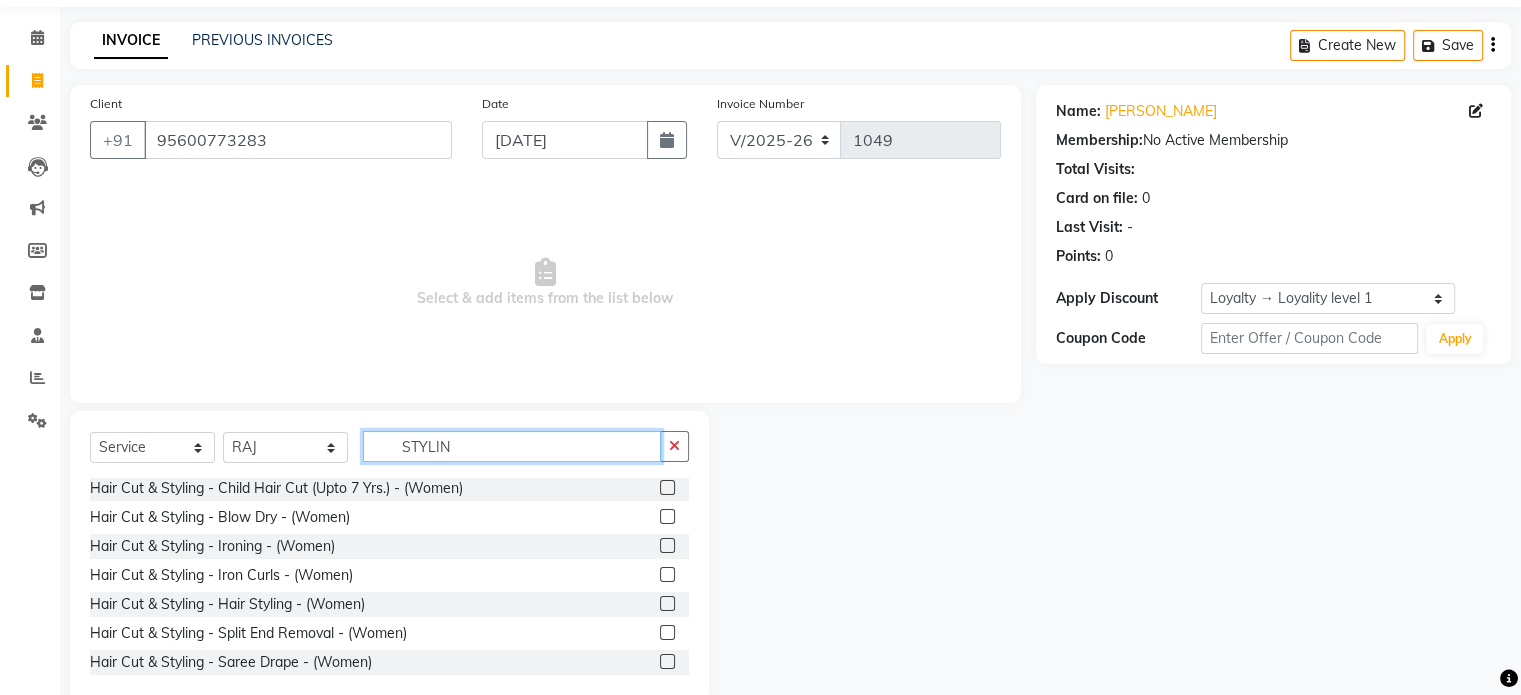 scroll, scrollTop: 100, scrollLeft: 0, axis: vertical 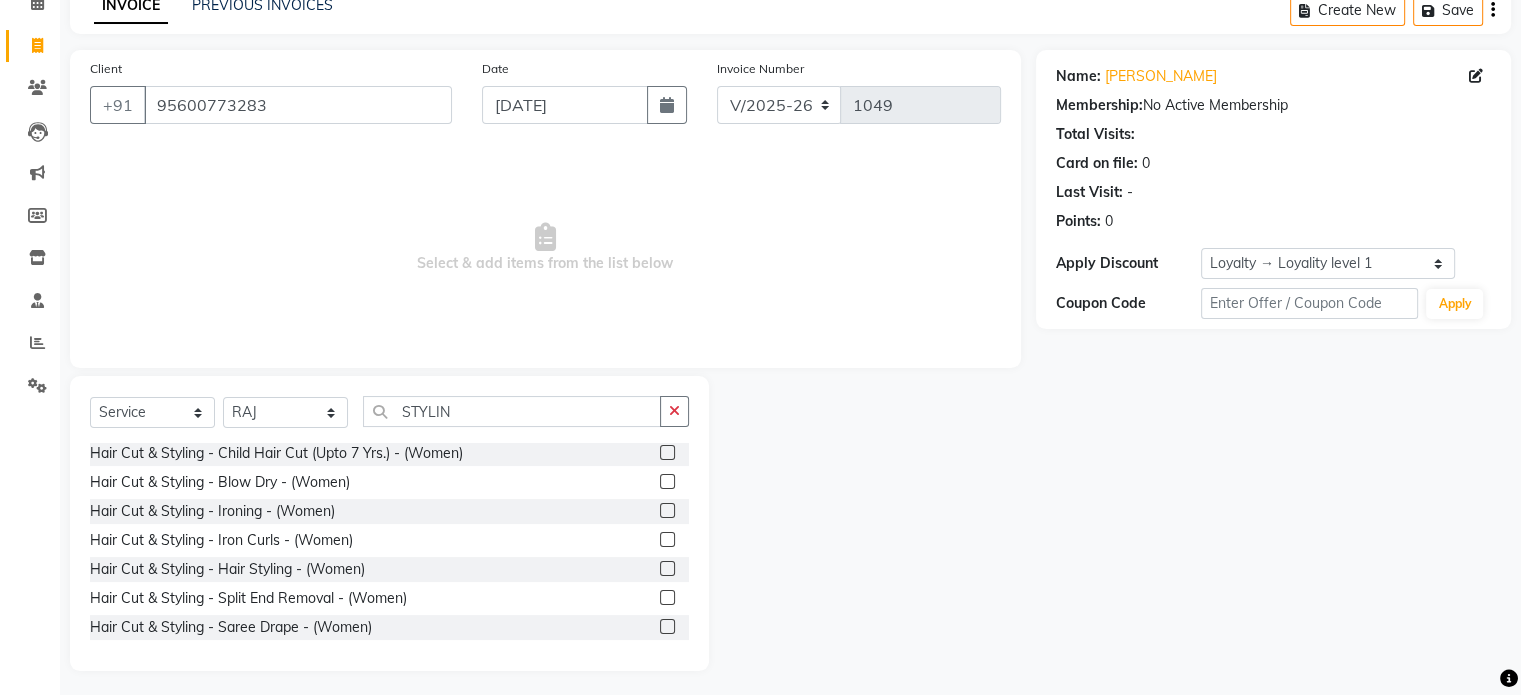 click 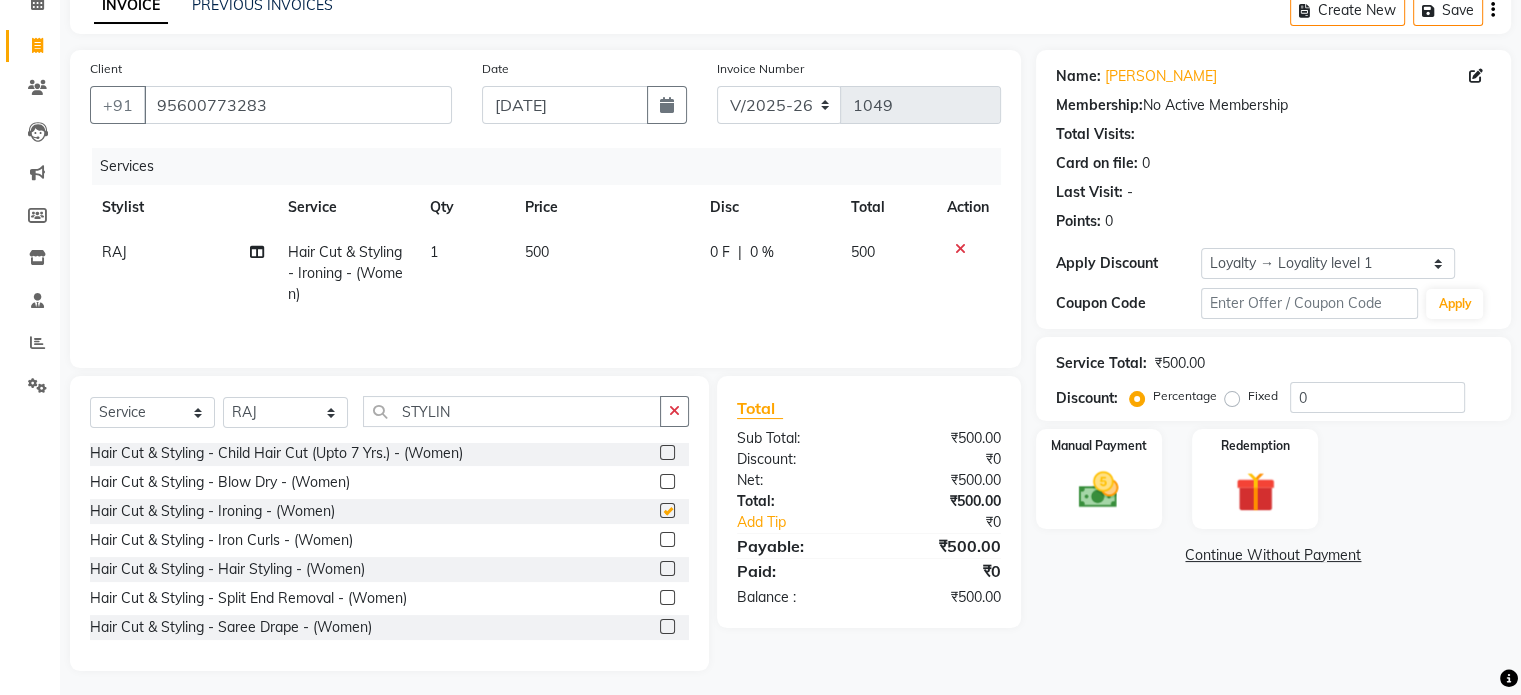 checkbox on "false" 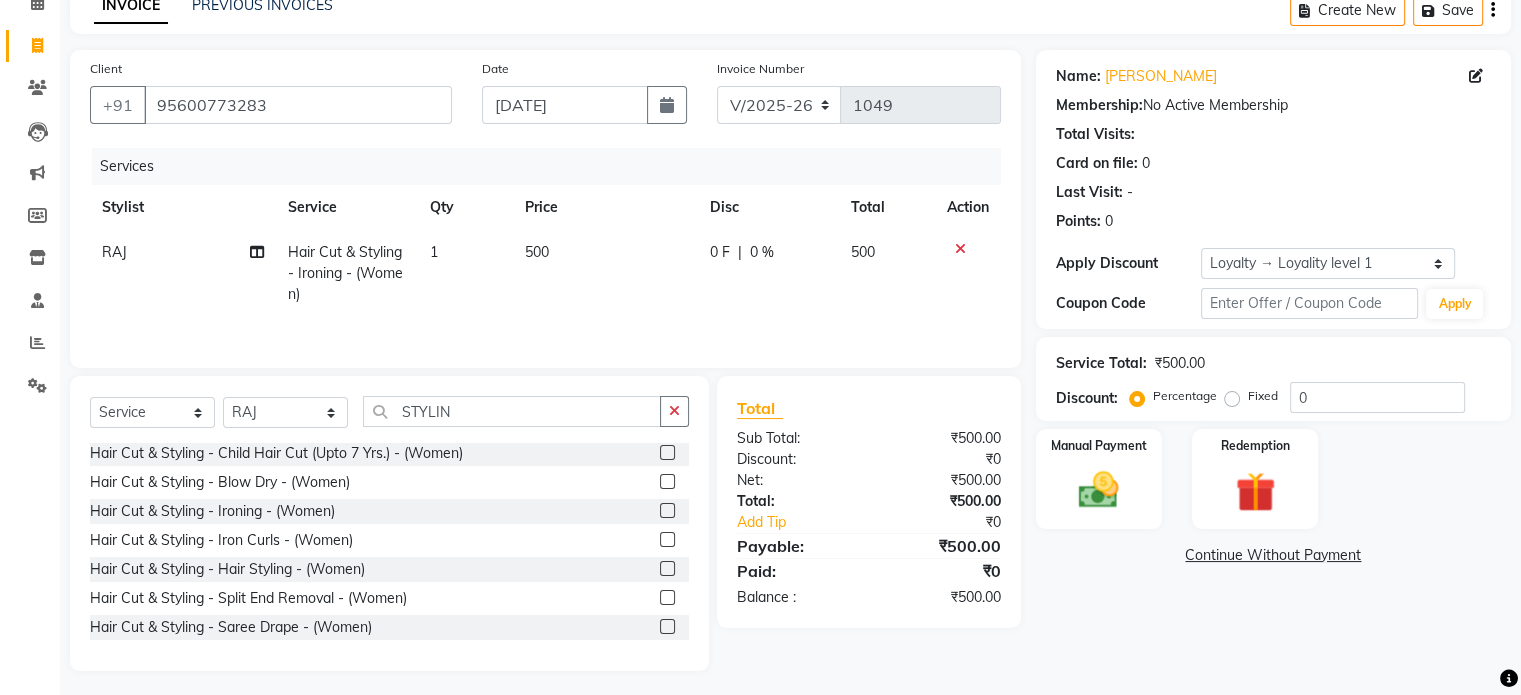 click on "500" 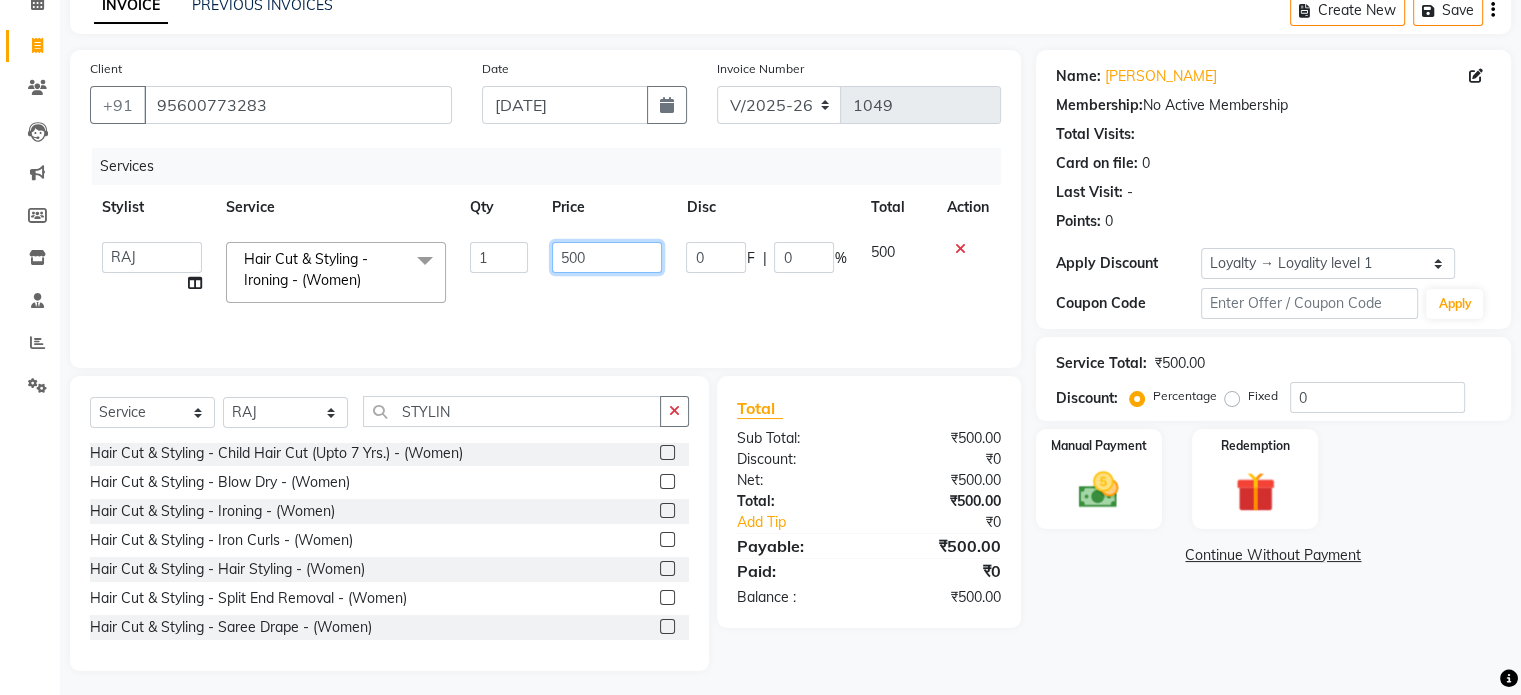 click on "500" 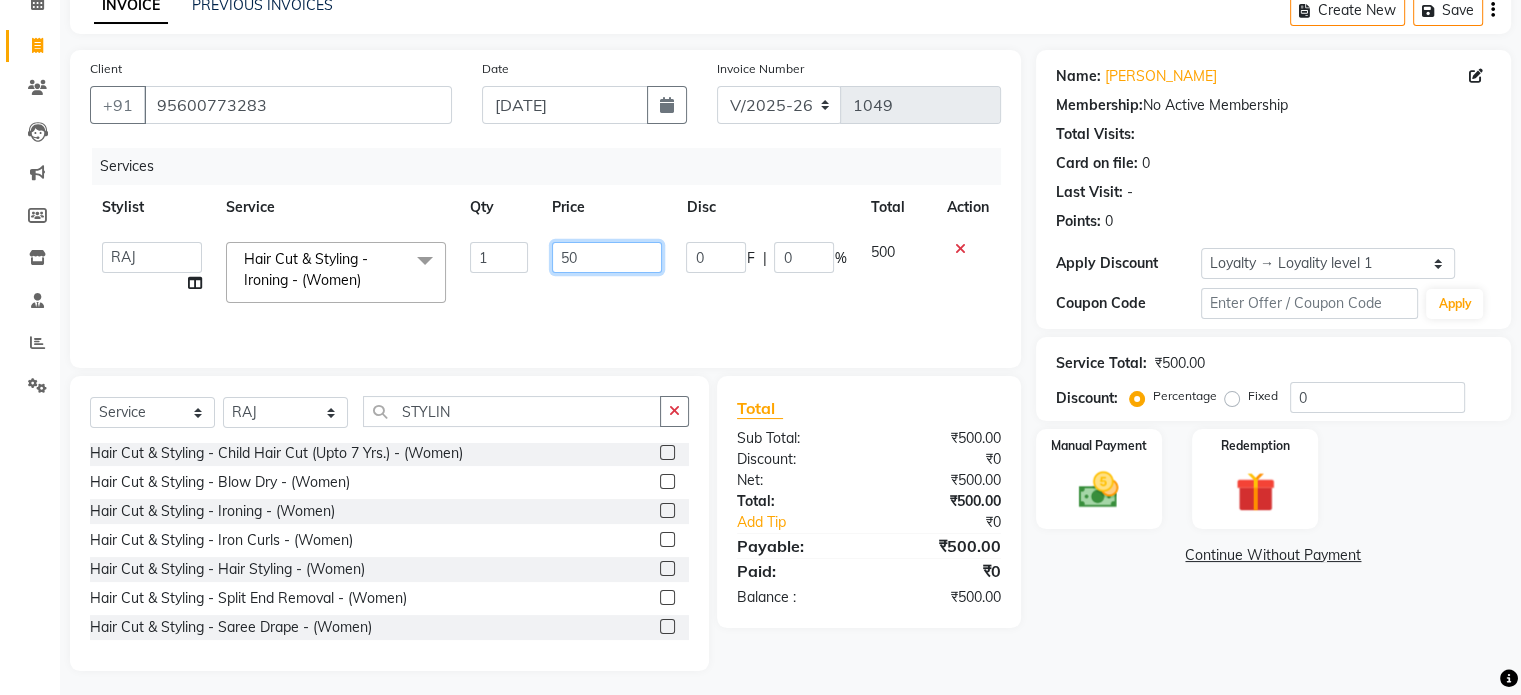 type on "5" 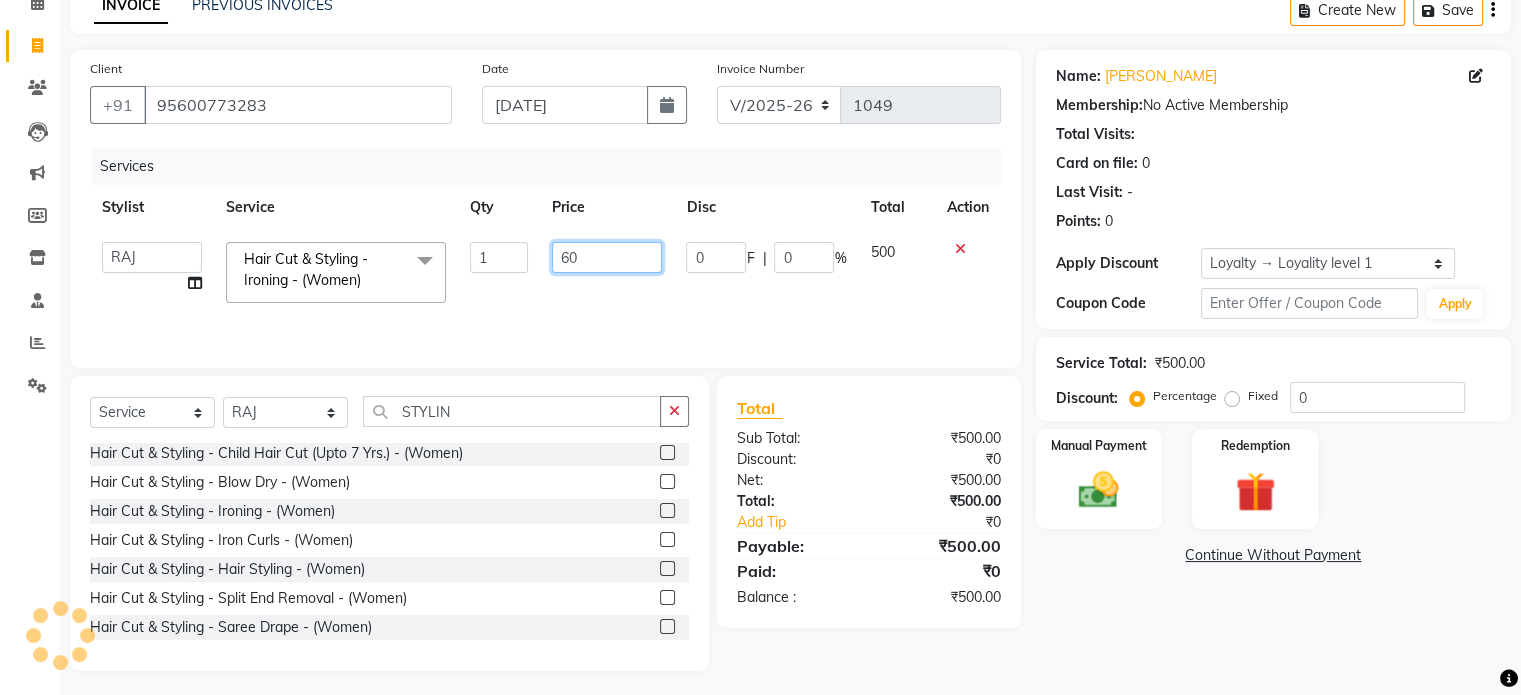 type on "600" 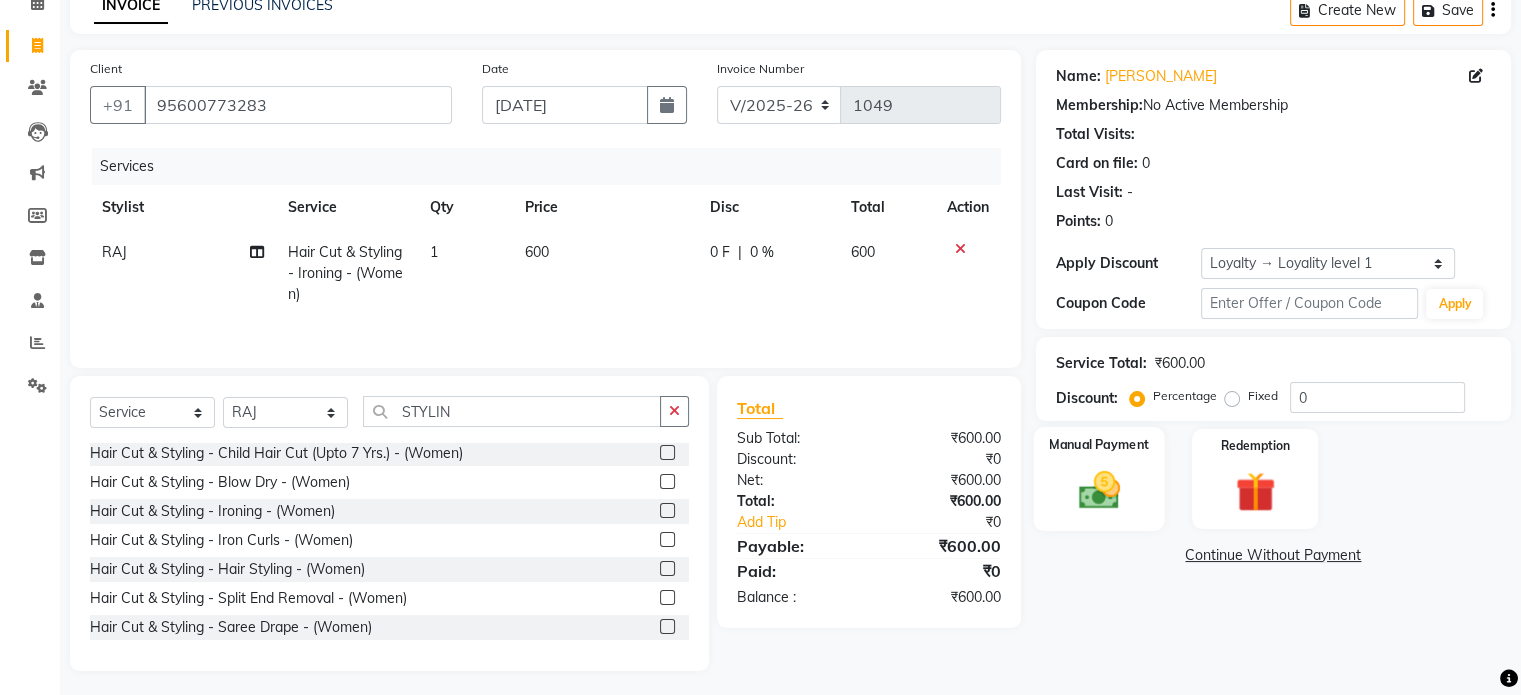 click on "Manual Payment" 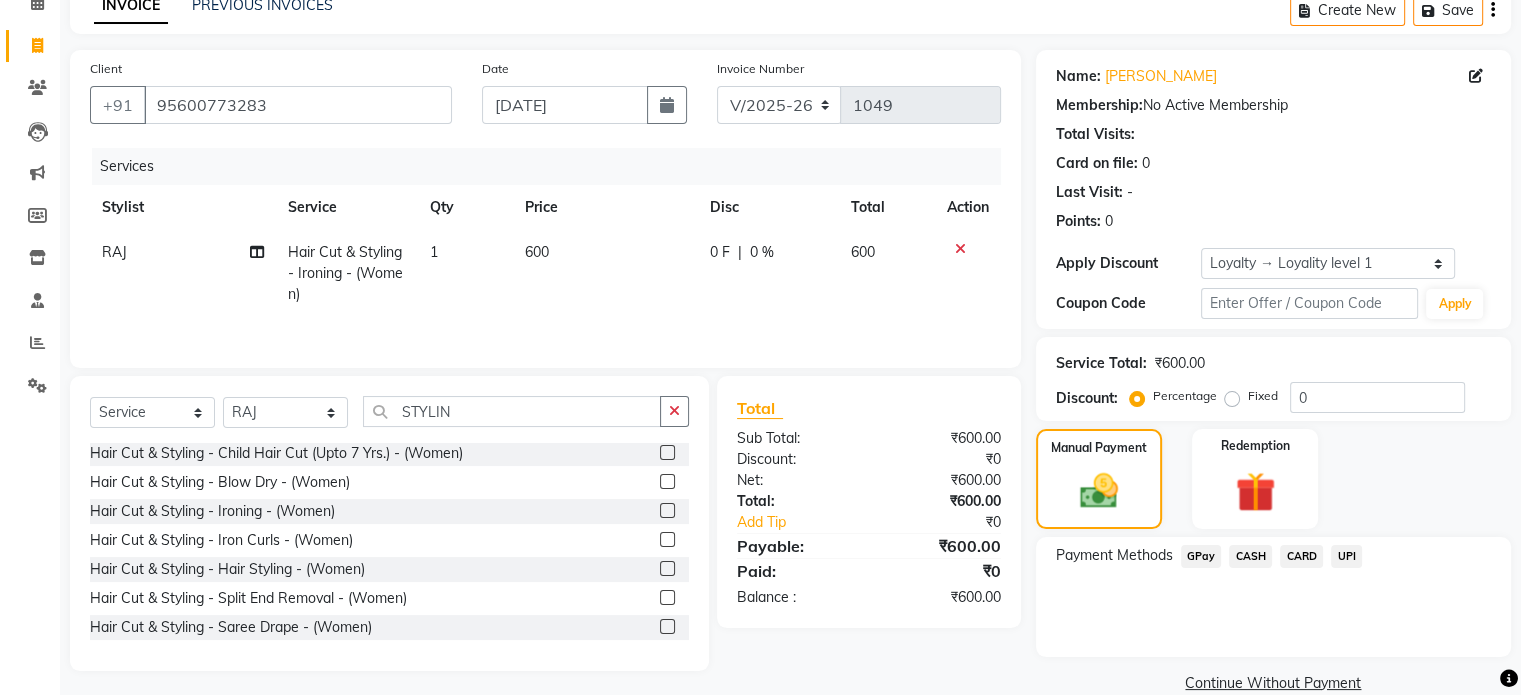 click on "UPI" 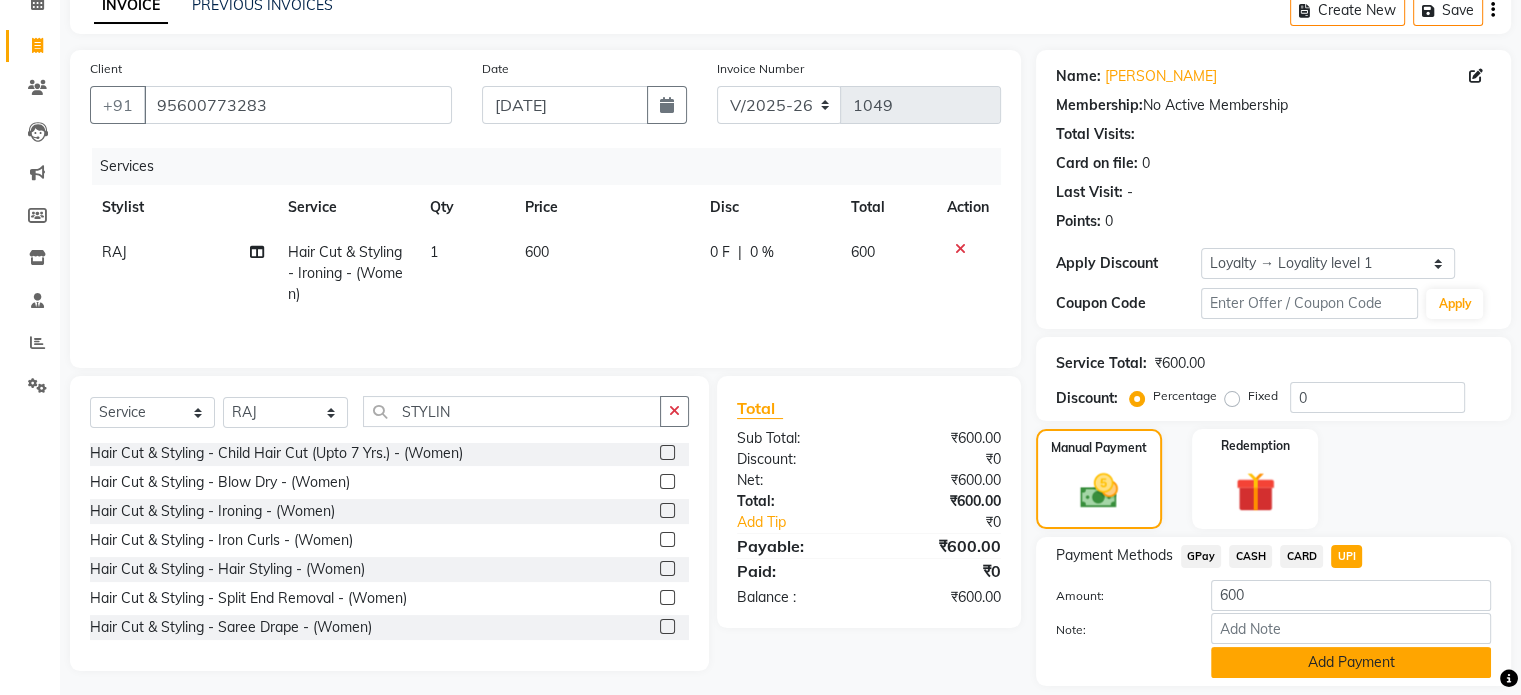 click on "Add Payment" 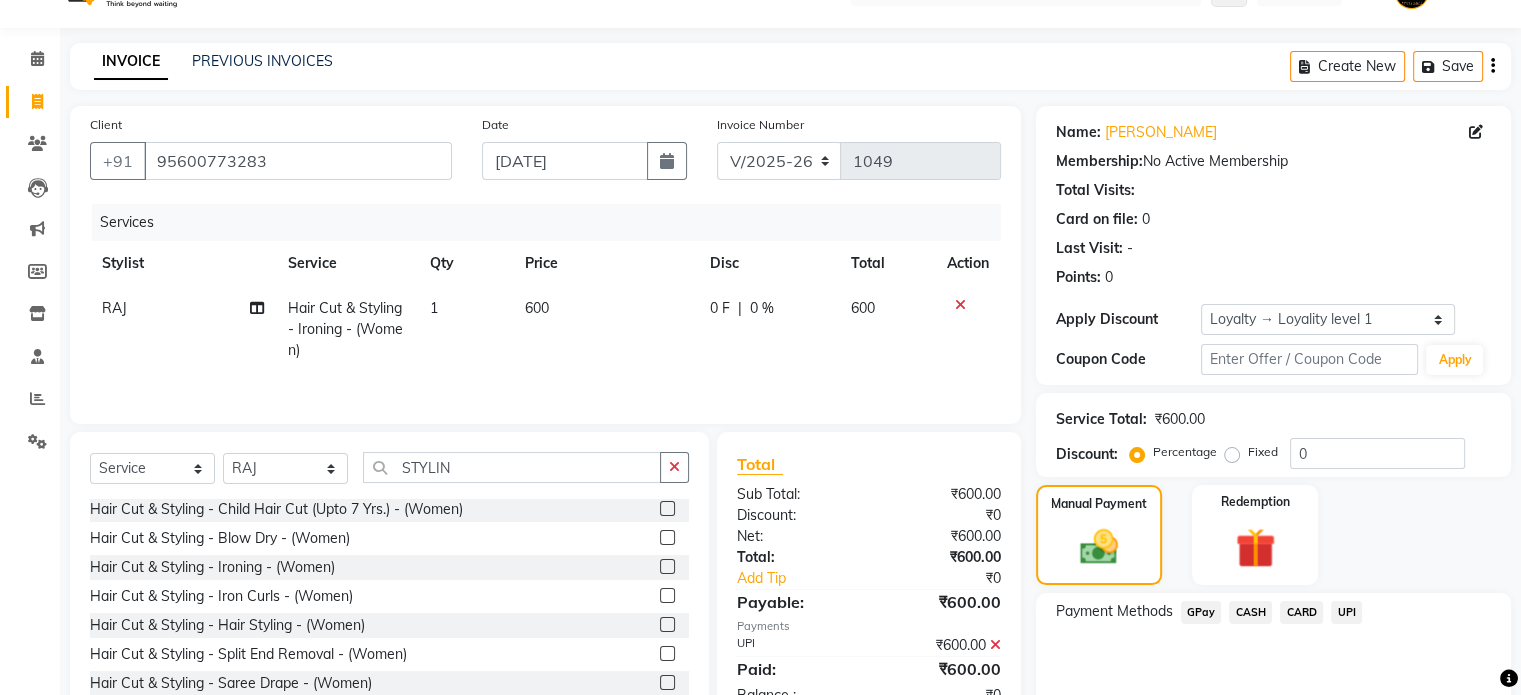 scroll, scrollTop: 244, scrollLeft: 0, axis: vertical 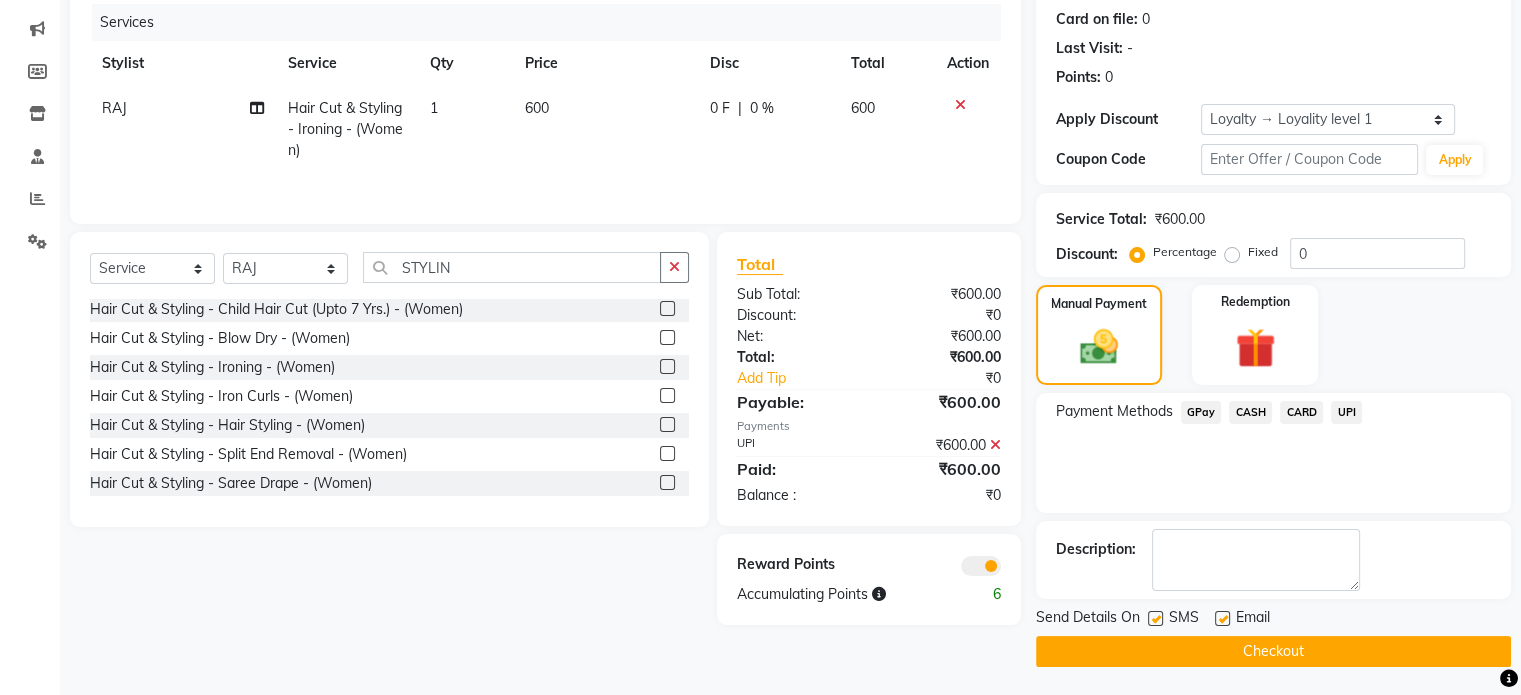 click on "Checkout" 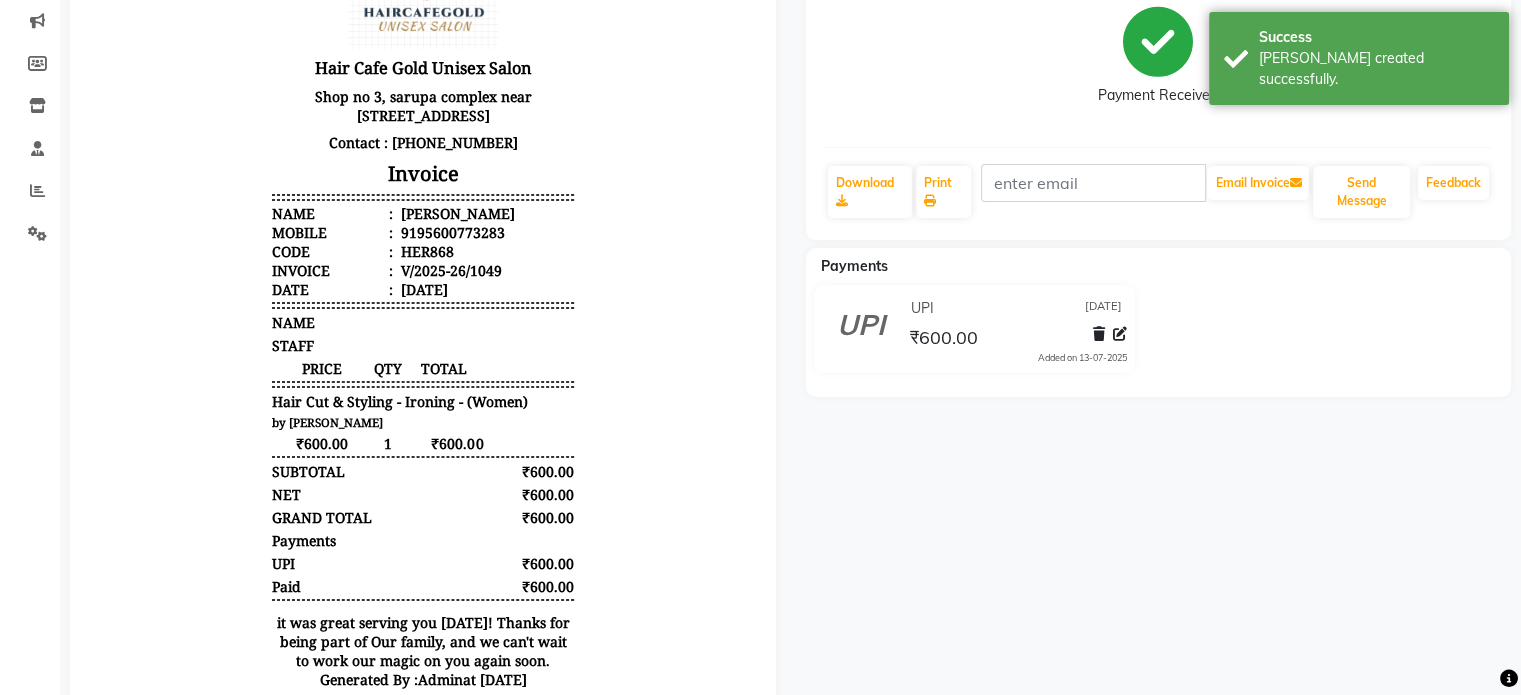 scroll, scrollTop: 96, scrollLeft: 0, axis: vertical 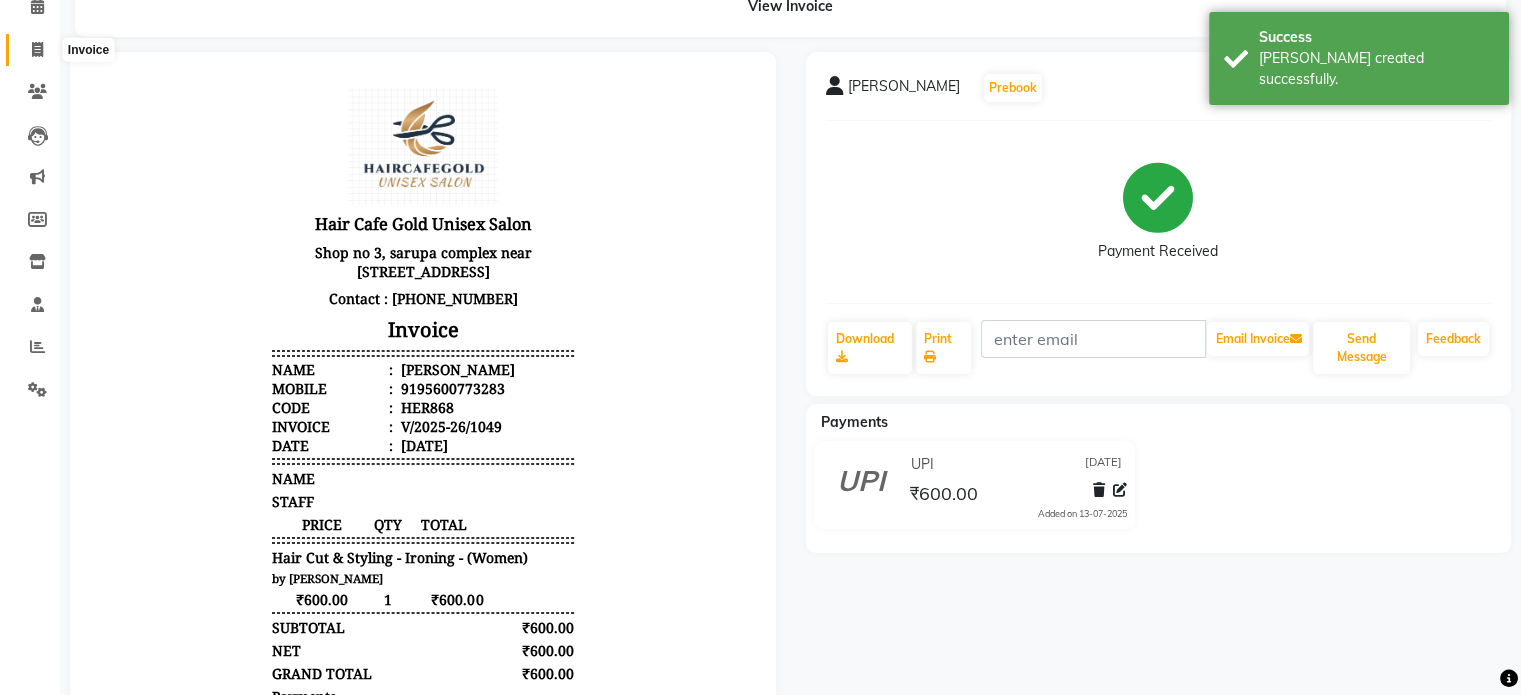 click 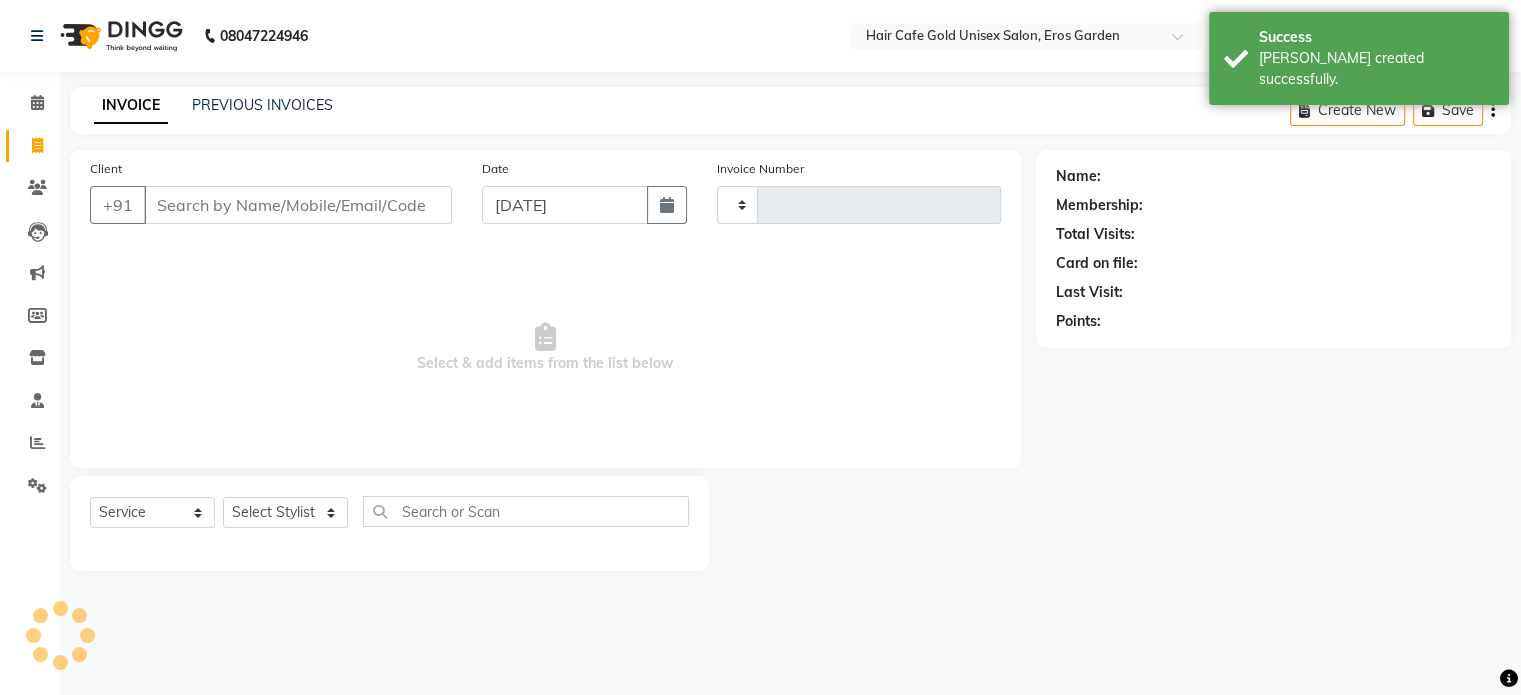 scroll, scrollTop: 0, scrollLeft: 0, axis: both 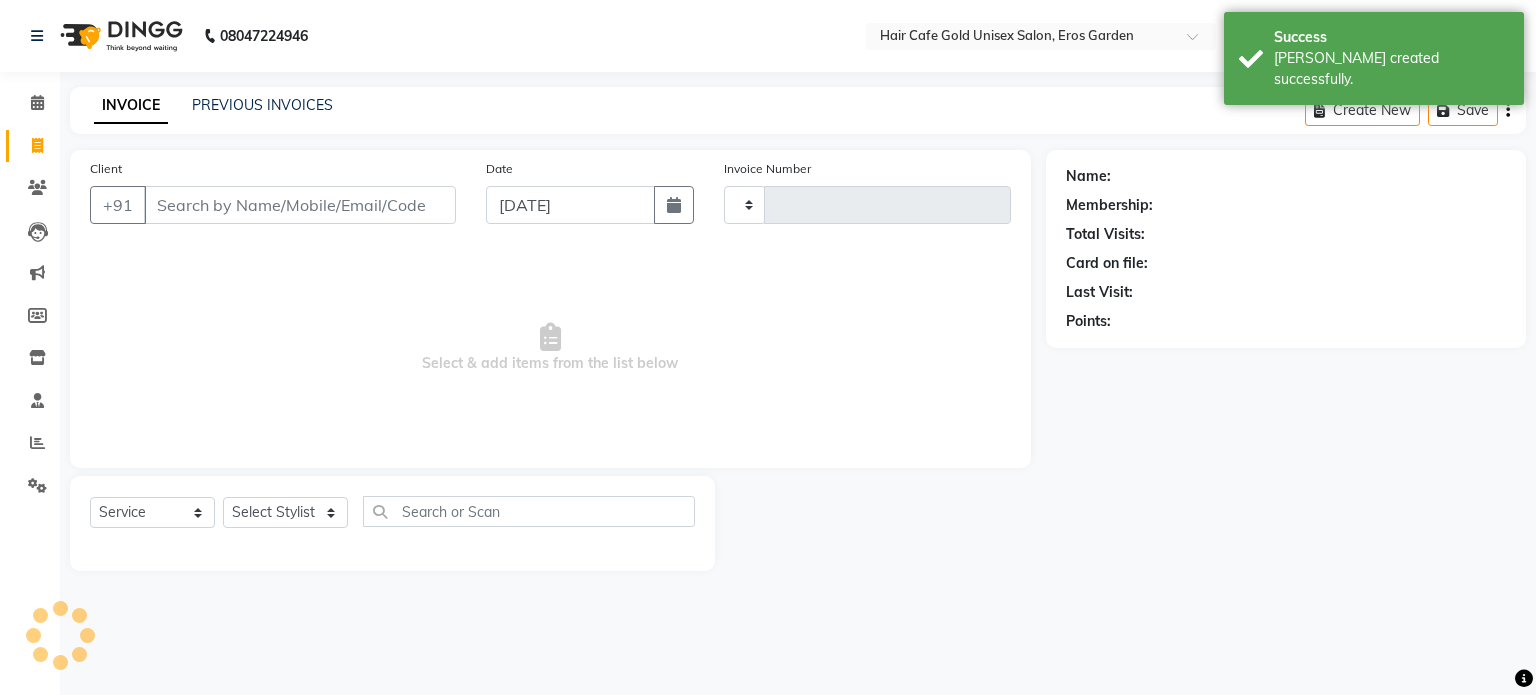 type on "1050" 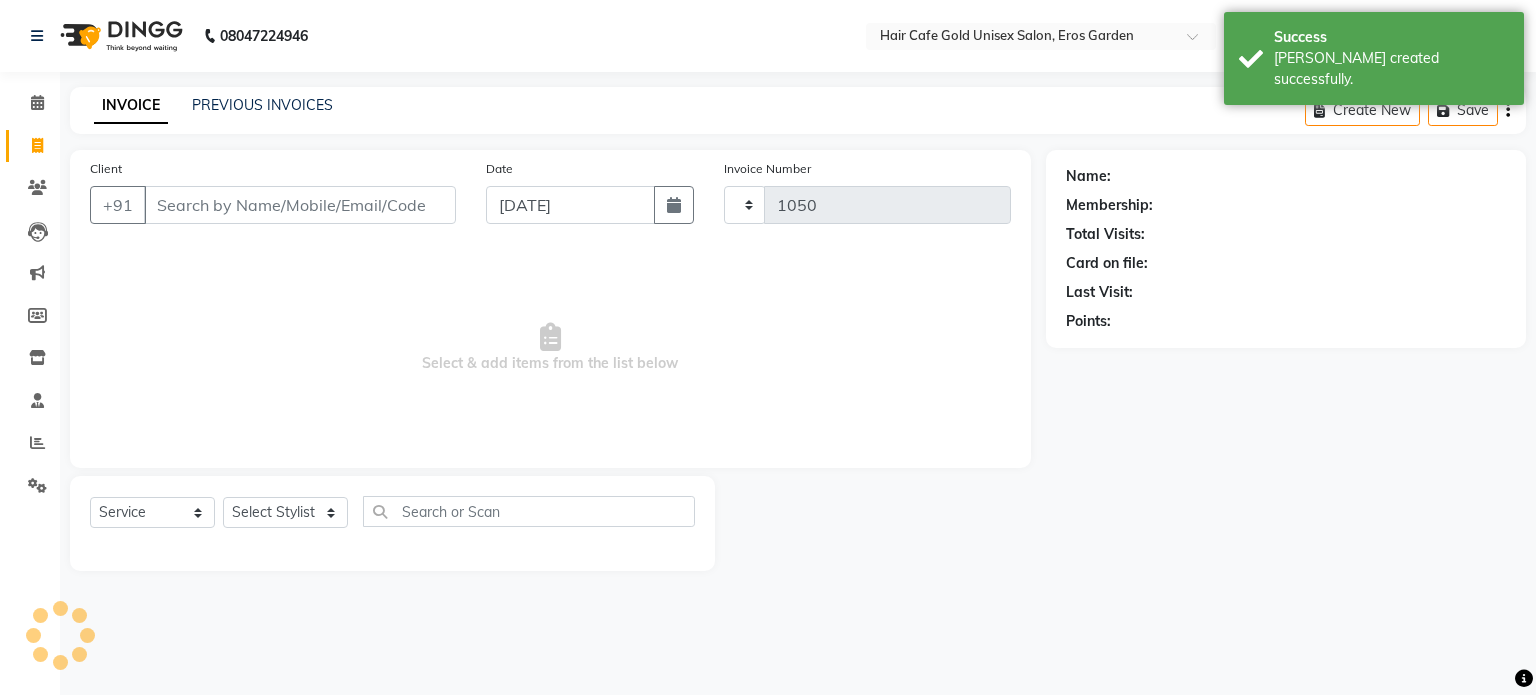 select on "7412" 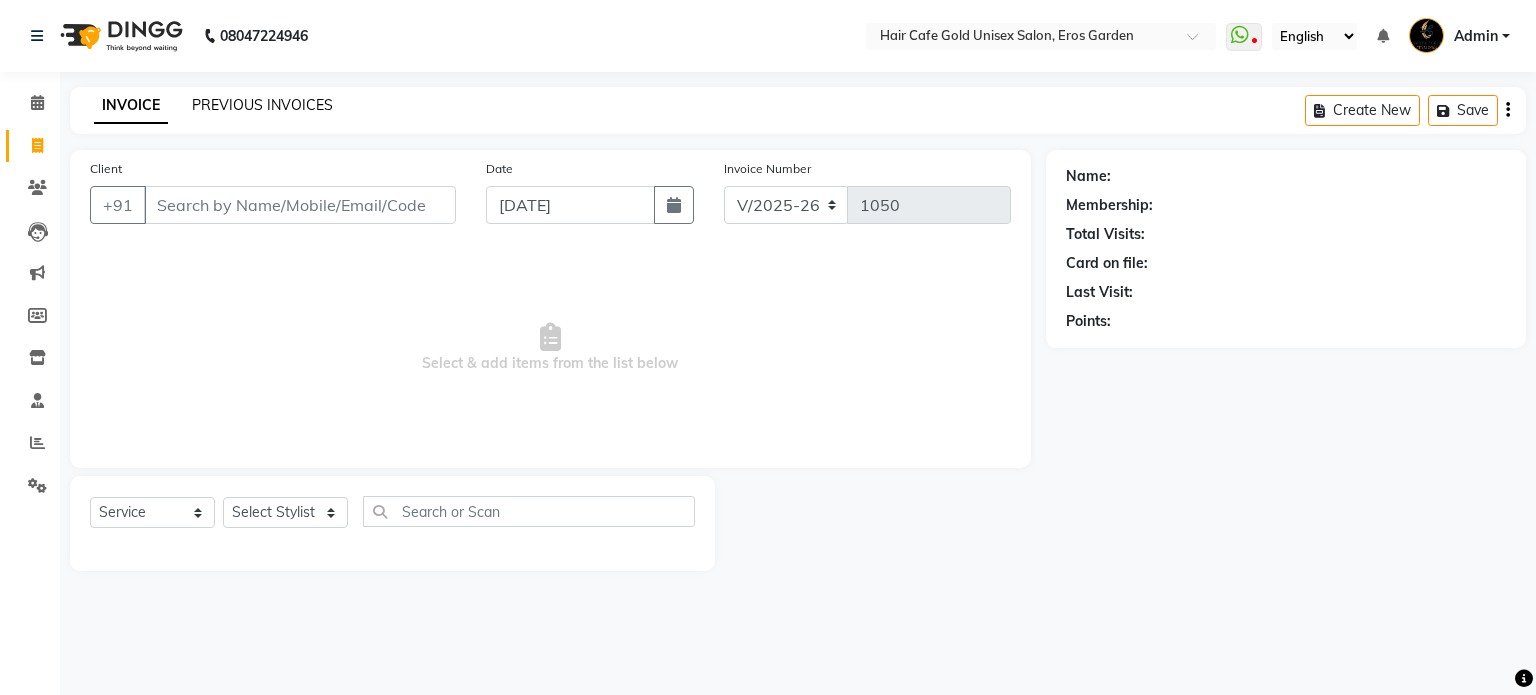 click on "PREVIOUS INVOICES" 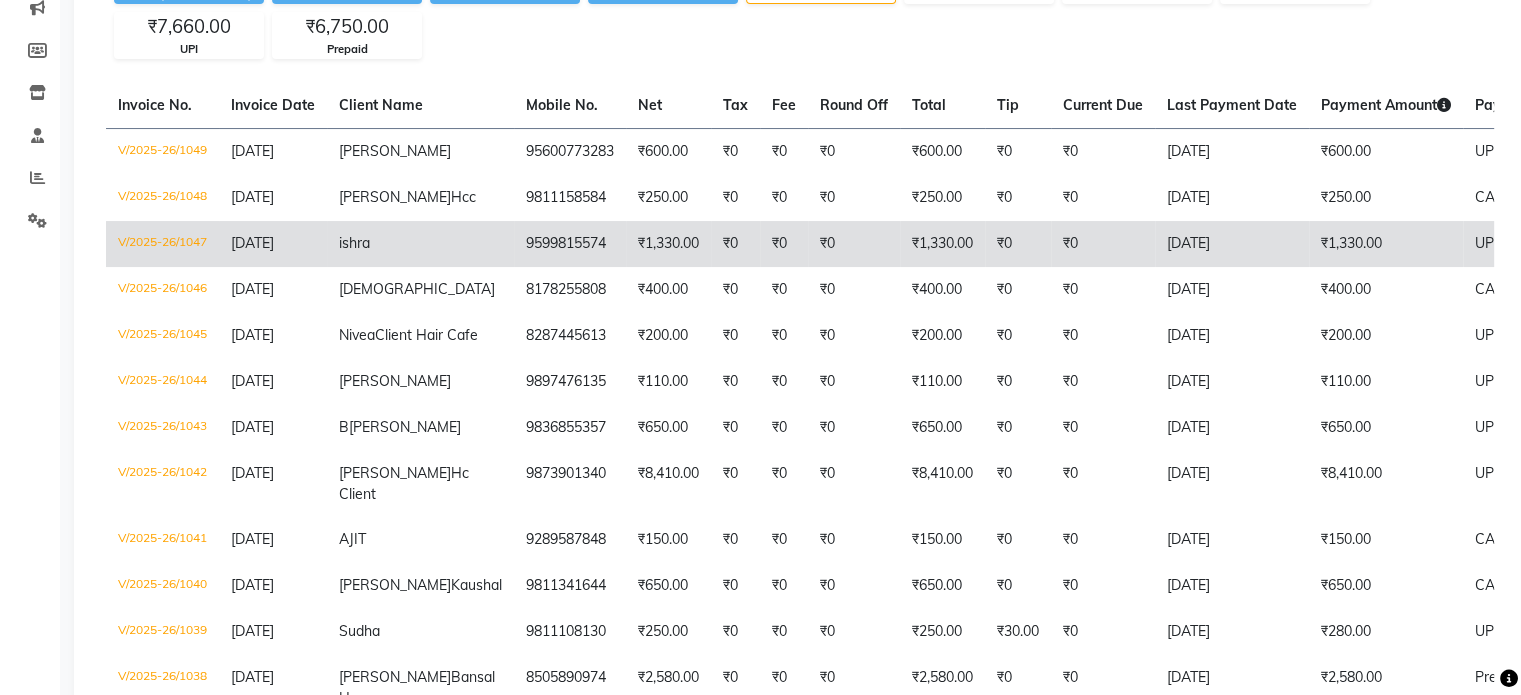 scroll, scrollTop: 300, scrollLeft: 0, axis: vertical 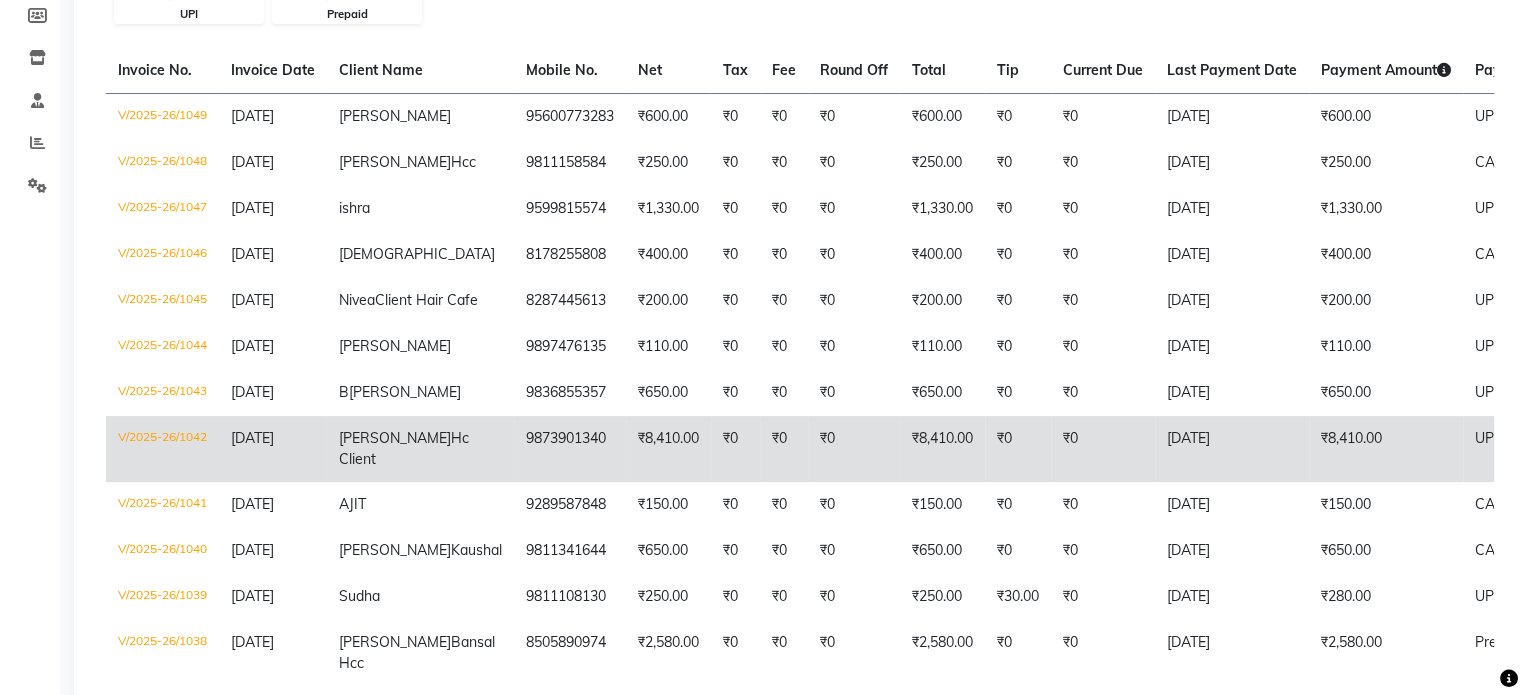 click on "₹0" 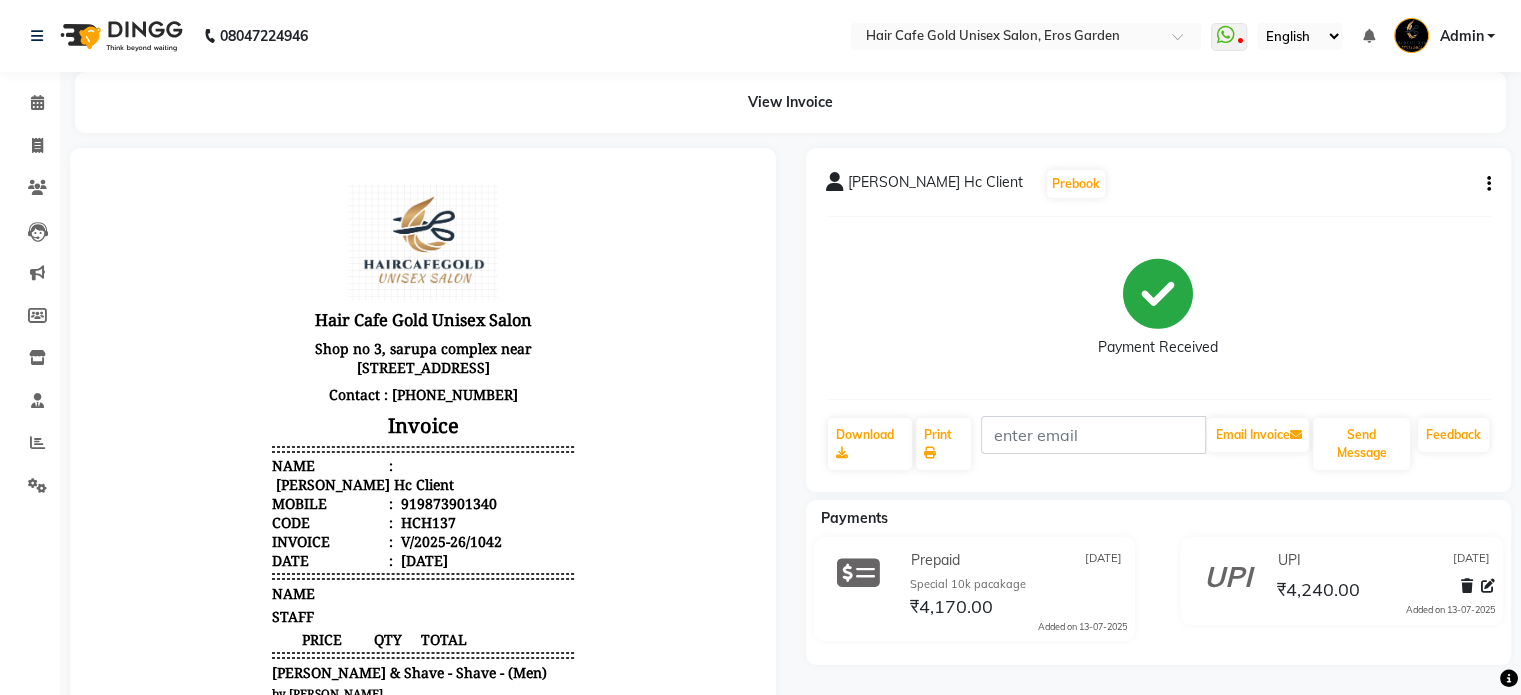 scroll, scrollTop: 0, scrollLeft: 0, axis: both 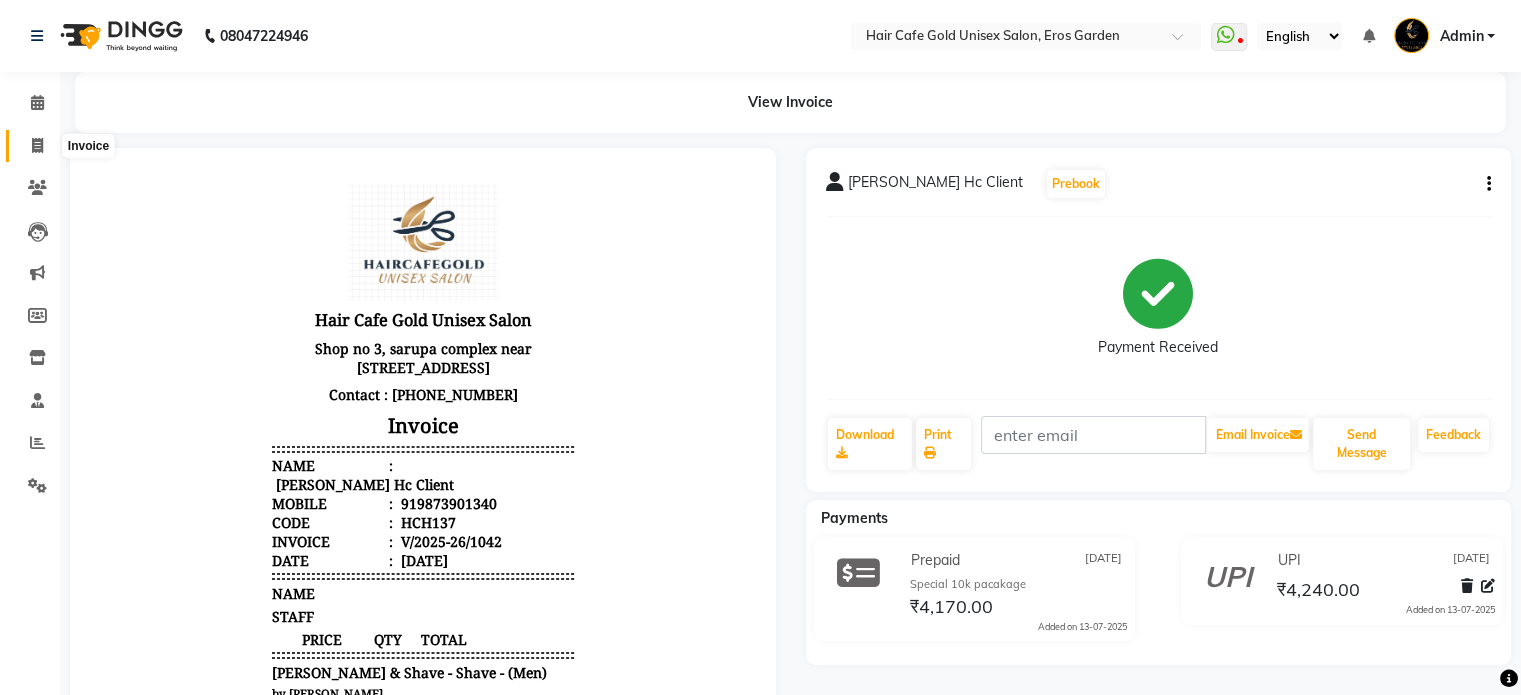 click 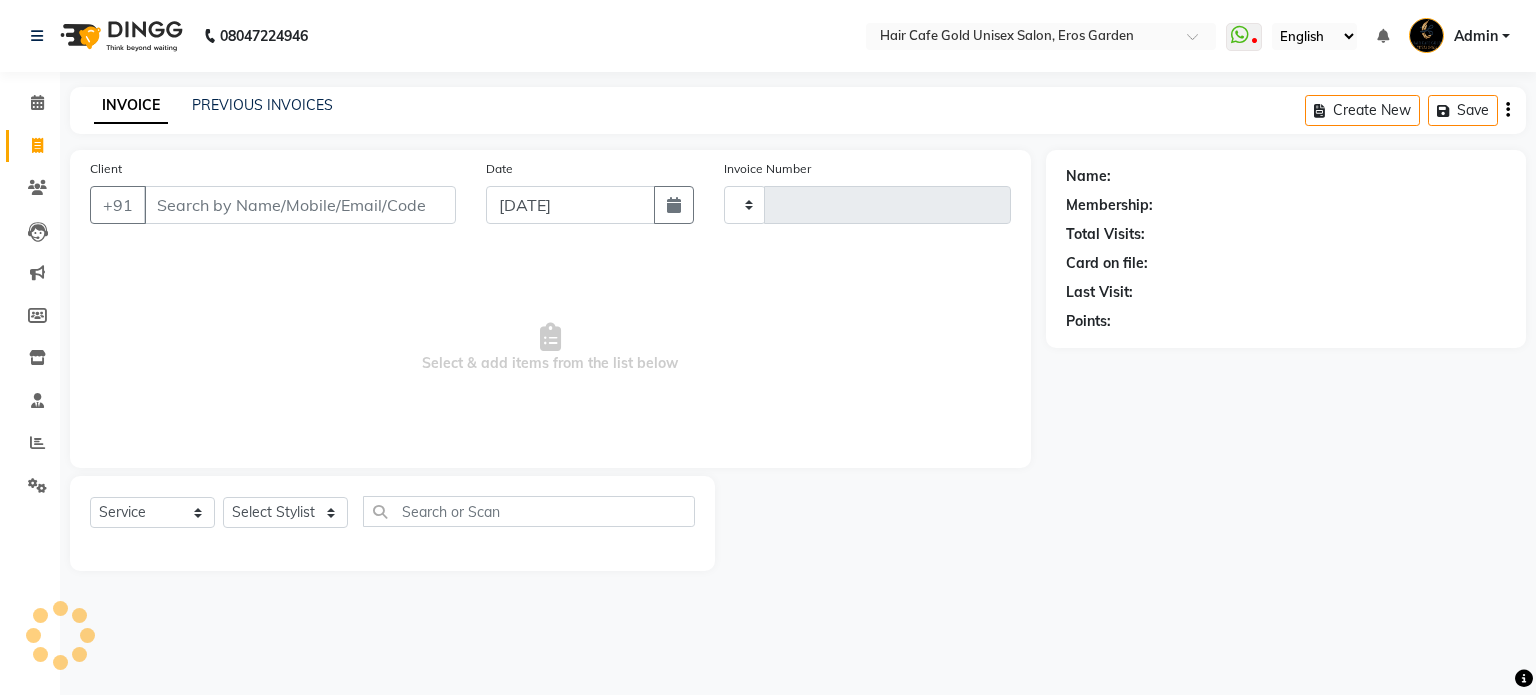 type on "1050" 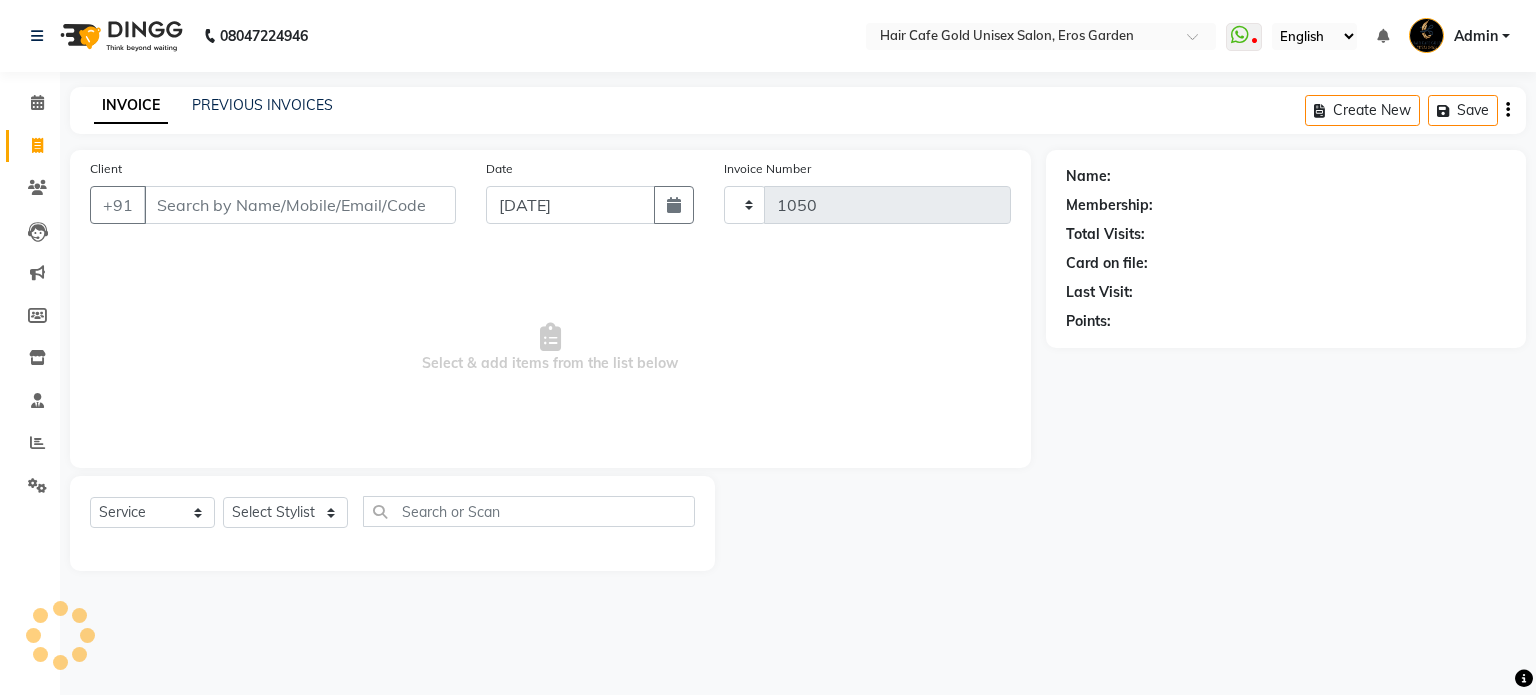 select on "7412" 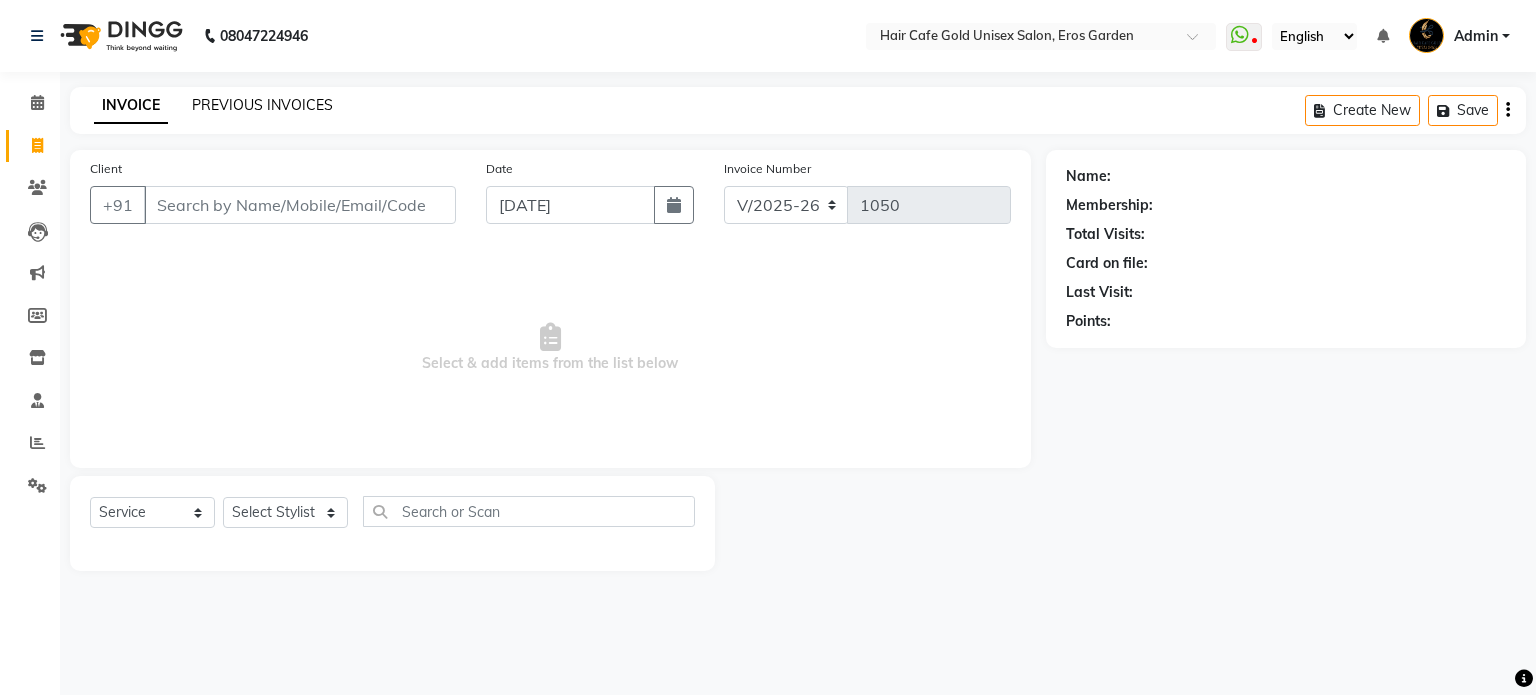 click on "PREVIOUS INVOICES" 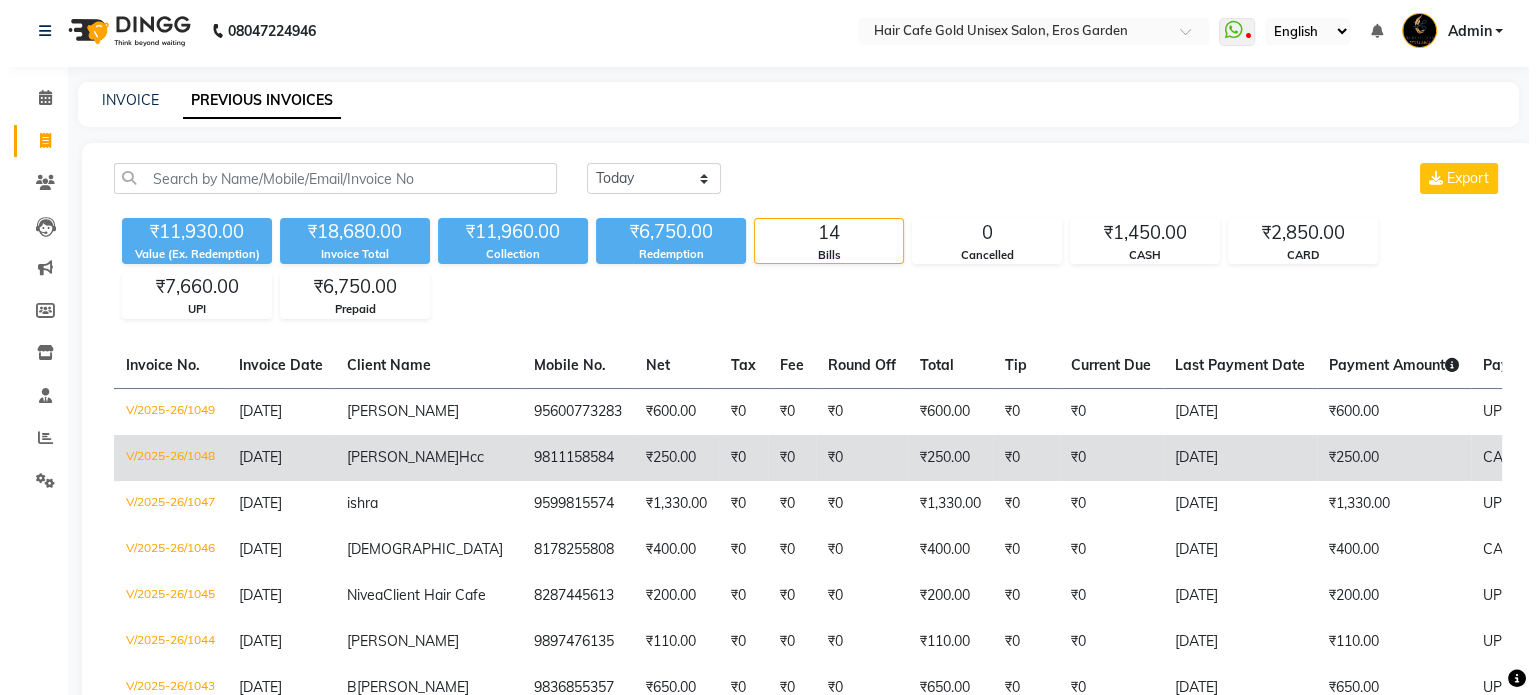 scroll, scrollTop: 0, scrollLeft: 0, axis: both 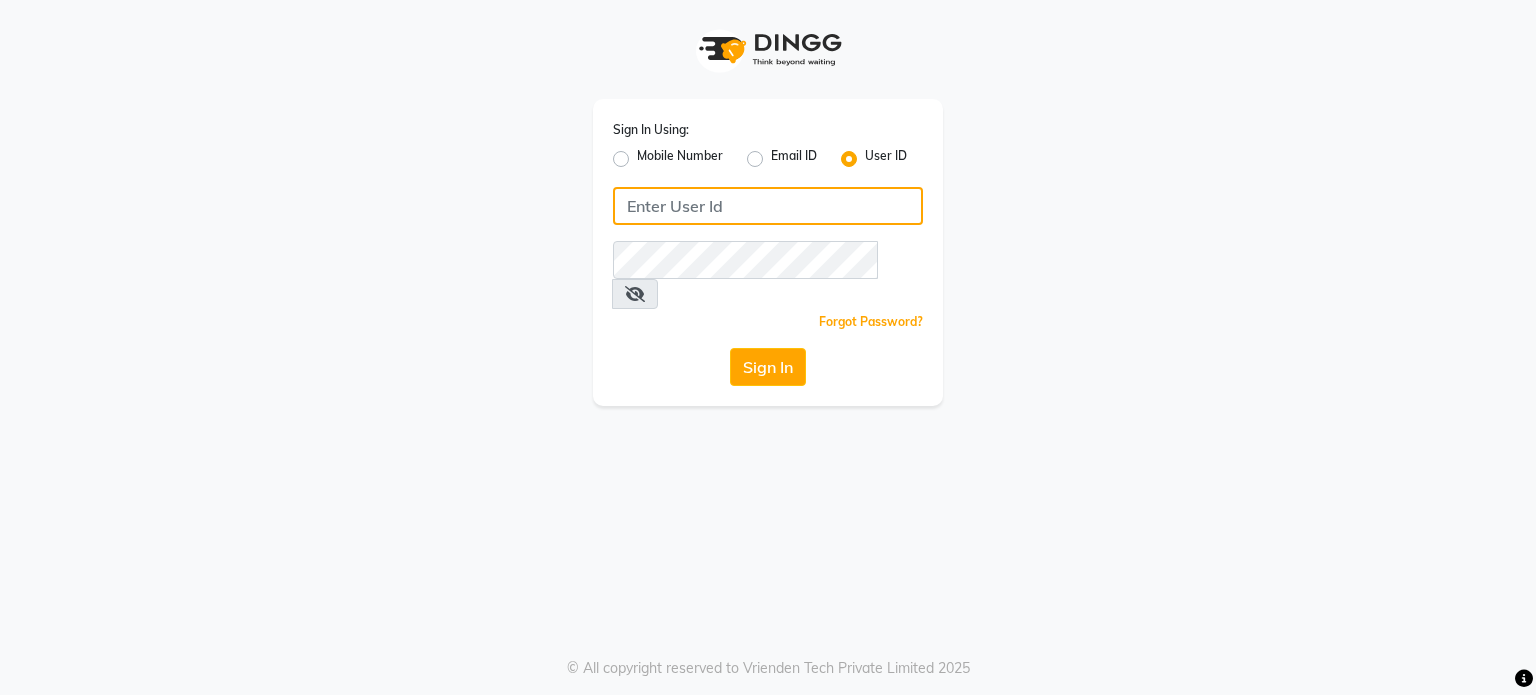 type on "haircafegold" 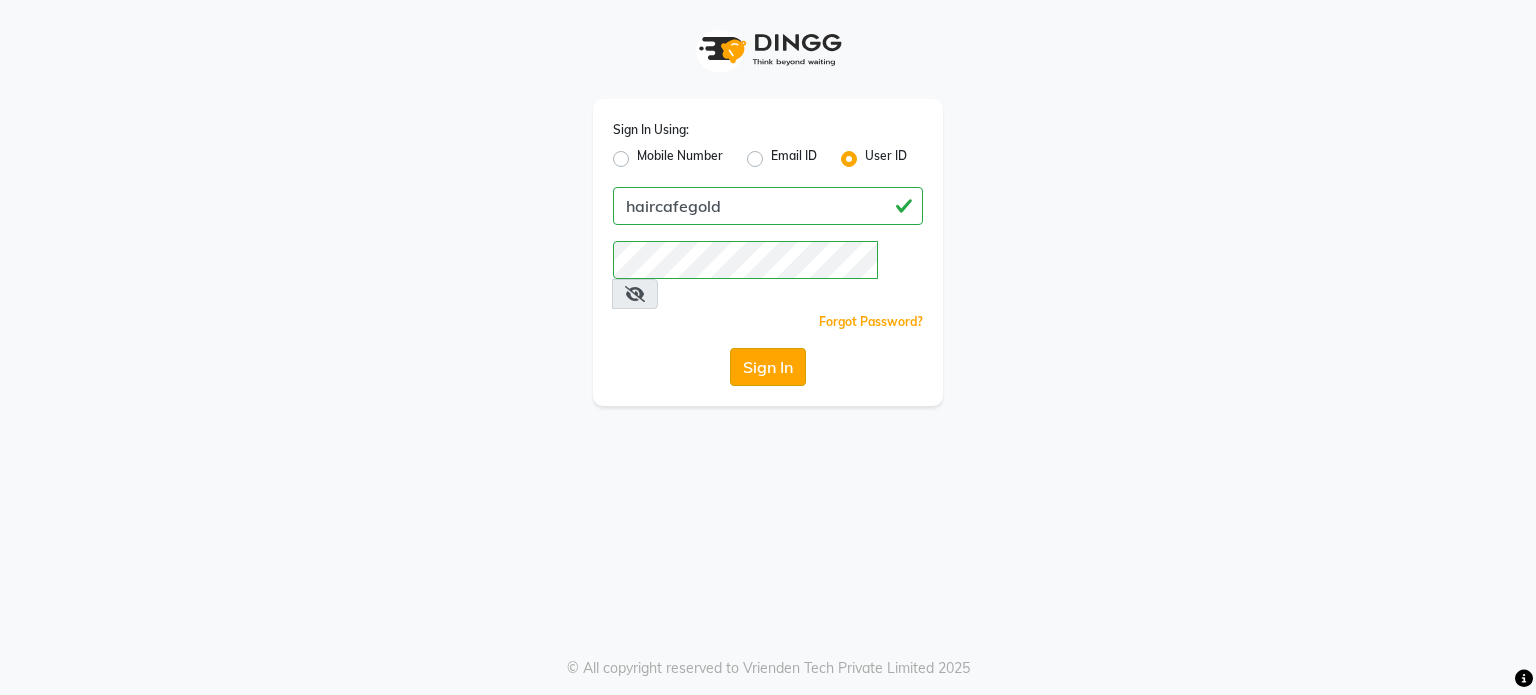 click on "Sign In" 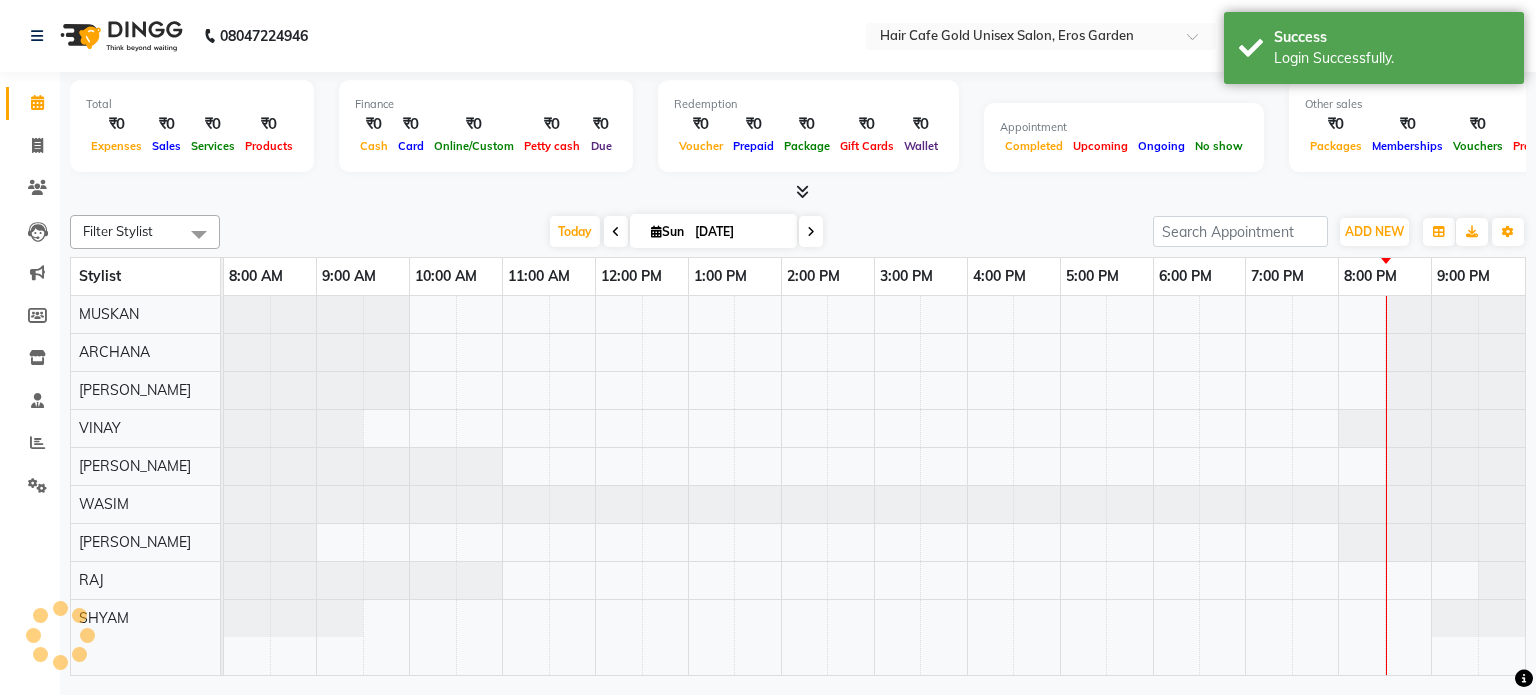 select on "en" 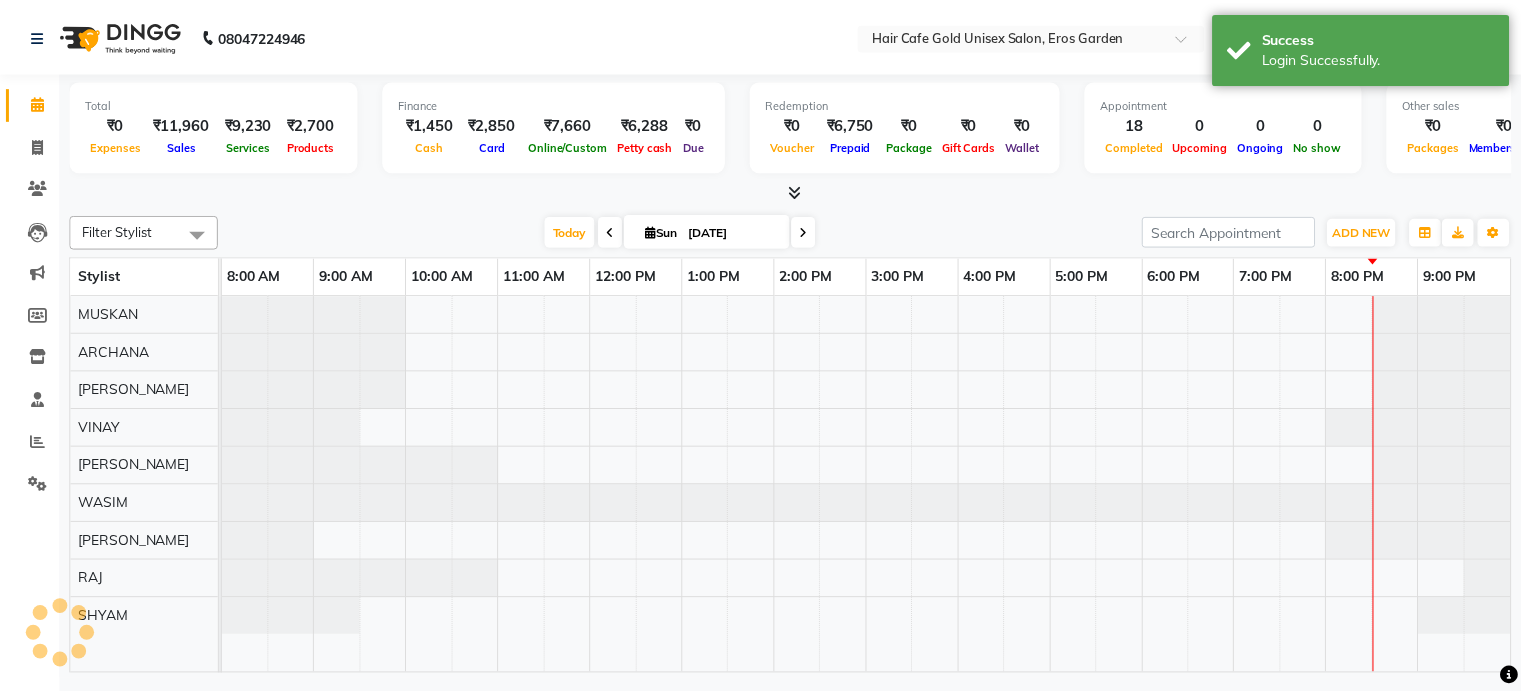 scroll, scrollTop: 0, scrollLeft: 0, axis: both 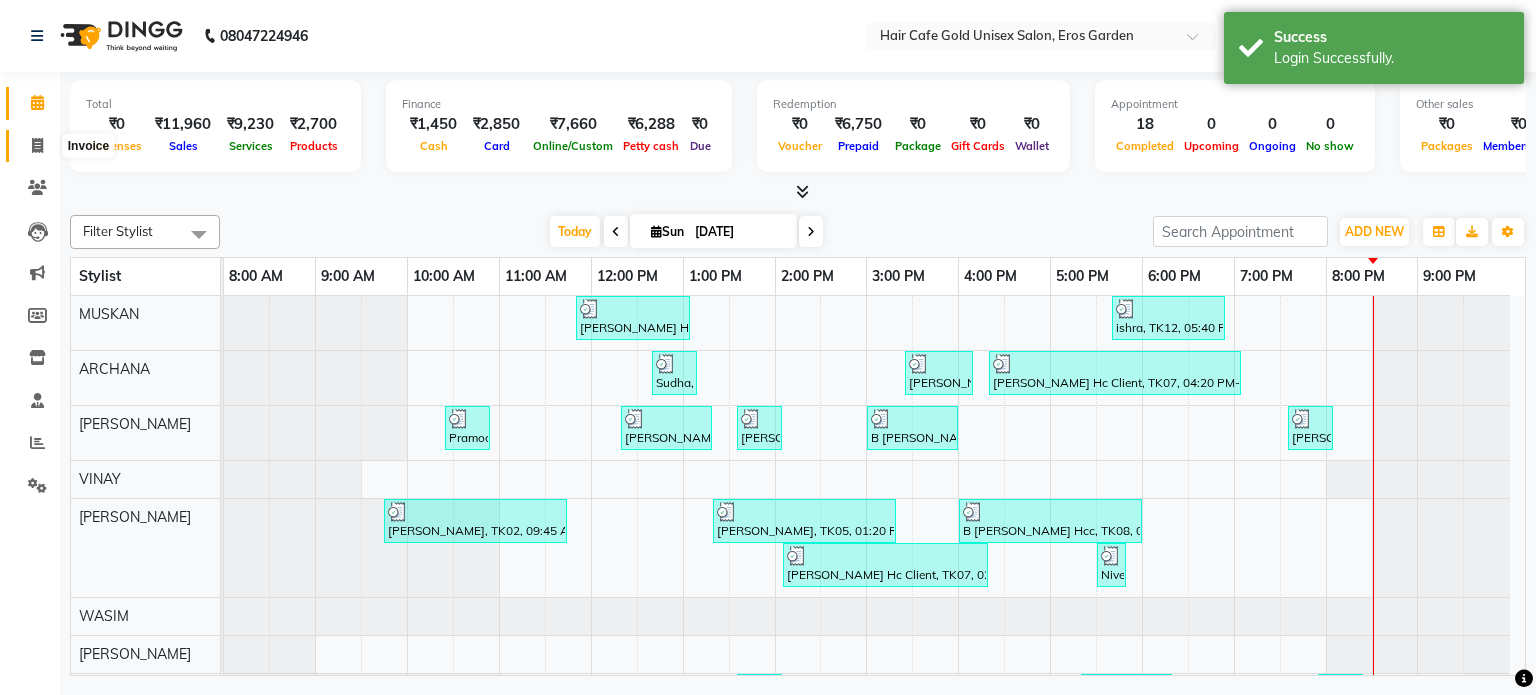 click 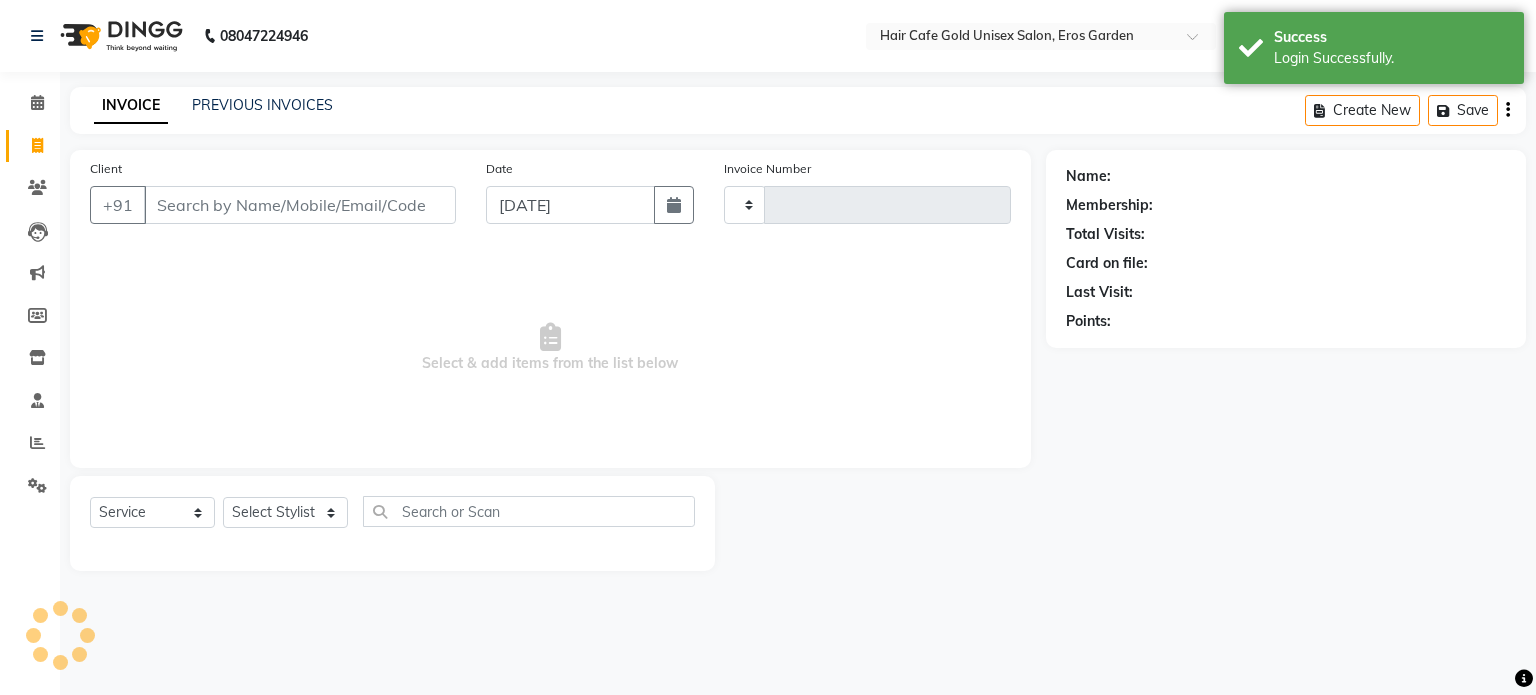 type on "1050" 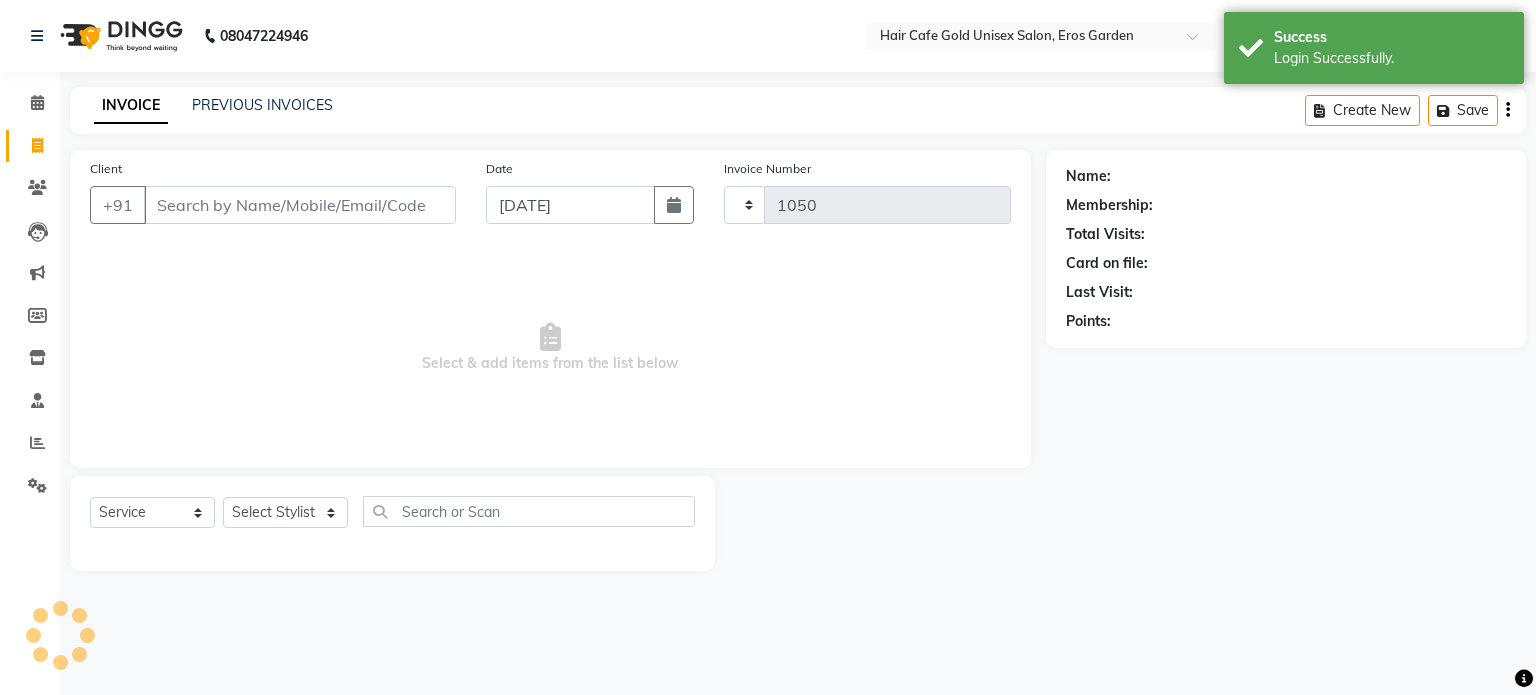 select on "7412" 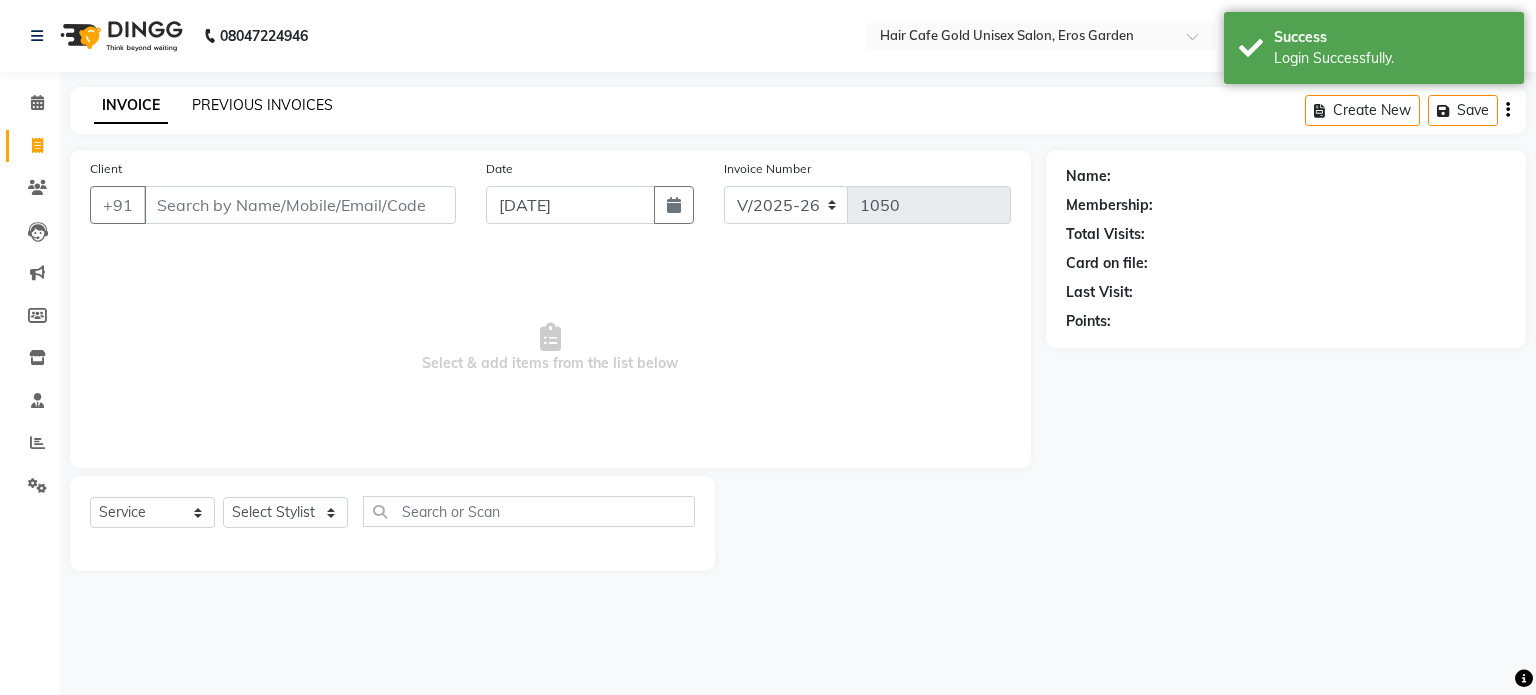 click on "PREVIOUS INVOICES" 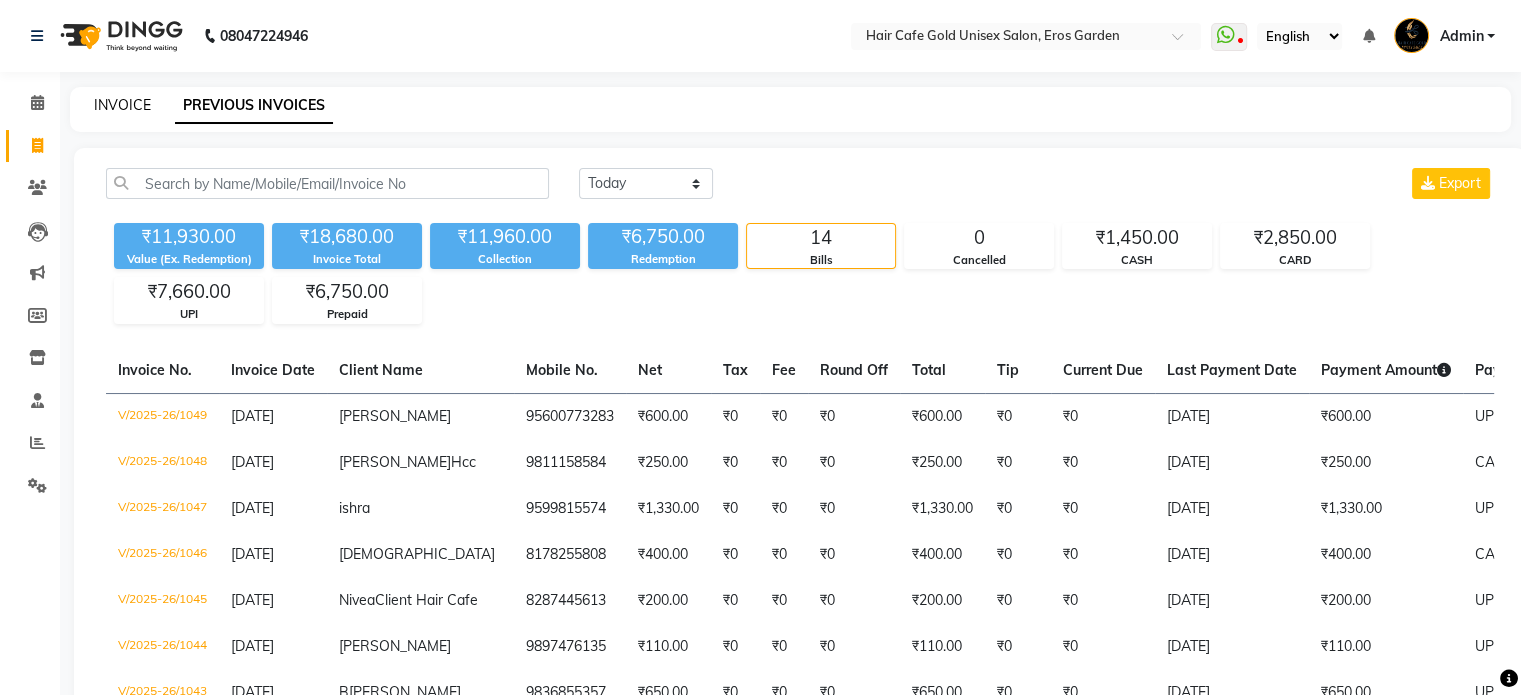 click on "INVOICE" 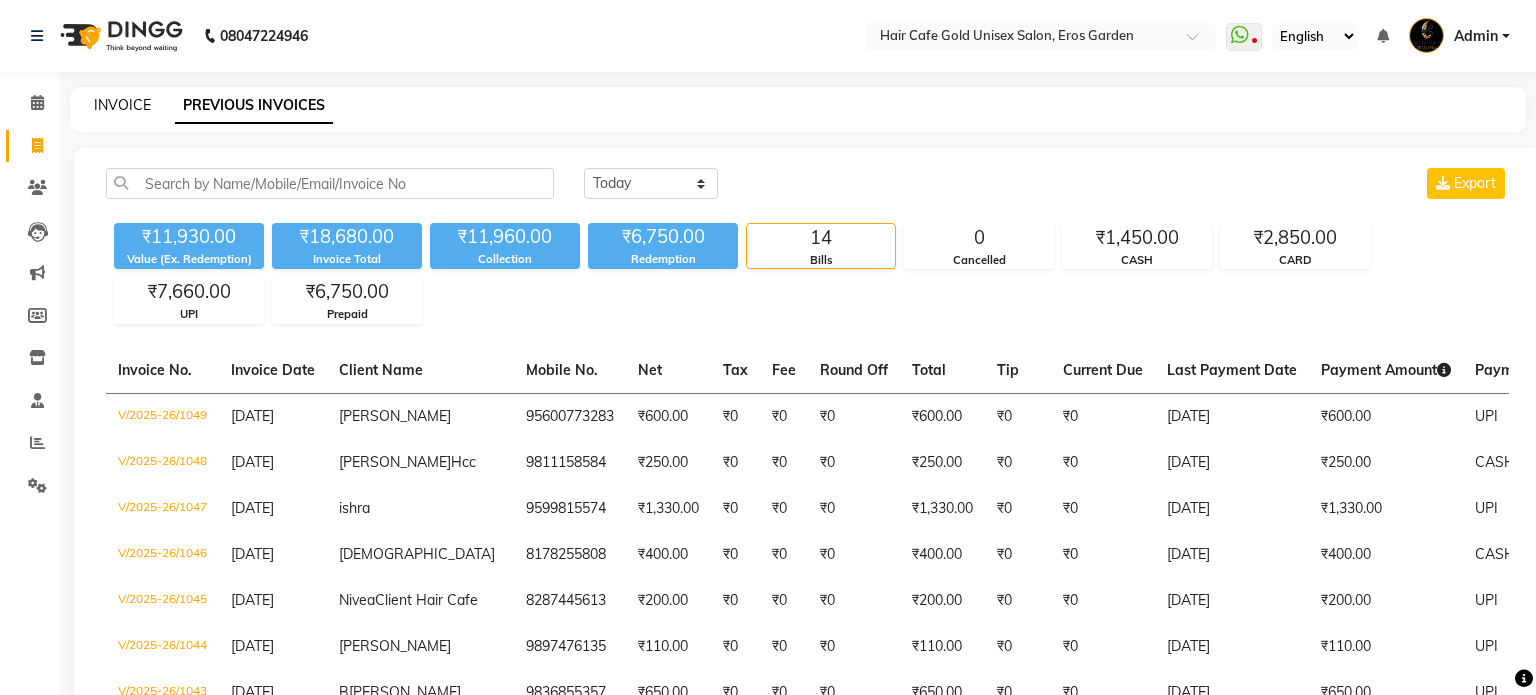 select on "service" 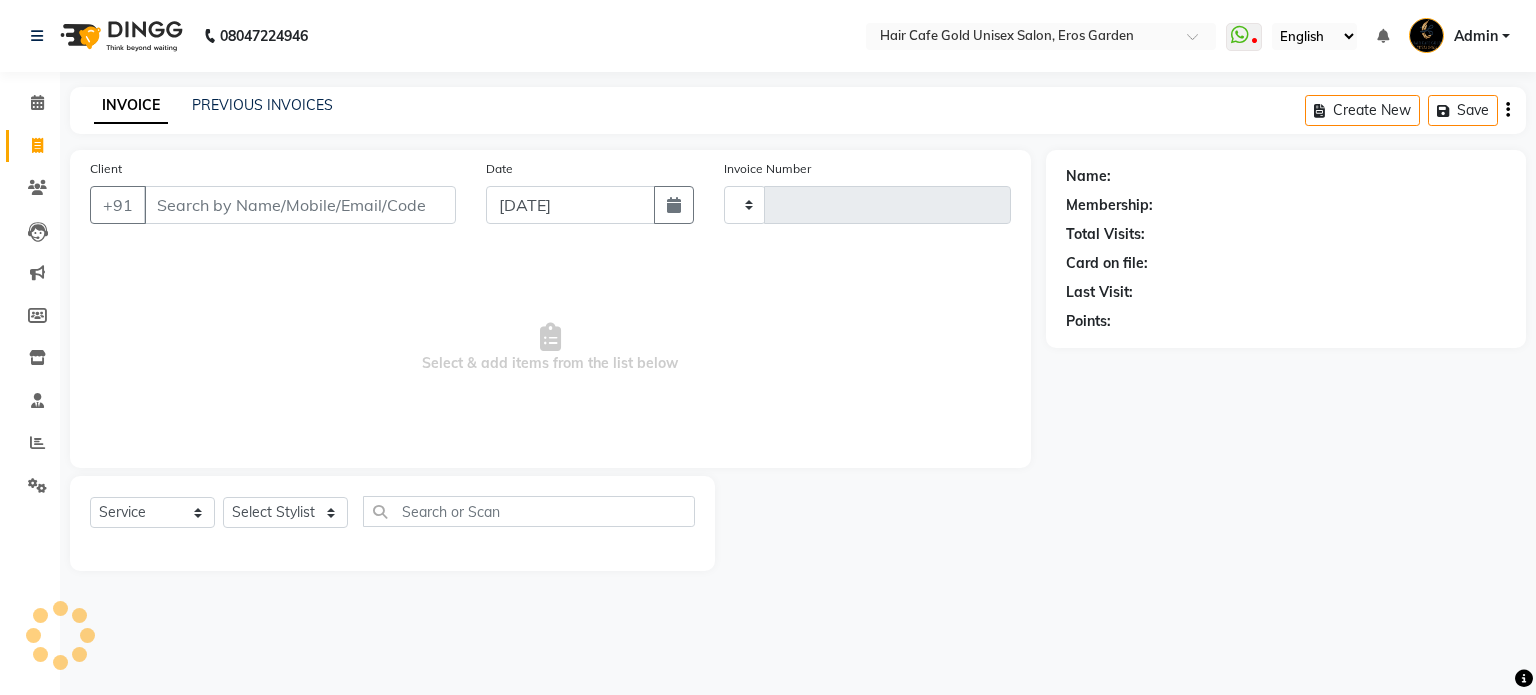 type on "1050" 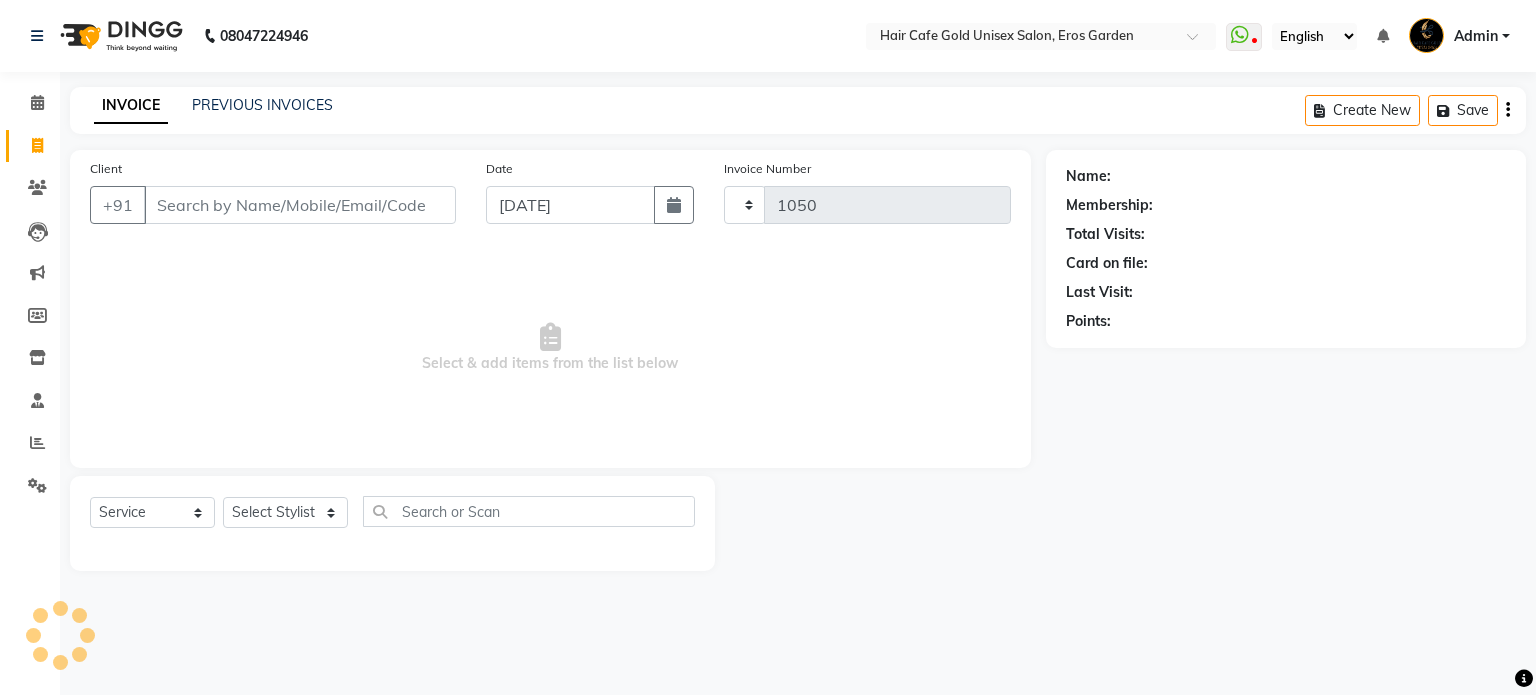 select on "7412" 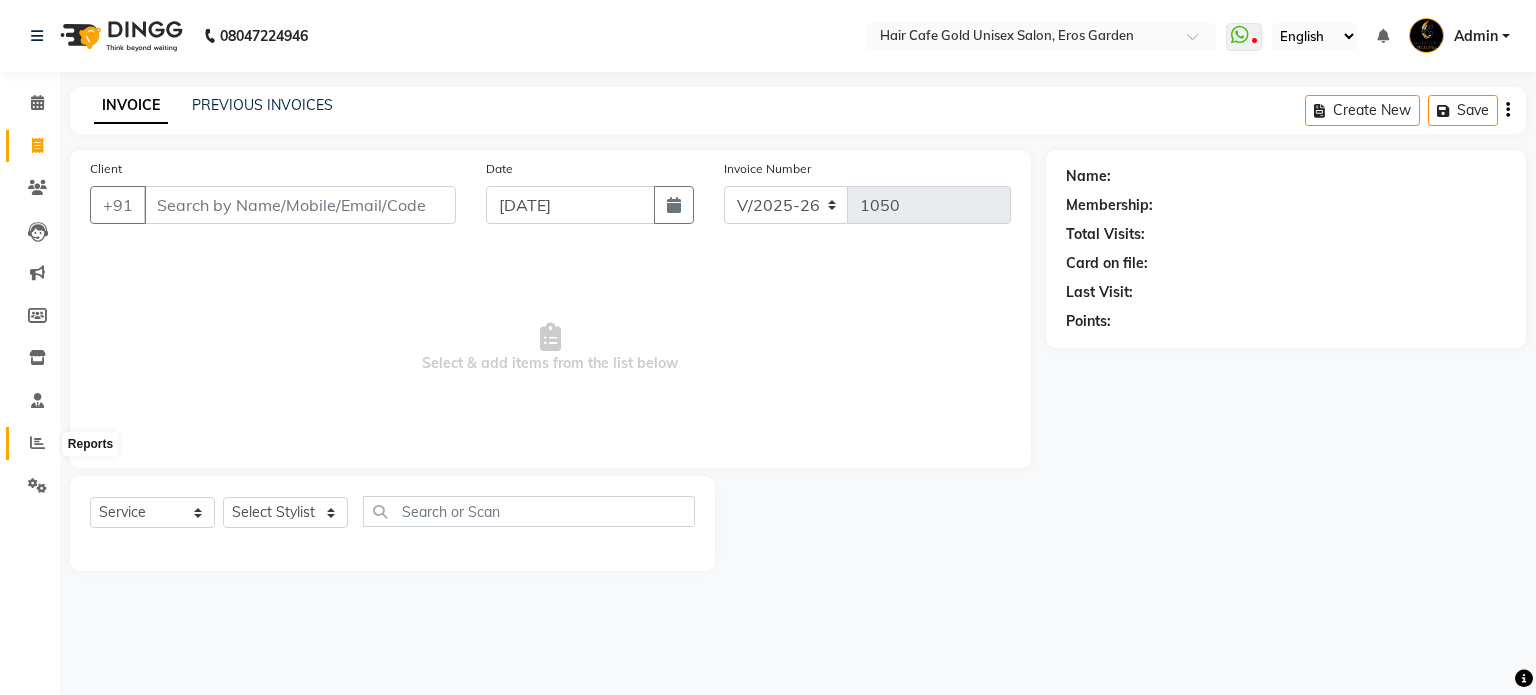 click 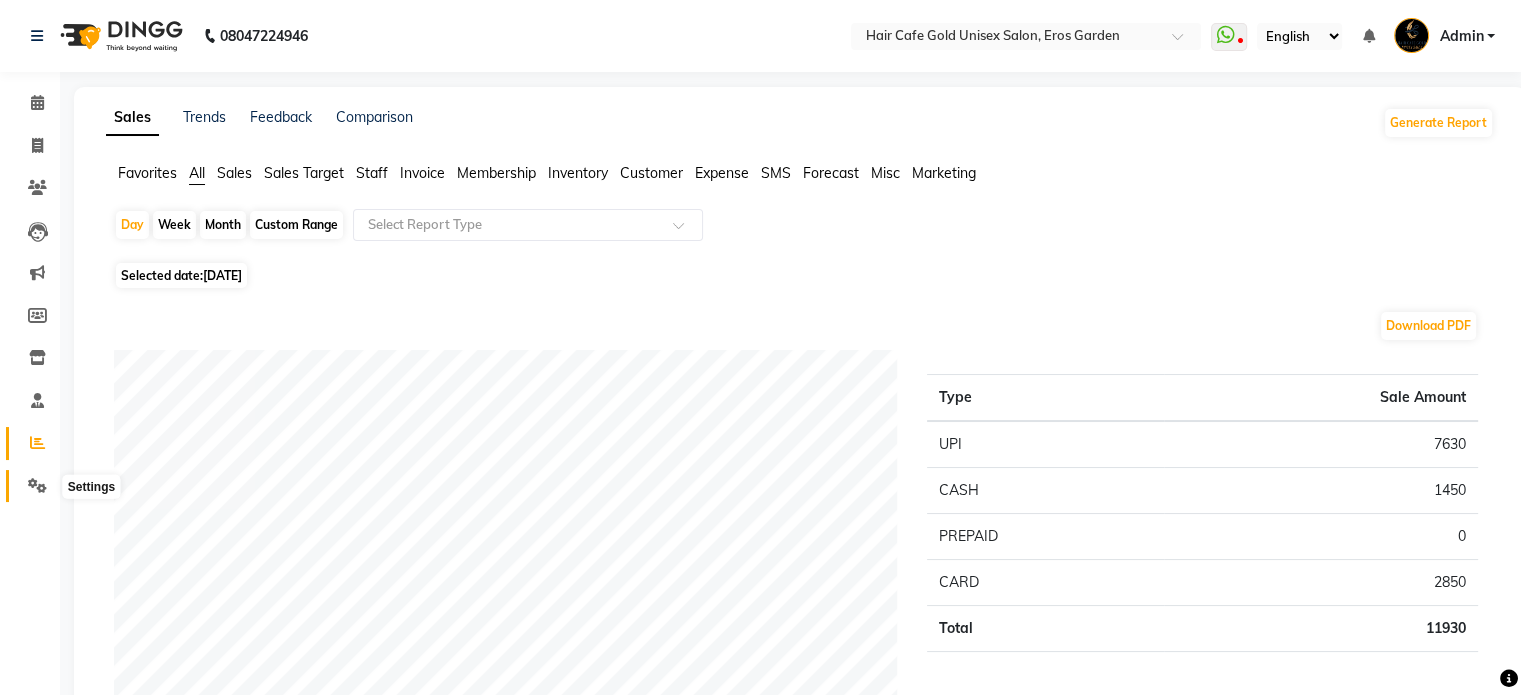 click 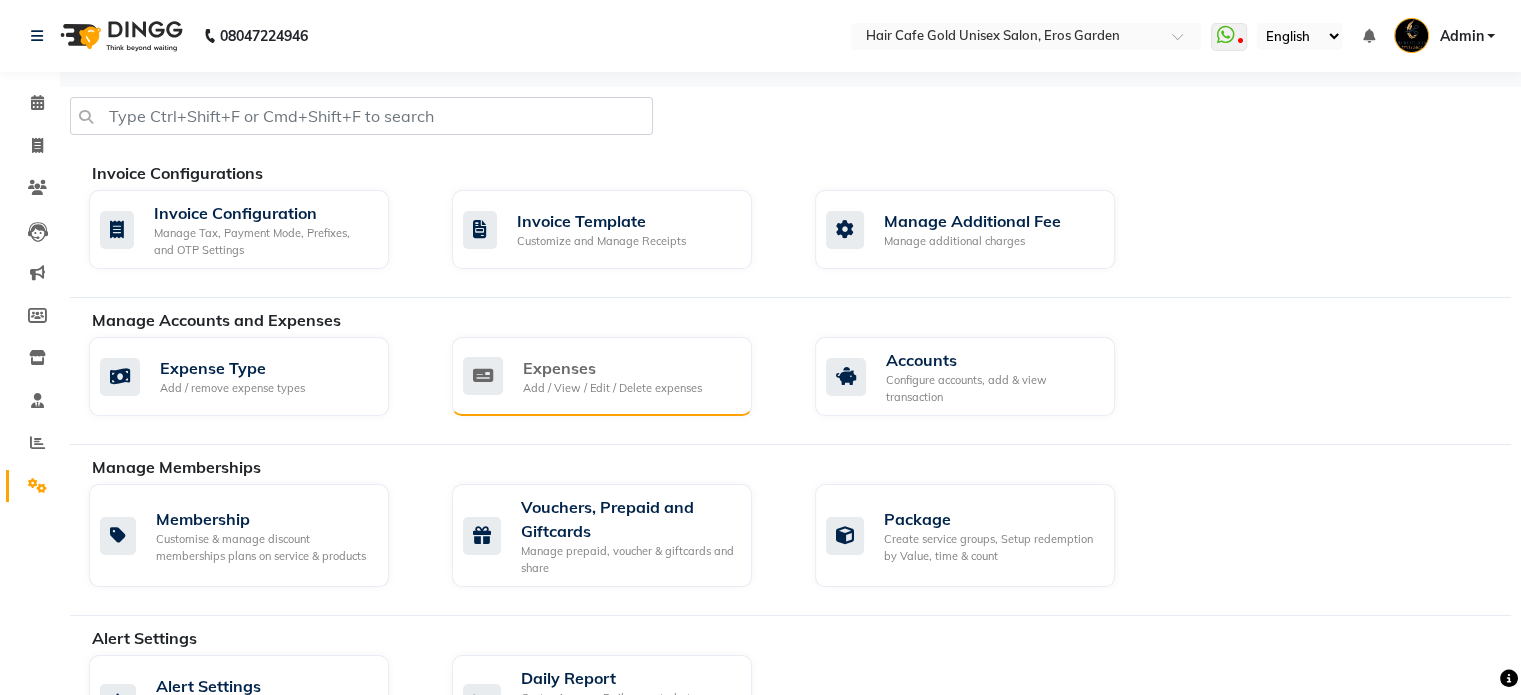 click on "Add / View / Edit / Delete expenses" 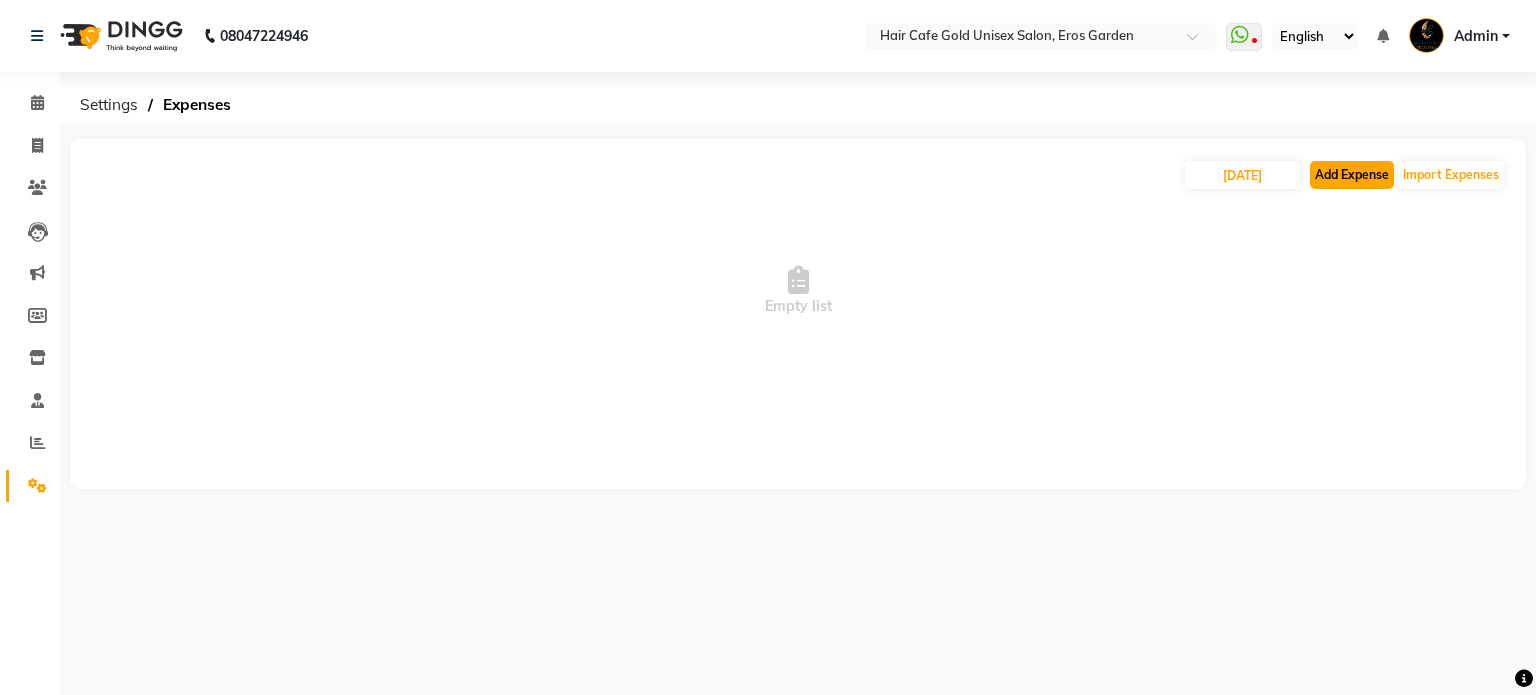 click on "Add Expense" 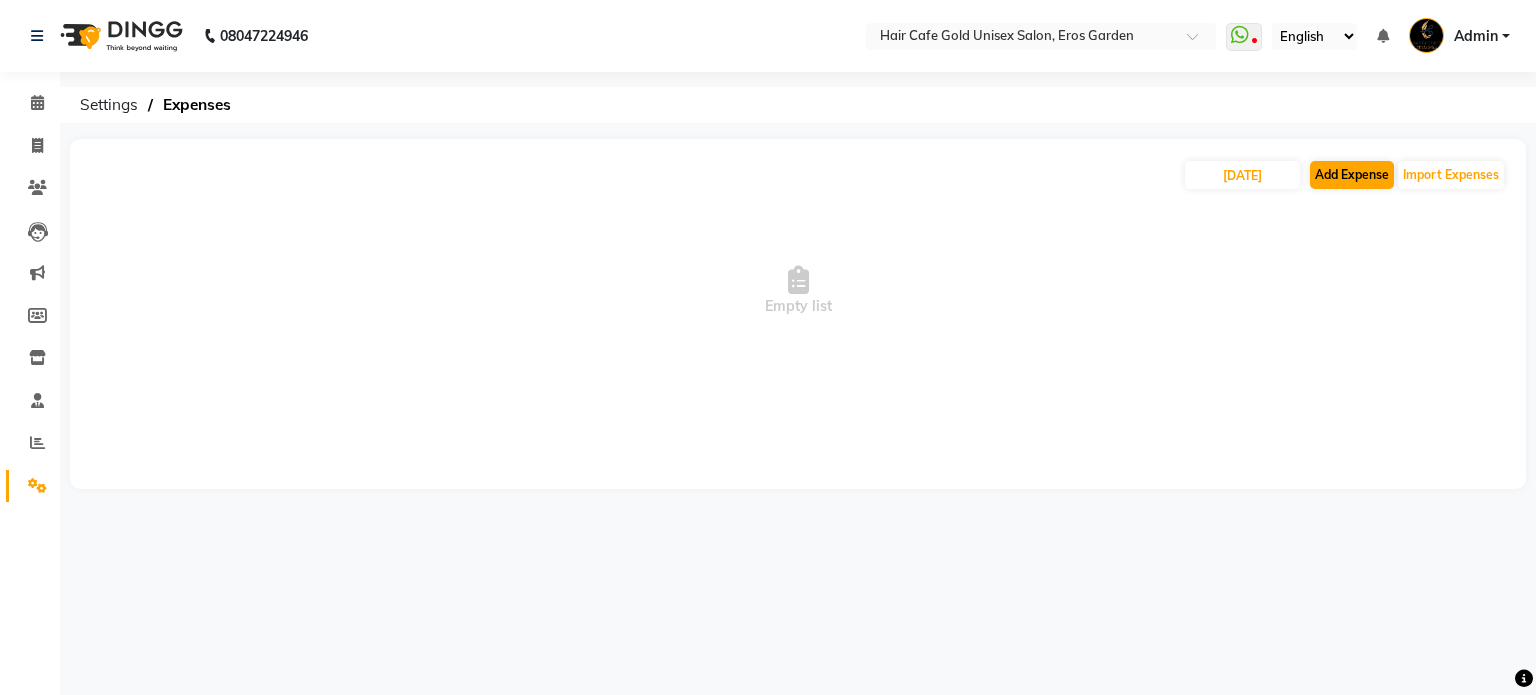 select on "1" 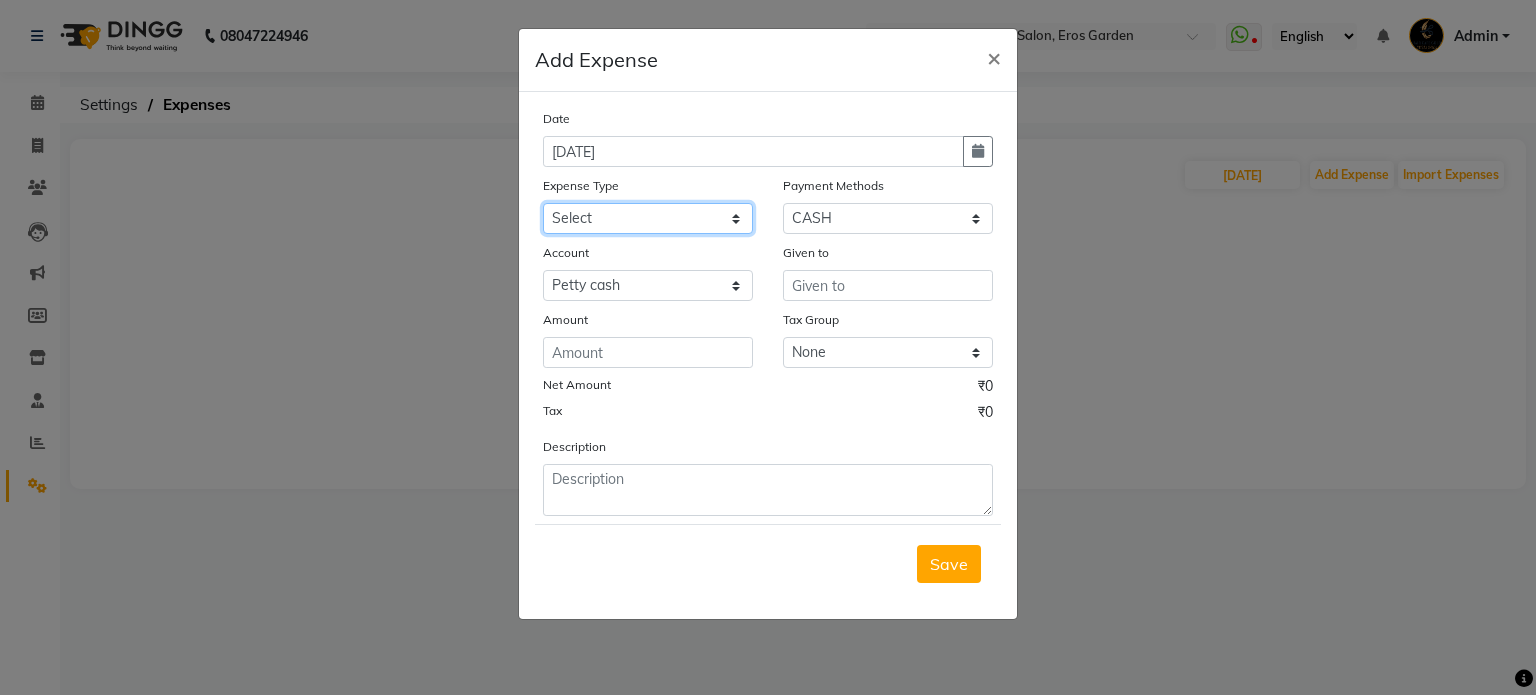 click on "Select Advance Salary Bank charges Car maintenance  Cash transfer to bank Cash transfer to hub Client Snacks Clinical charges Equipment Fuel Govt fee Incentive Insurance International purchase Loan Repayment Maintenance Marketing Miscellaneous MRA Other pantry Pantry Product Rent Salary Staff Snacks Tax Tea & Refreshment Tip Utilities" 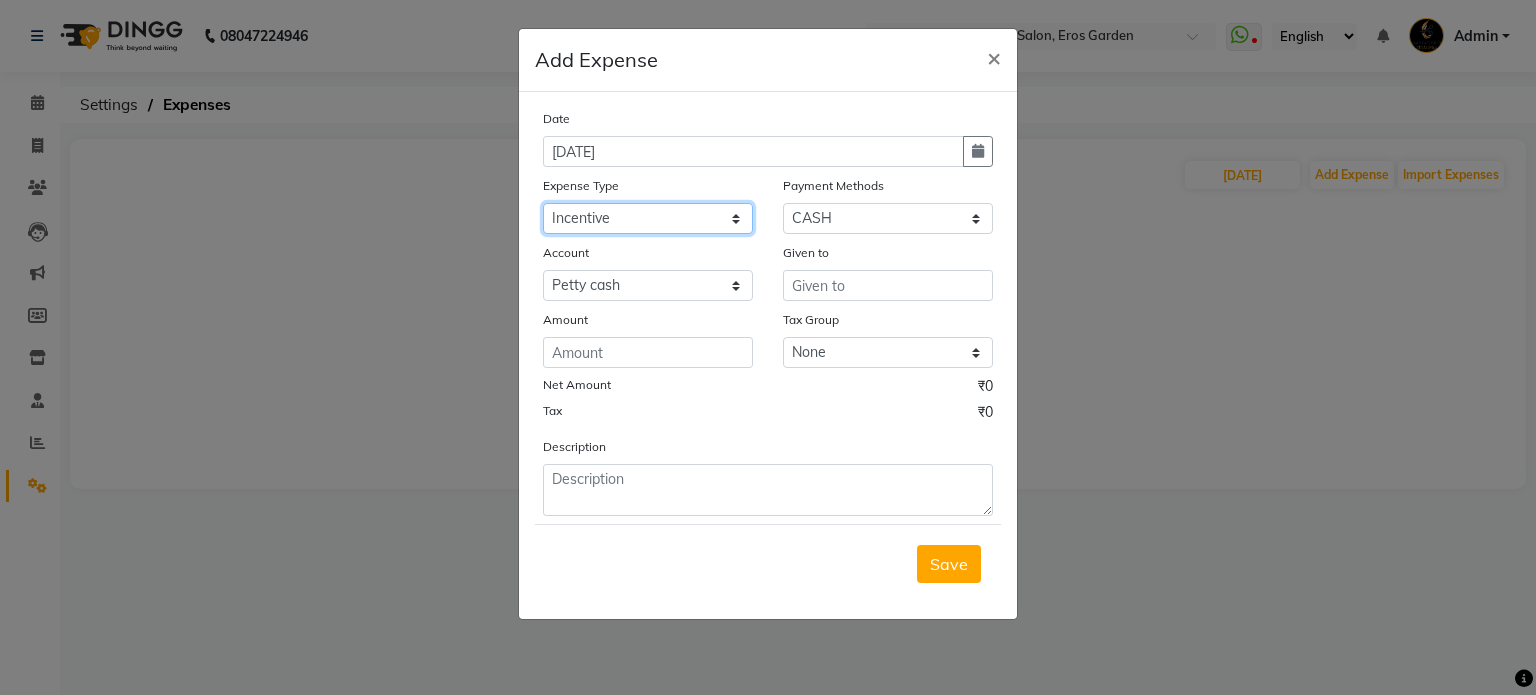 click on "Select Advance Salary Bank charges Car maintenance  Cash transfer to bank Cash transfer to hub Client Snacks Clinical charges Equipment Fuel Govt fee Incentive Insurance International purchase Loan Repayment Maintenance Marketing Miscellaneous MRA Other pantry Pantry Product Rent Salary Staff Snacks Tax Tea & Refreshment Tip Utilities" 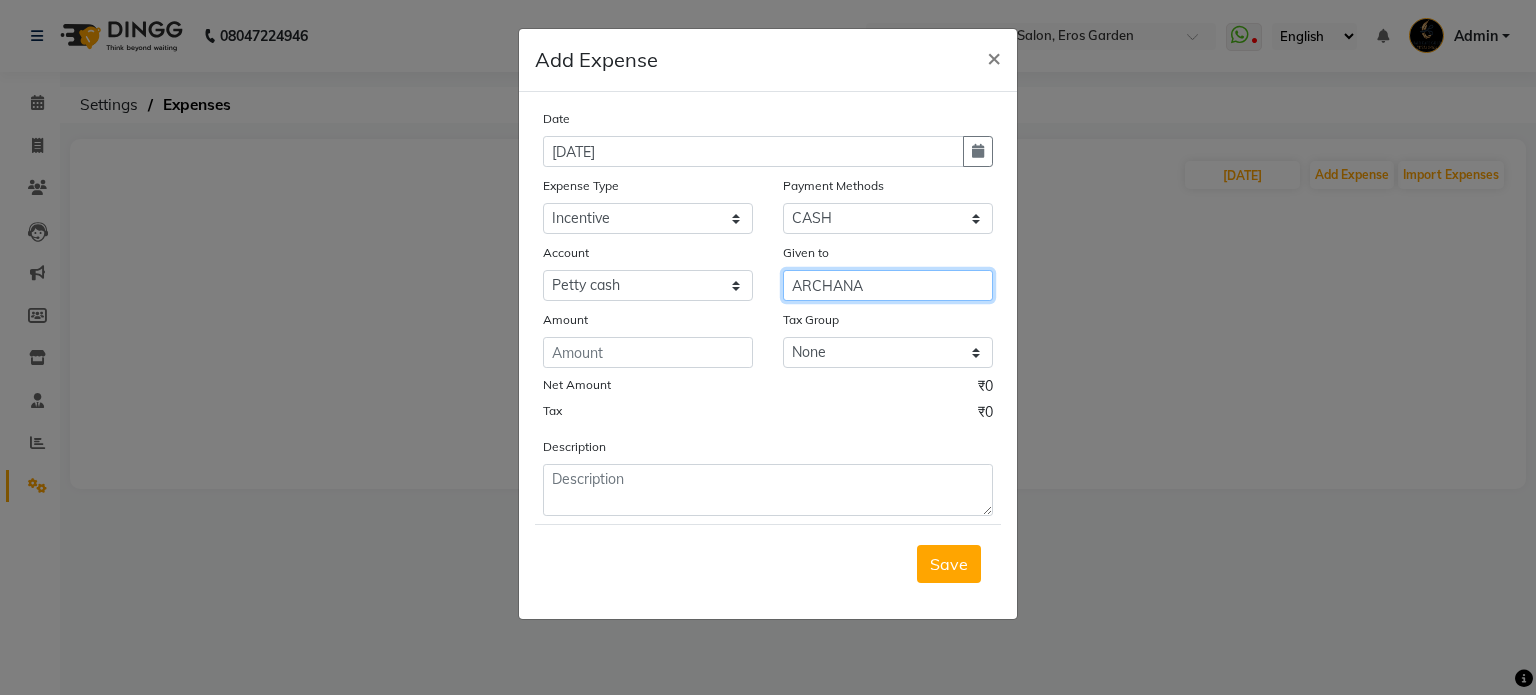 type on "ARCHANA" 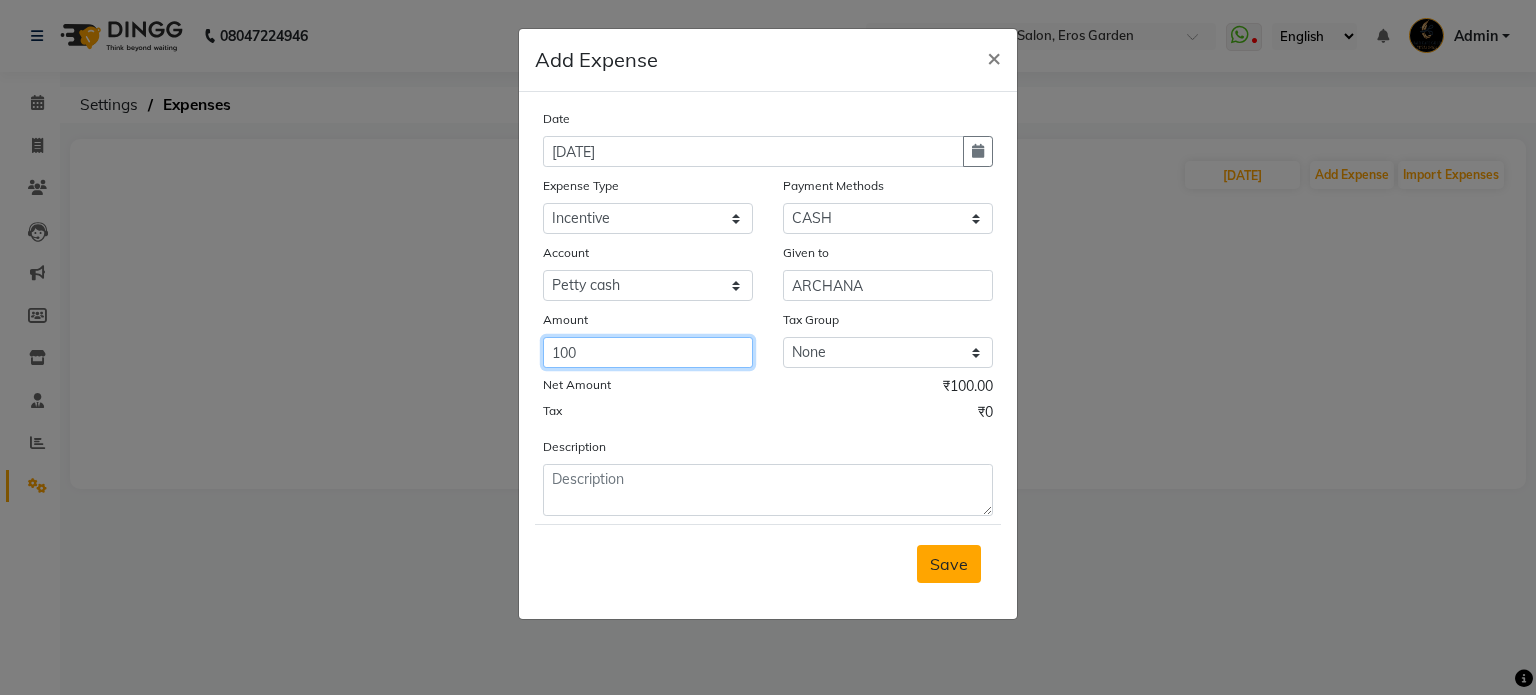 type on "100" 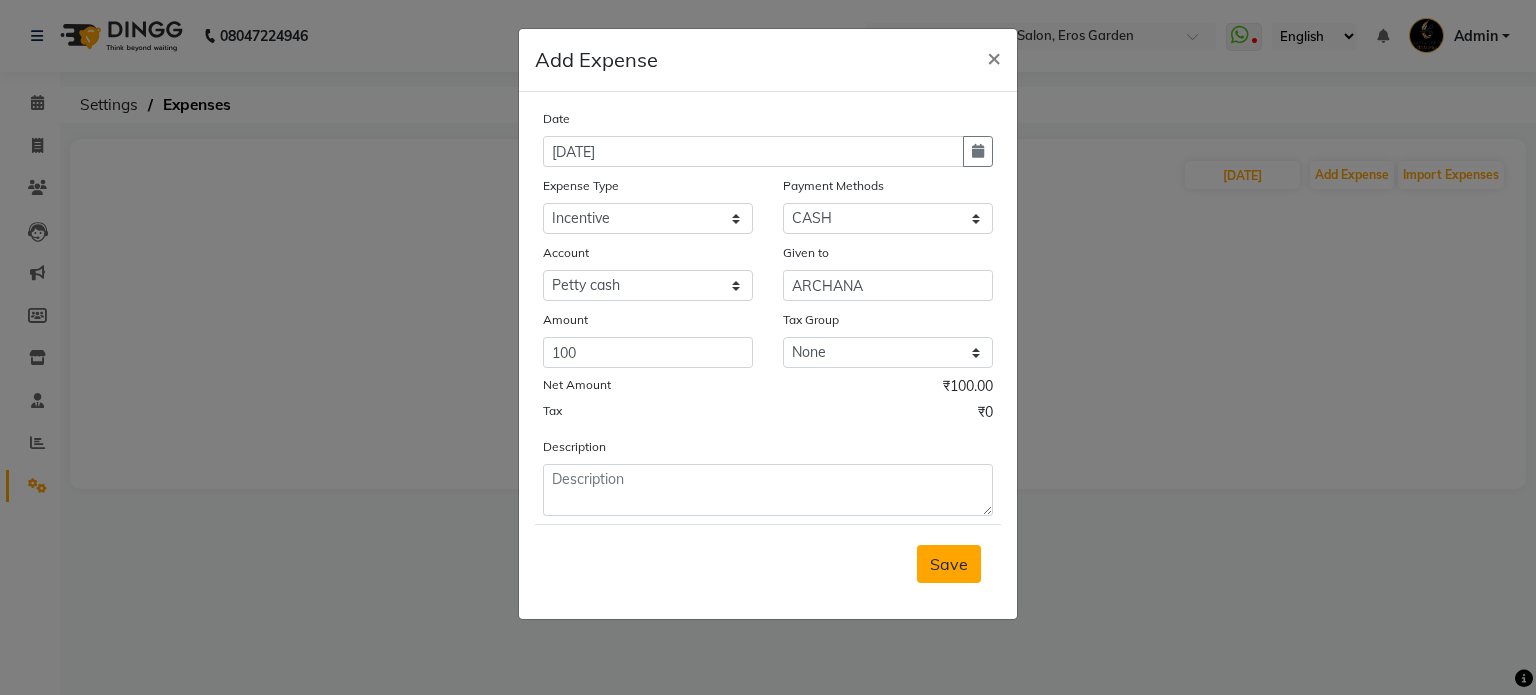 click on "Save" at bounding box center (949, 564) 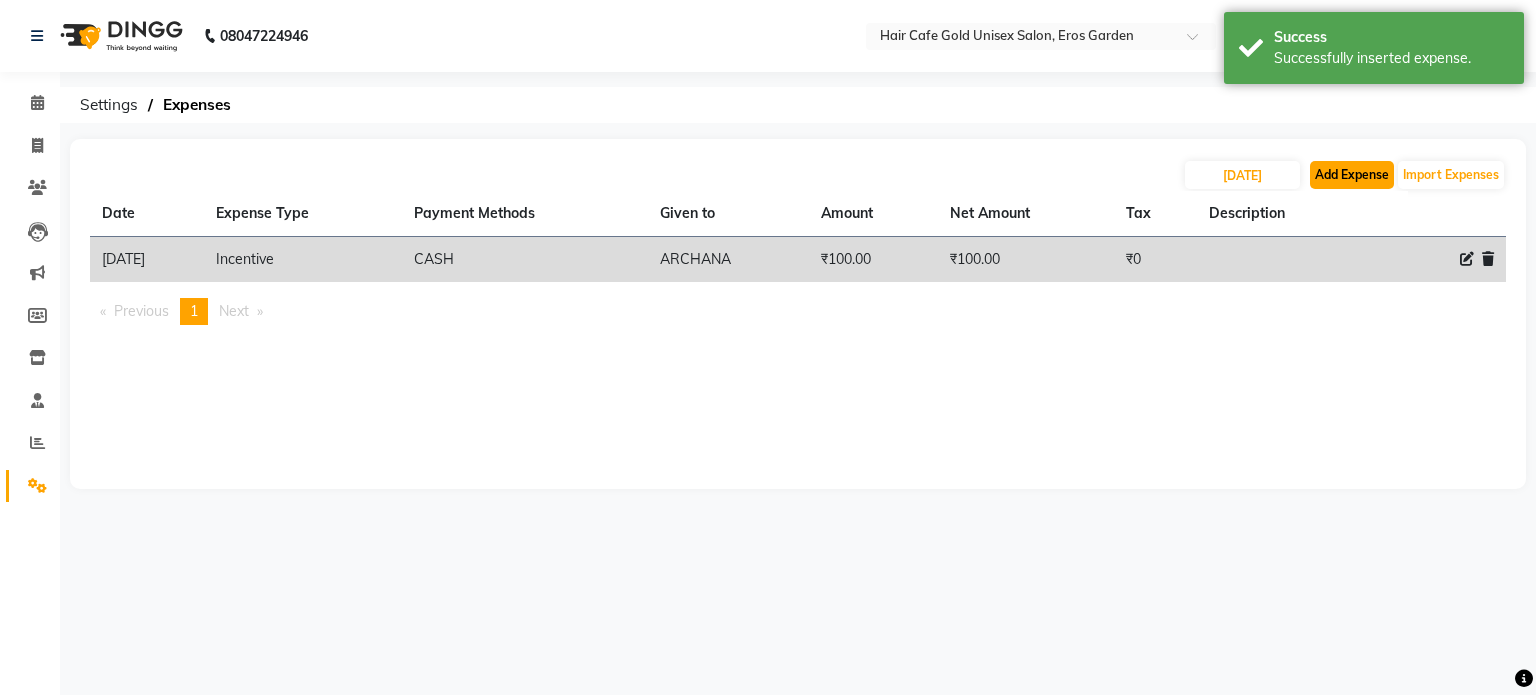 click on "Add Expense" 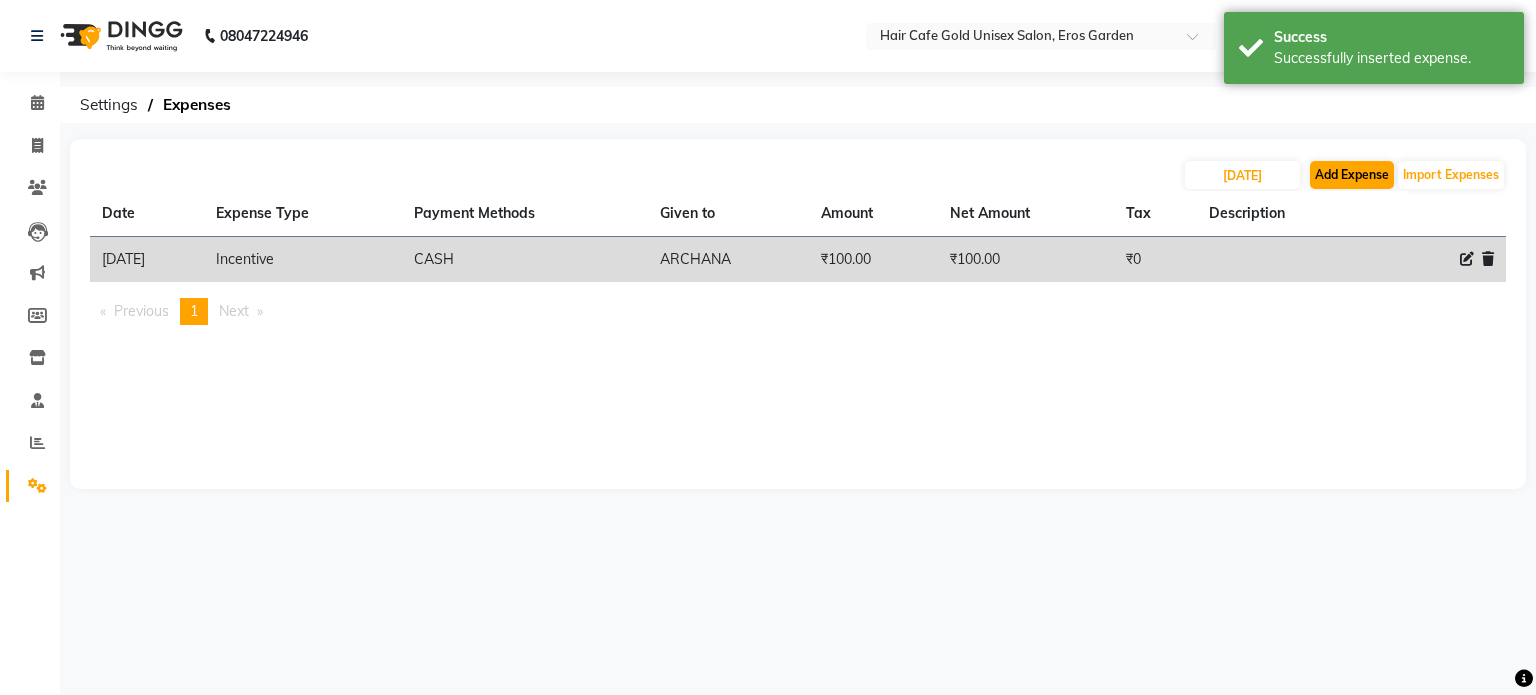 select on "1" 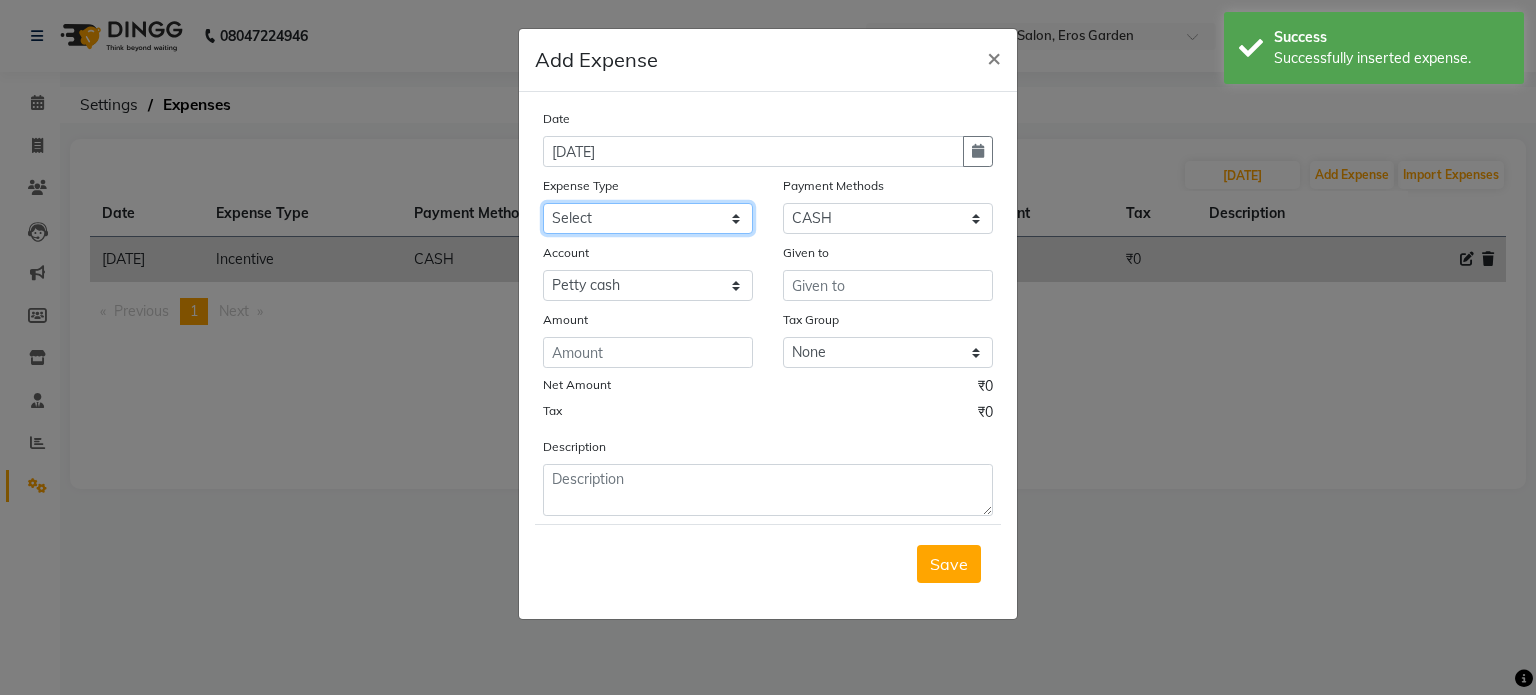 click on "Select Advance Salary Bank charges Car maintenance  Cash transfer to bank Cash transfer to hub Client Snacks Clinical charges Equipment Fuel Govt fee Incentive Insurance International purchase Loan Repayment Maintenance Marketing Miscellaneous MRA Other pantry Pantry Product Rent Salary Staff Snacks Tax Tea & Refreshment Tip Utilities" 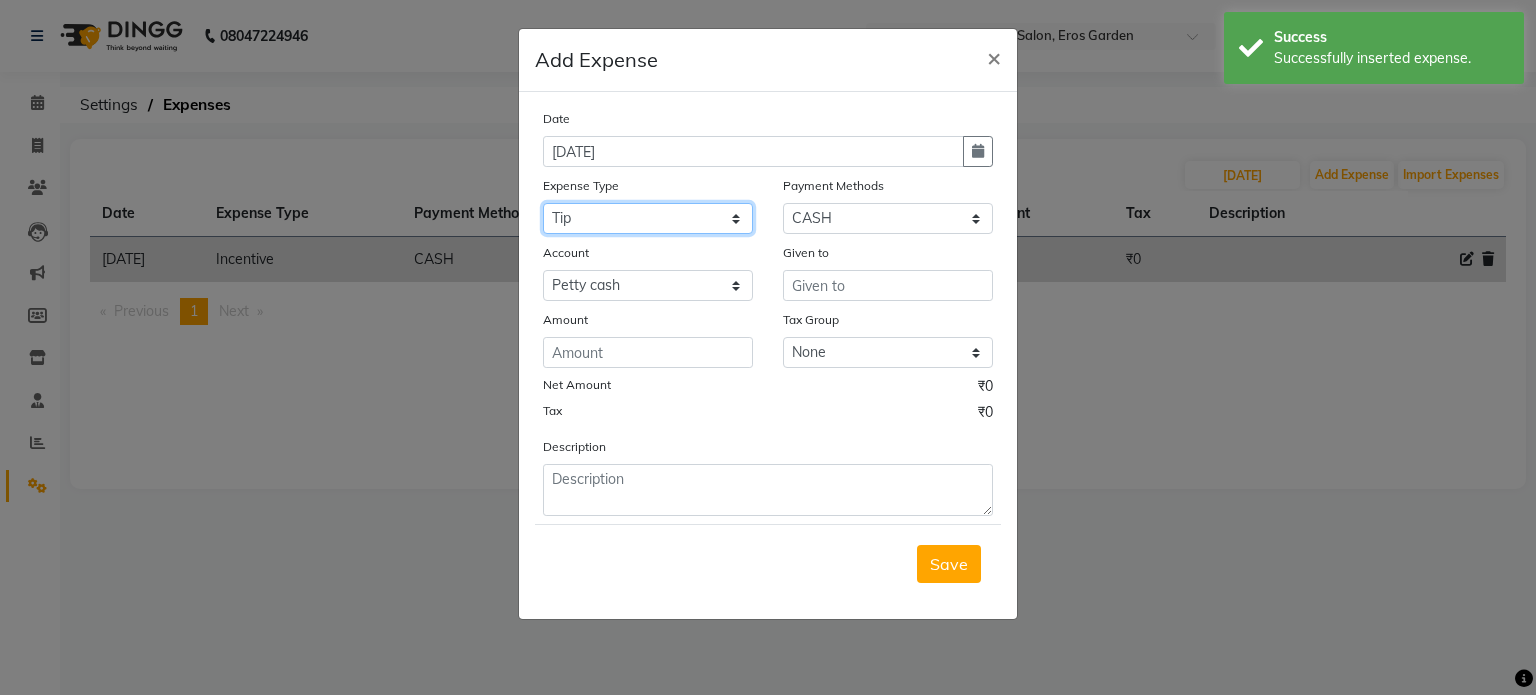click on "Select Advance Salary Bank charges Car maintenance  Cash transfer to bank Cash transfer to hub Client Snacks Clinical charges Equipment Fuel Govt fee Incentive Insurance International purchase Loan Repayment Maintenance Marketing Miscellaneous MRA Other pantry Pantry Product Rent Salary Staff Snacks Tax Tea & Refreshment Tip Utilities" 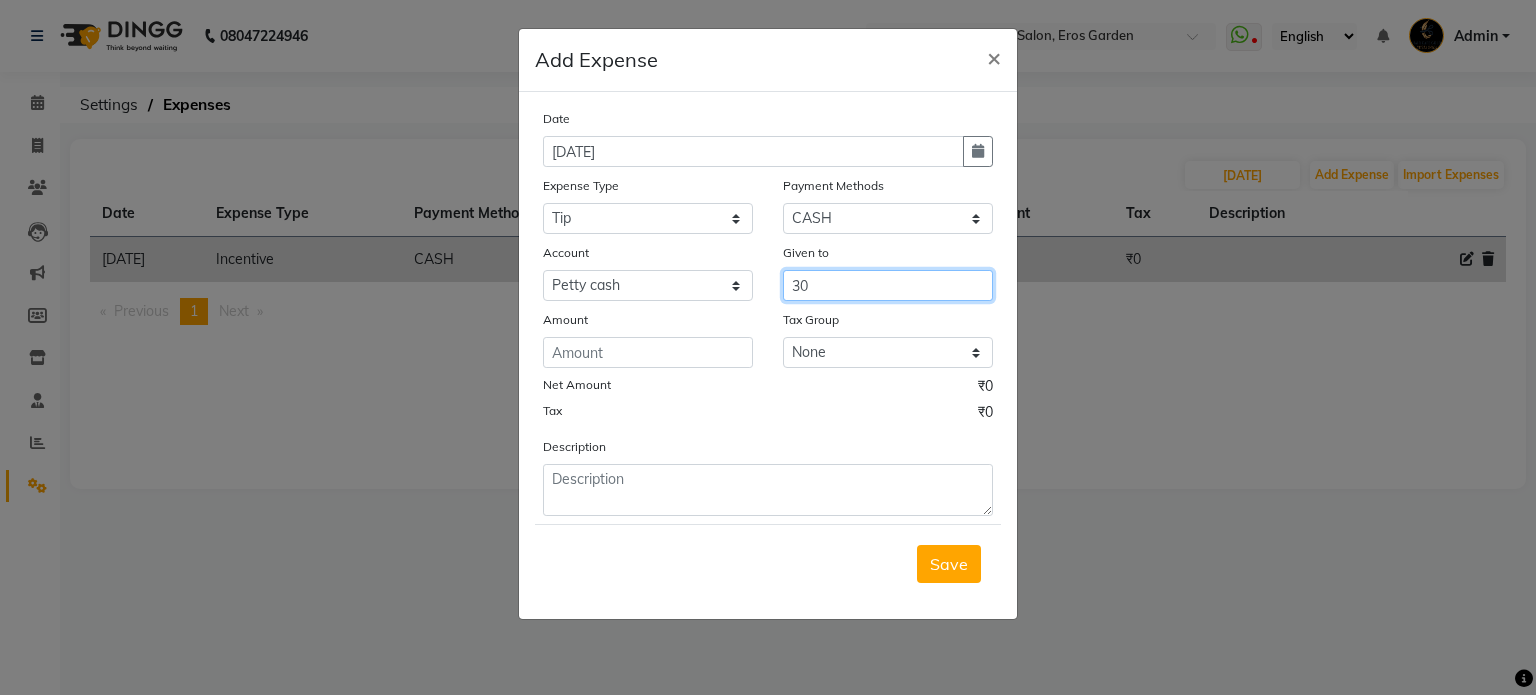 type on "3" 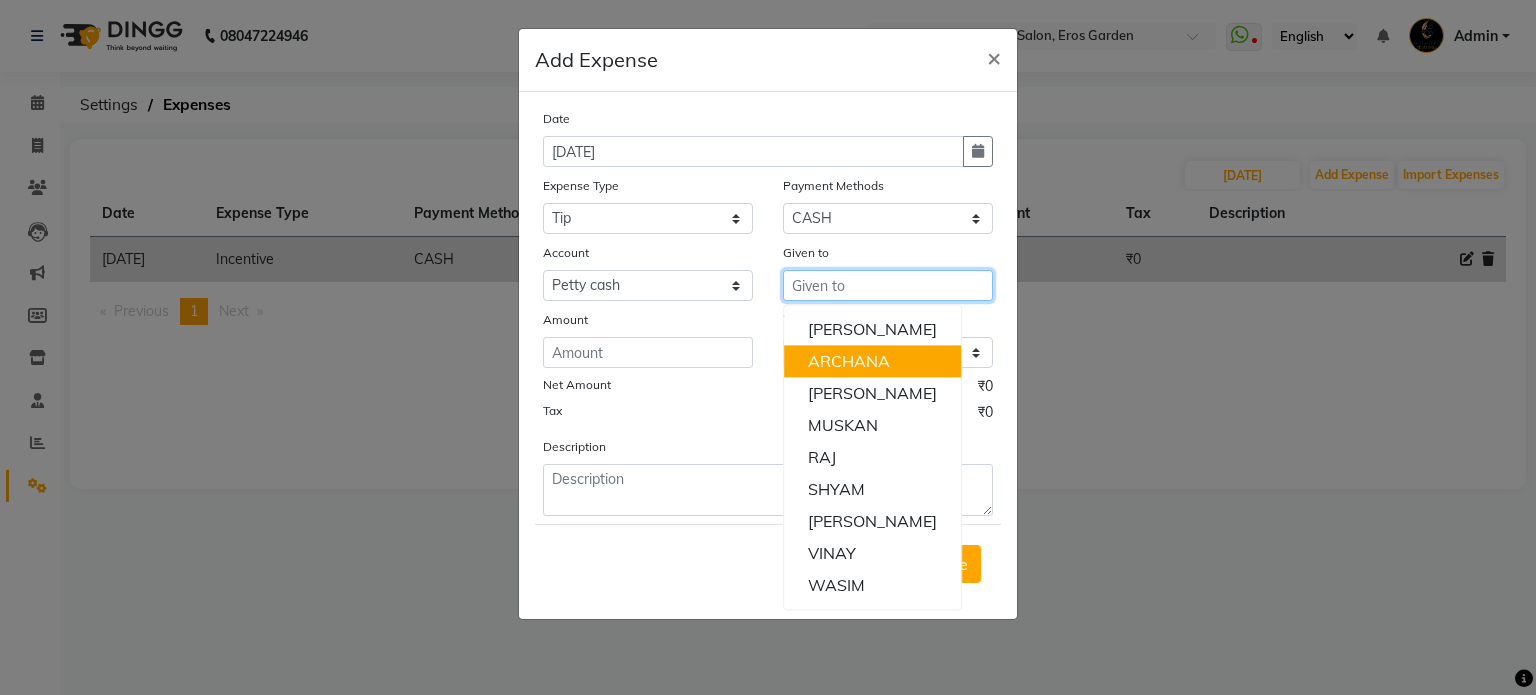 type on "ARCHANA" 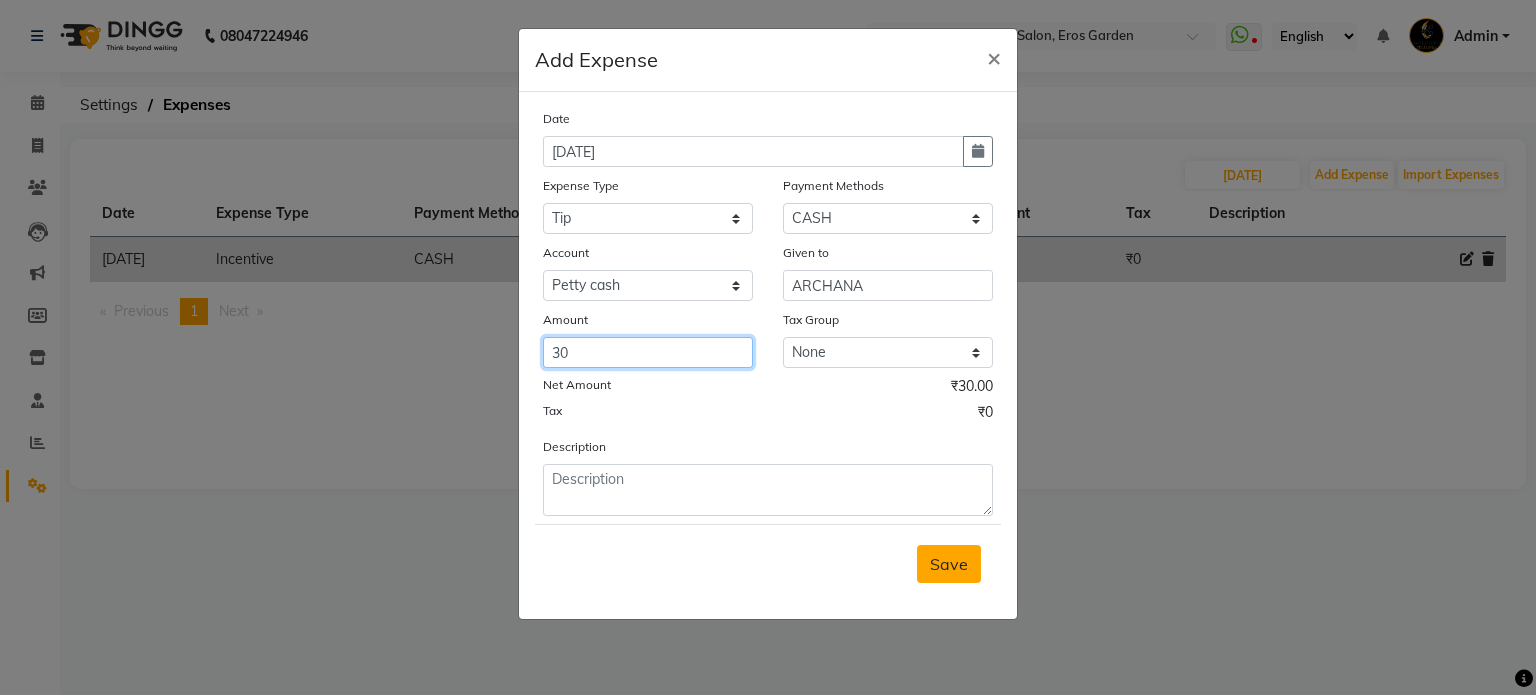 type on "30" 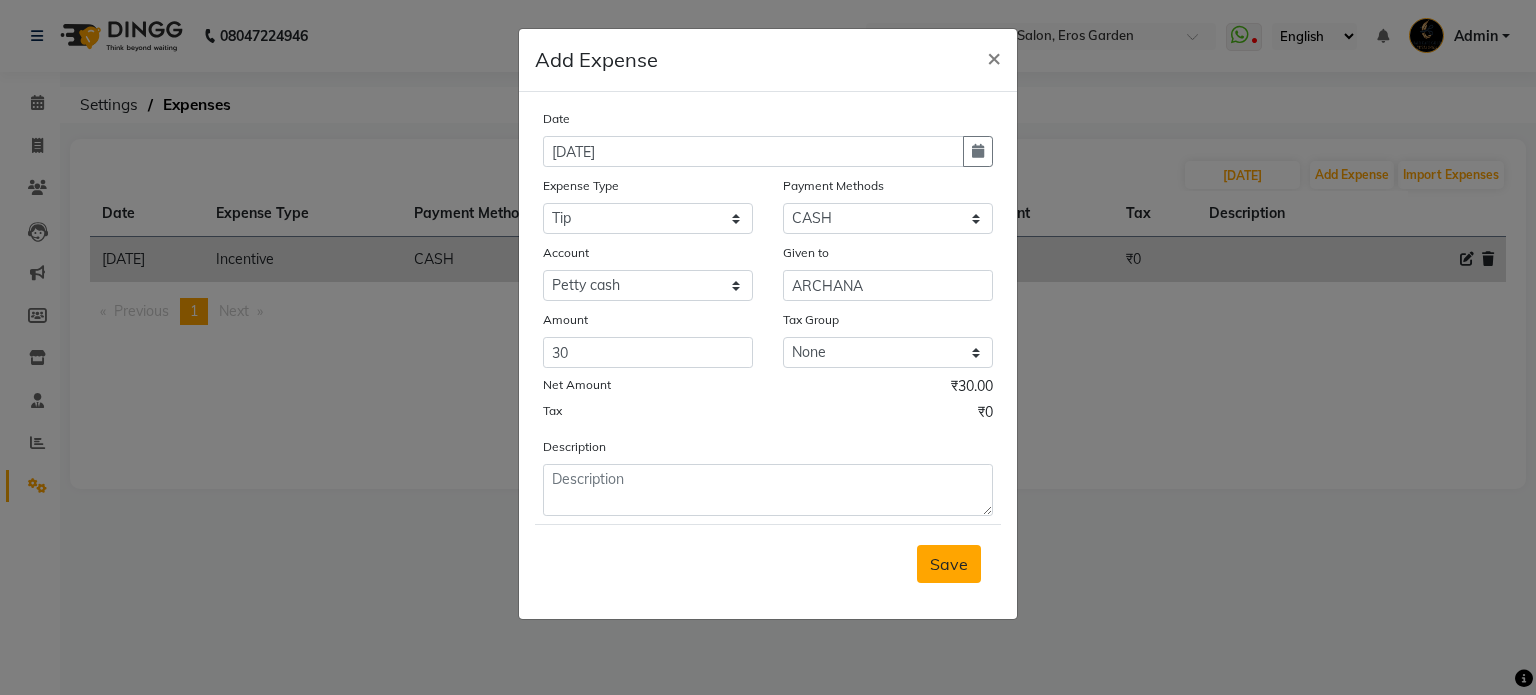 click on "Save" at bounding box center (949, 564) 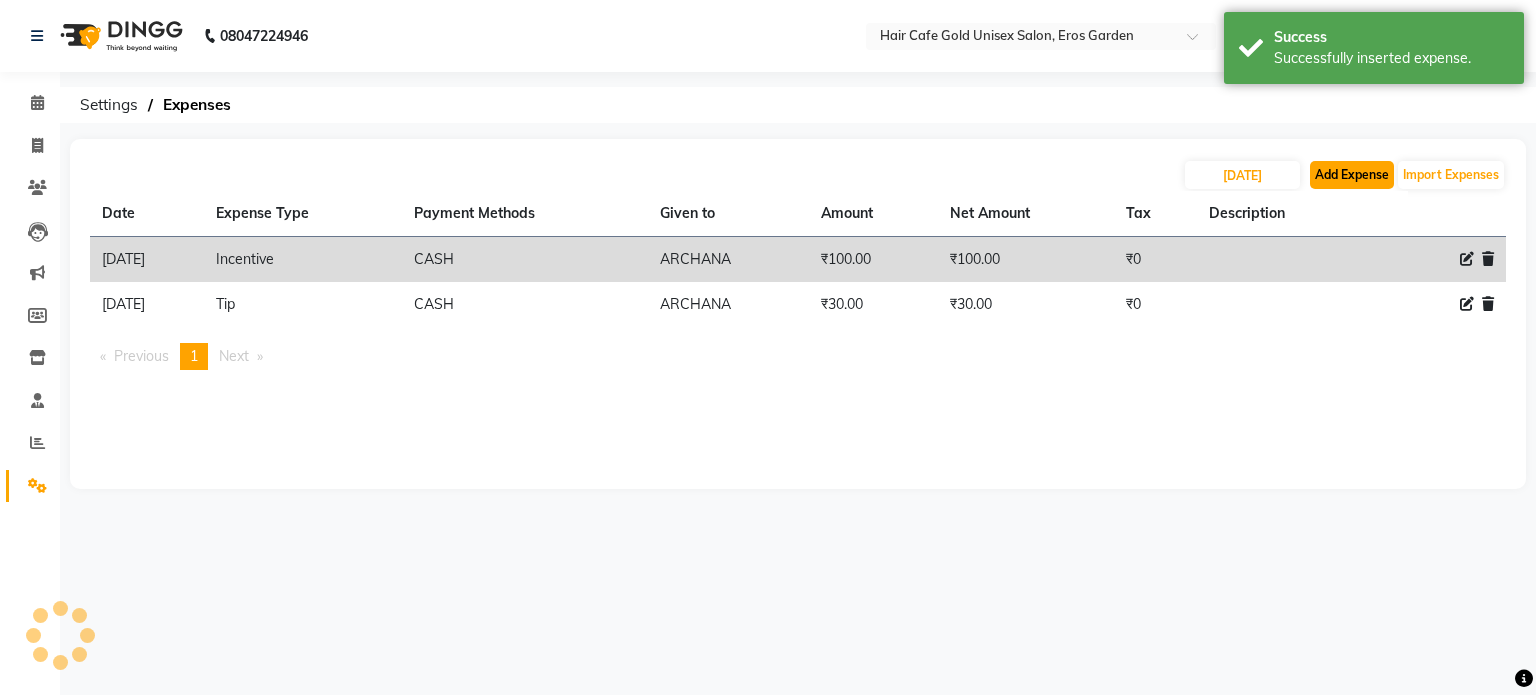 click on "Add Expense" 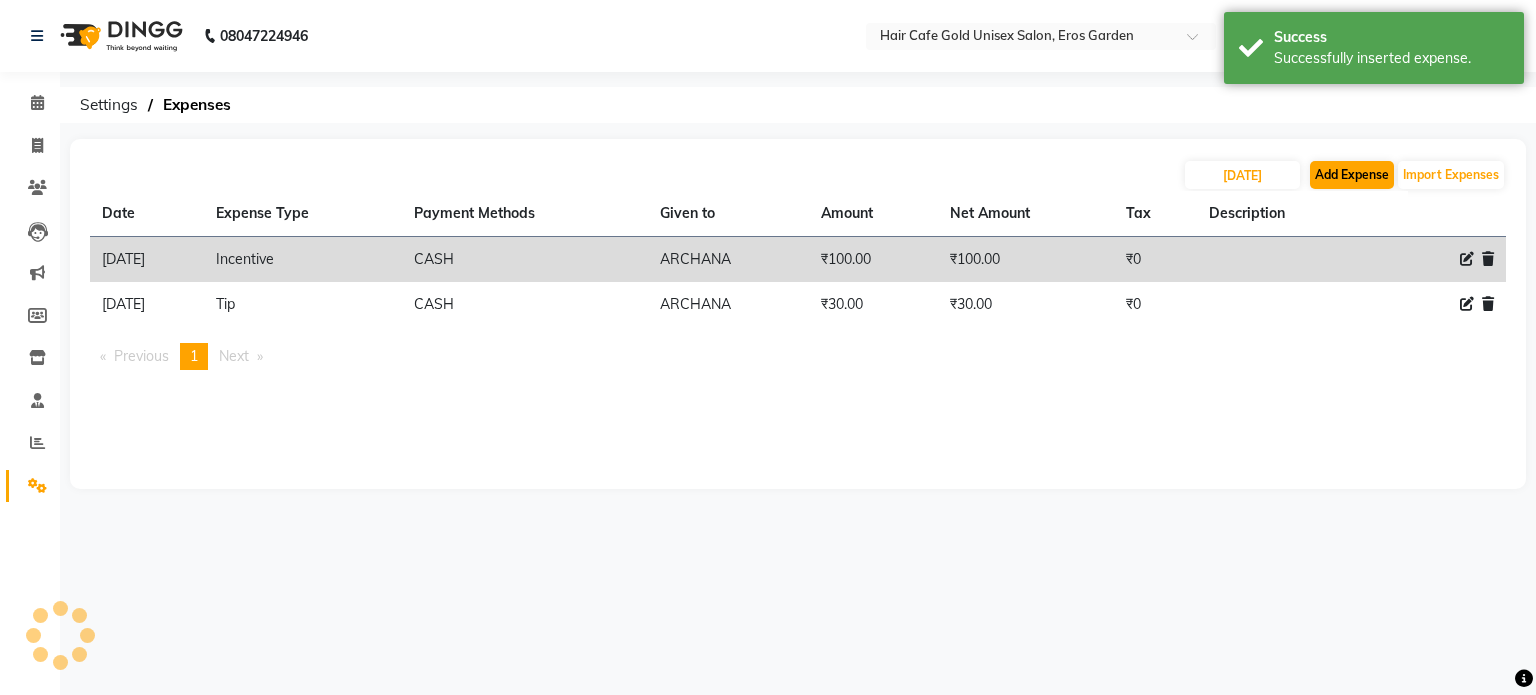 select on "1" 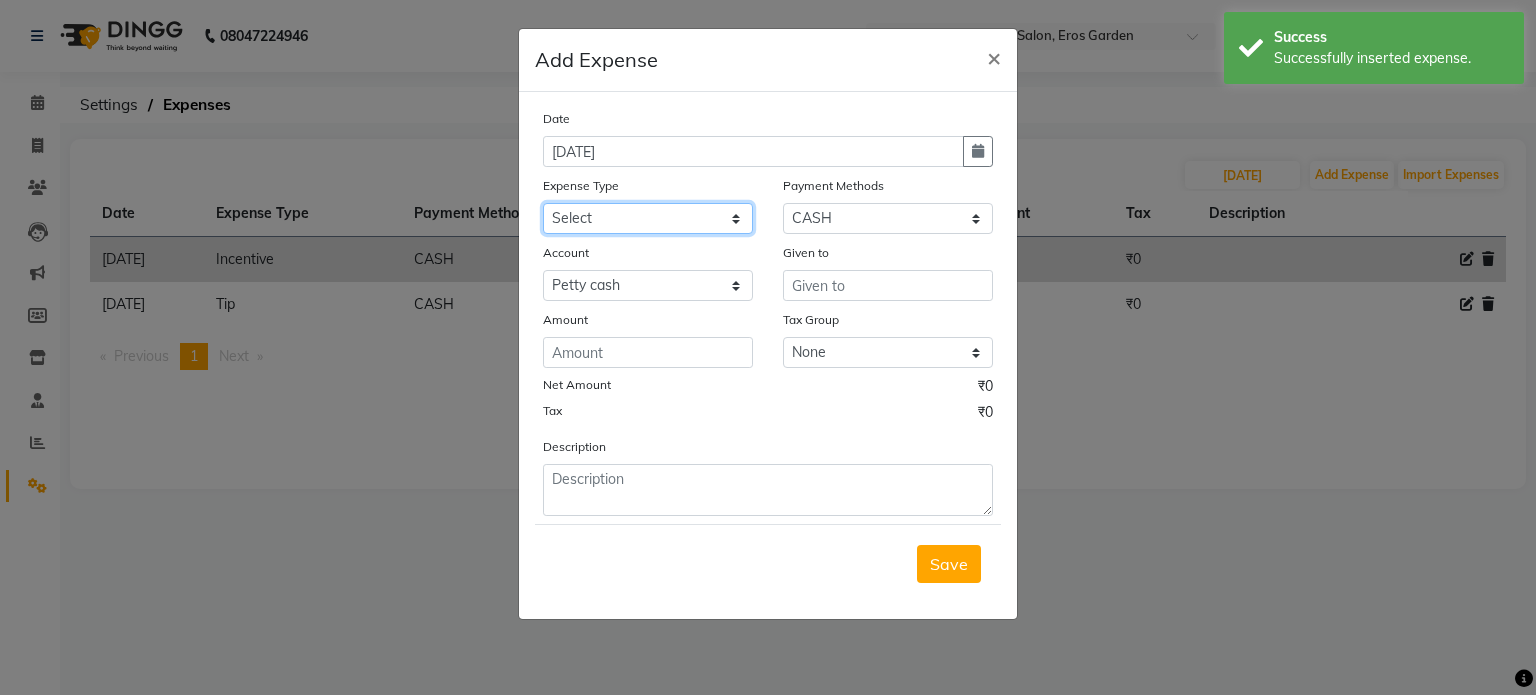 click on "Select Advance Salary Bank charges Car maintenance  Cash transfer to bank Cash transfer to hub Client Snacks Clinical charges Equipment Fuel Govt fee Incentive Insurance International purchase Loan Repayment Maintenance Marketing Miscellaneous MRA Other pantry Pantry Product Rent Salary Staff Snacks Tax Tea & Refreshment Tip Utilities" 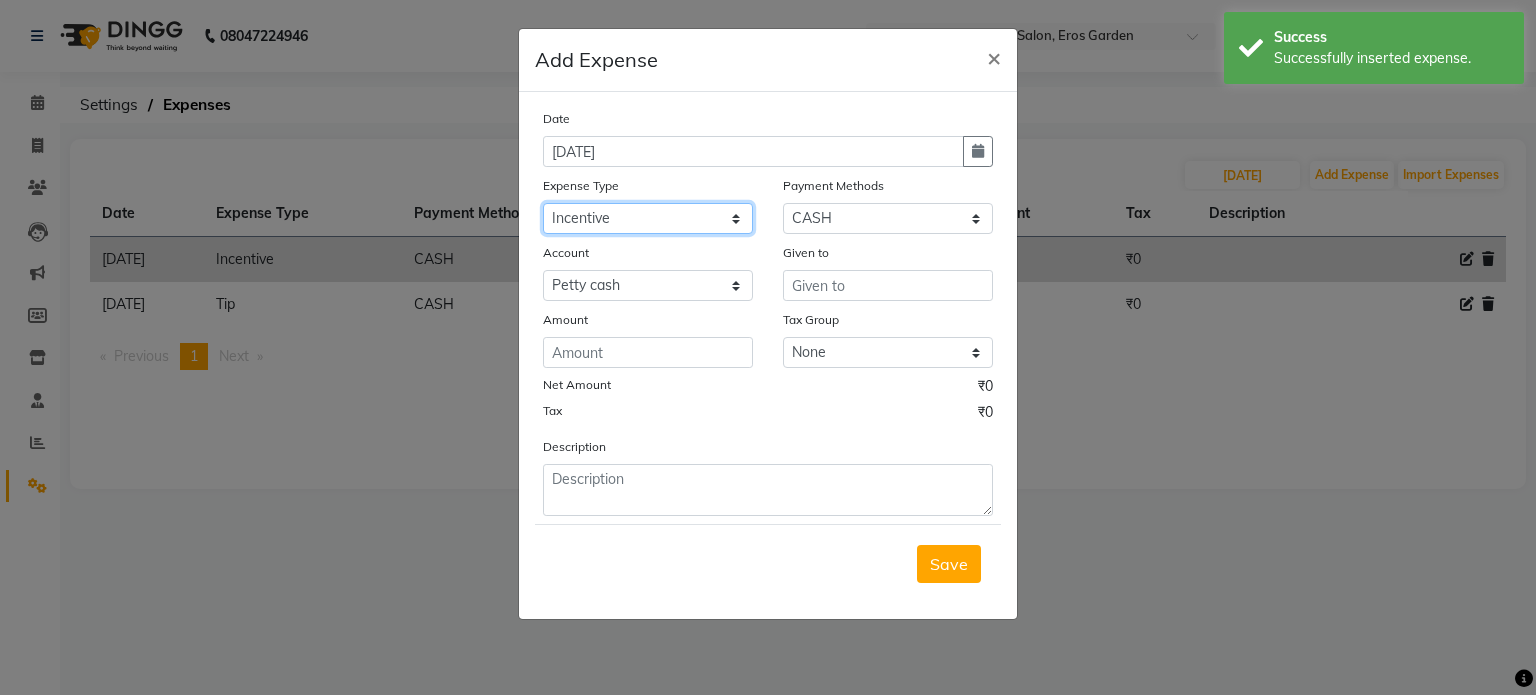 click on "Select Advance Salary Bank charges Car maintenance  Cash transfer to bank Cash transfer to hub Client Snacks Clinical charges Equipment Fuel Govt fee Incentive Insurance International purchase Loan Repayment Maintenance Marketing Miscellaneous MRA Other pantry Pantry Product Rent Salary Staff Snacks Tax Tea & Refreshment Tip Utilities" 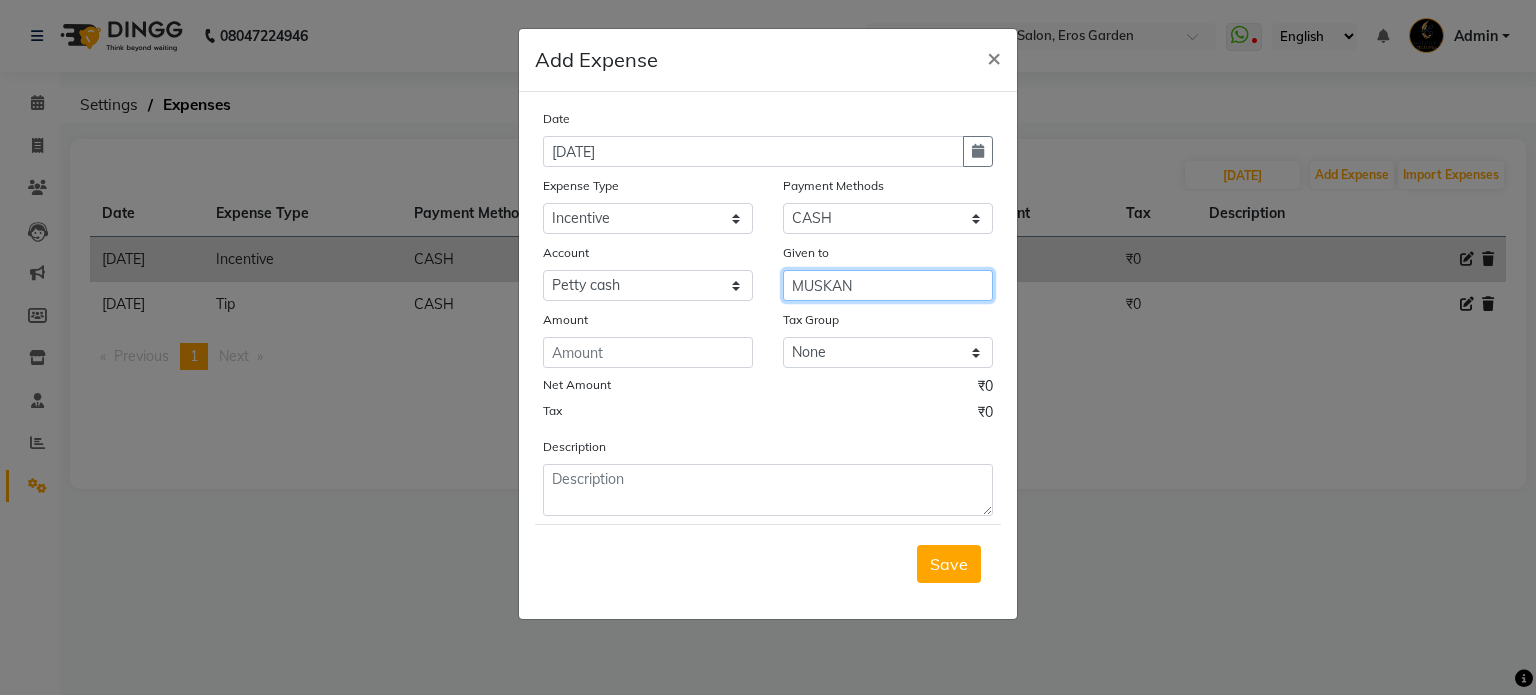 type on "MUSKAN" 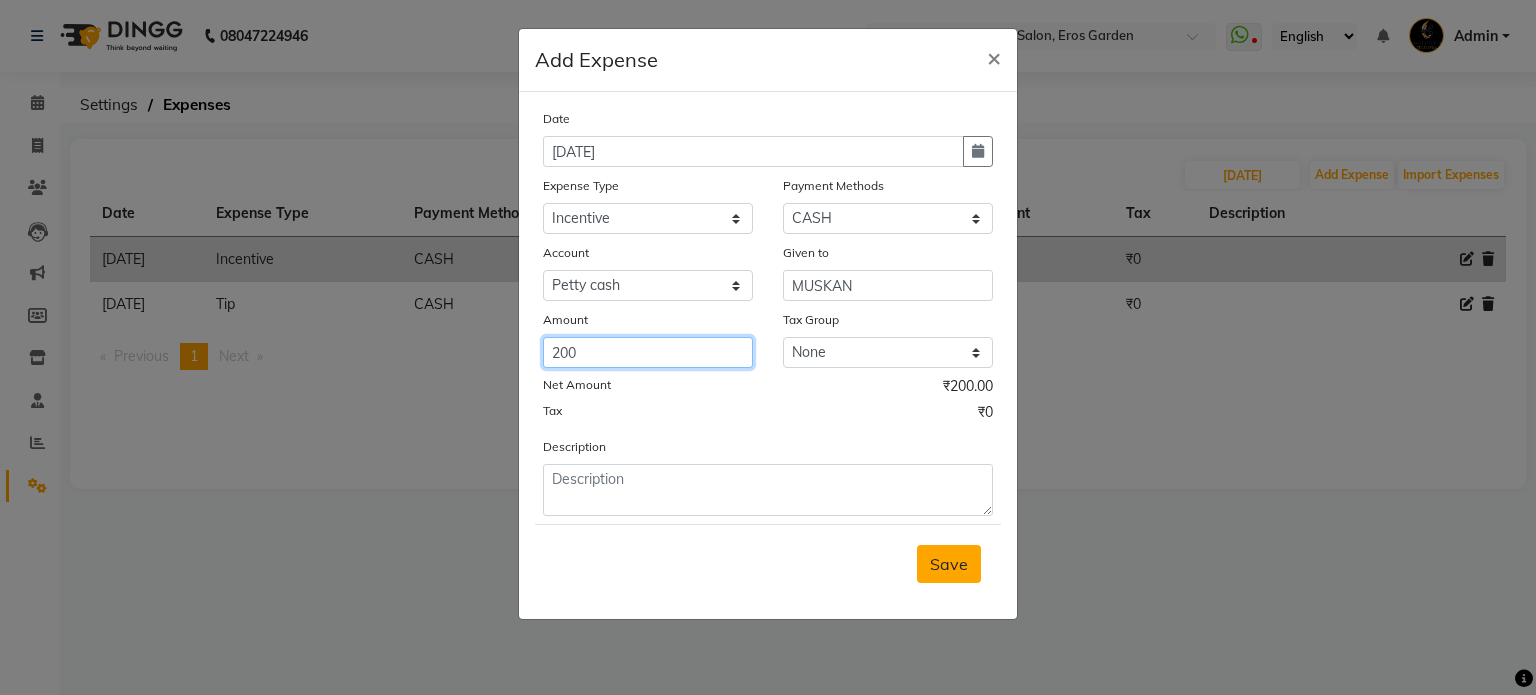 type on "200" 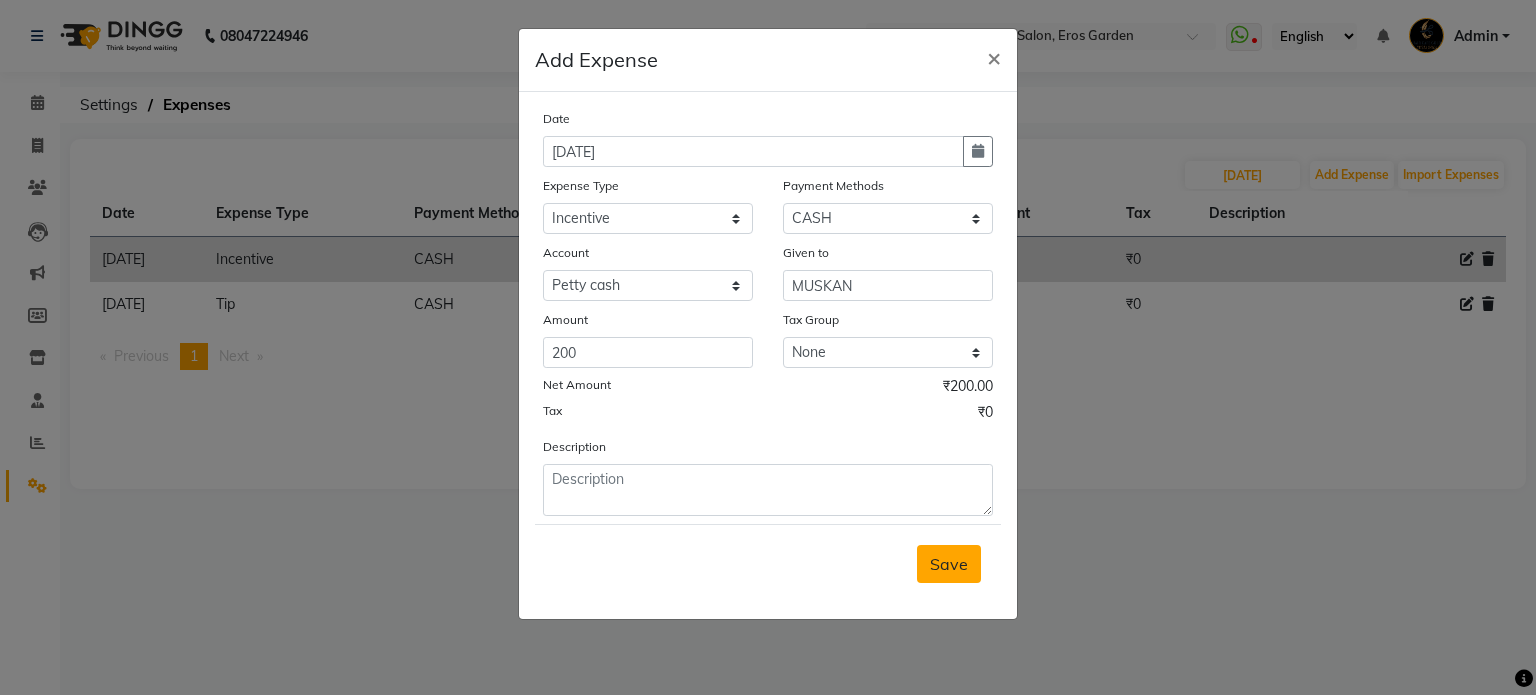 click on "Save" at bounding box center (949, 564) 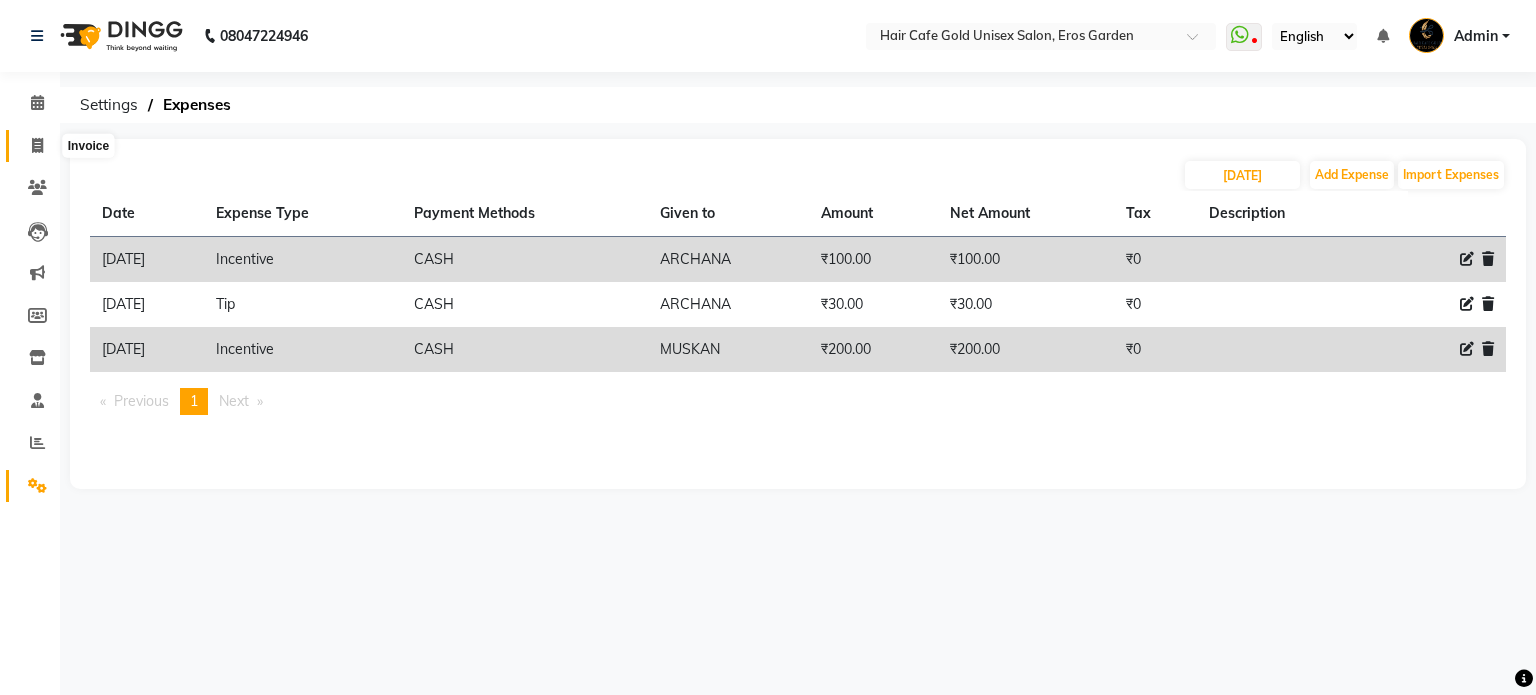 click 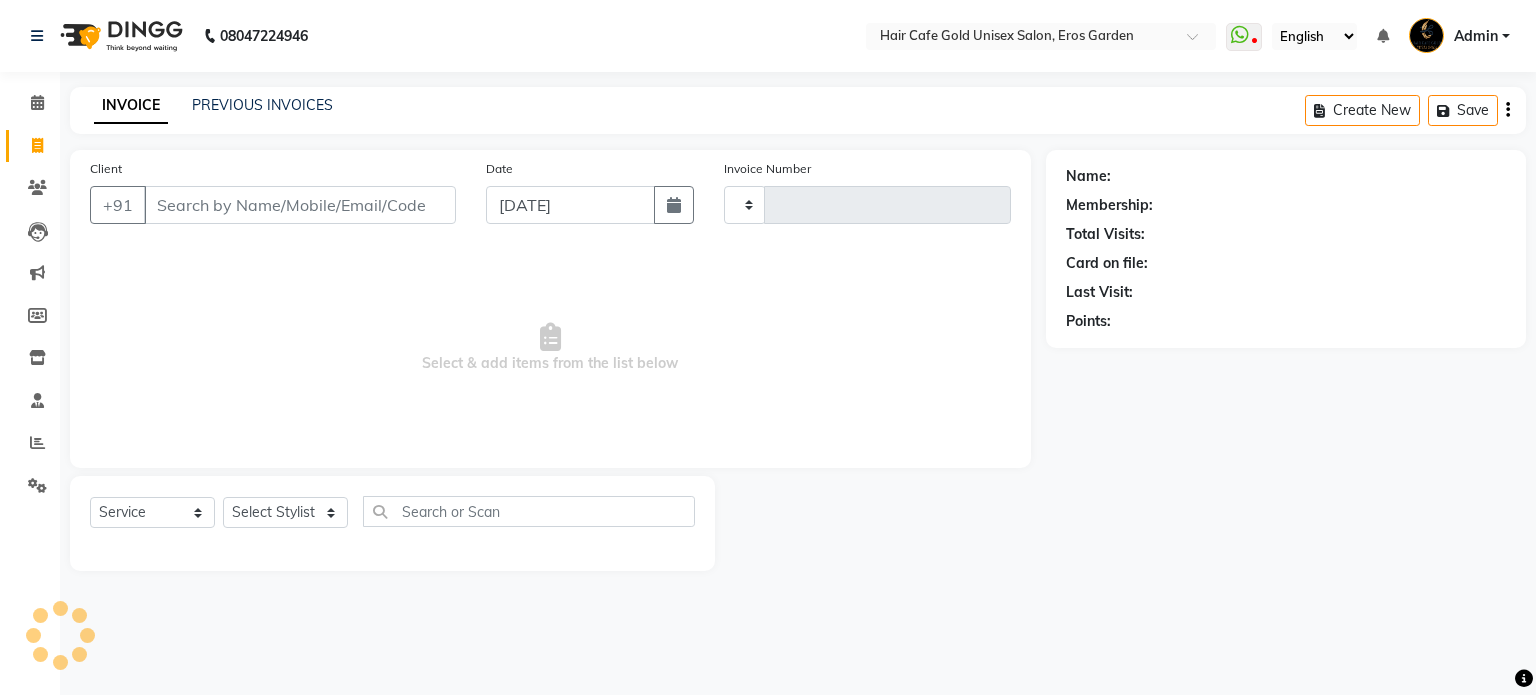 type on "1050" 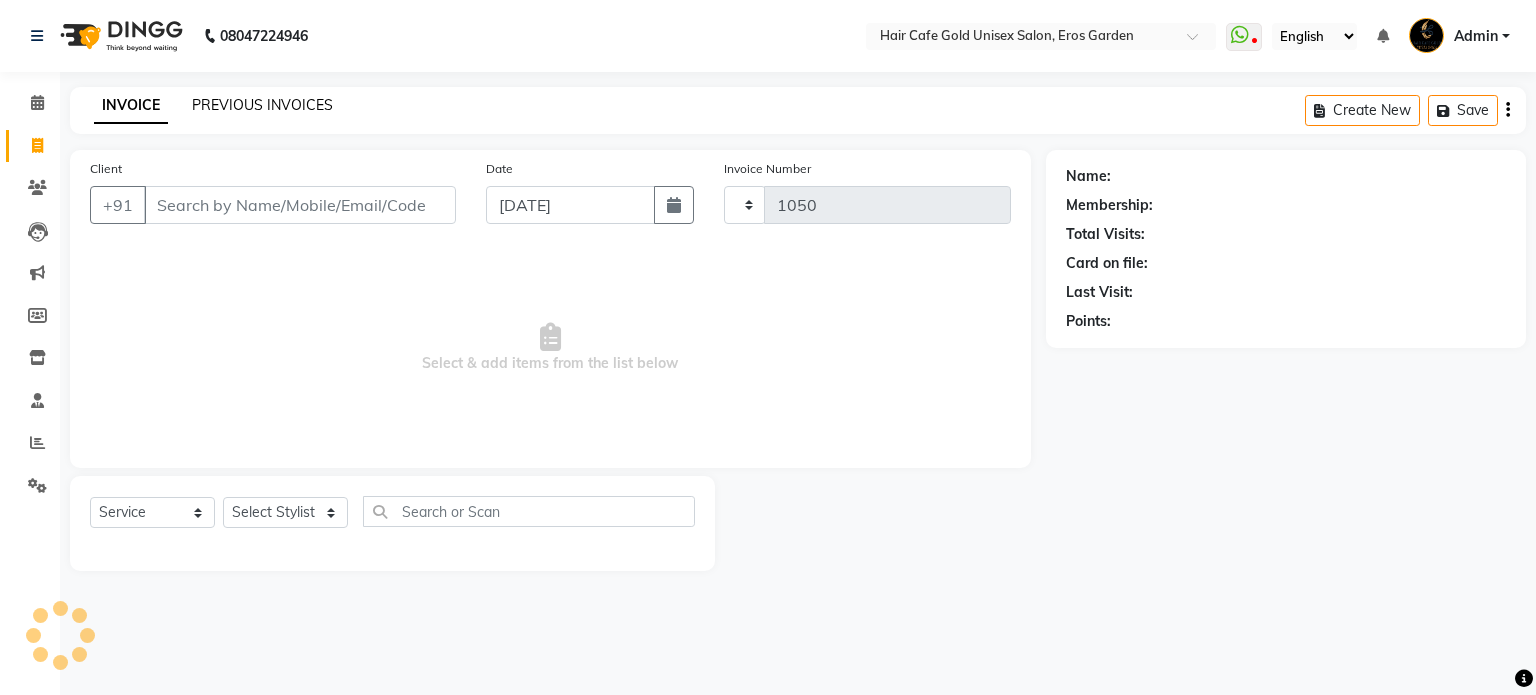 select on "7412" 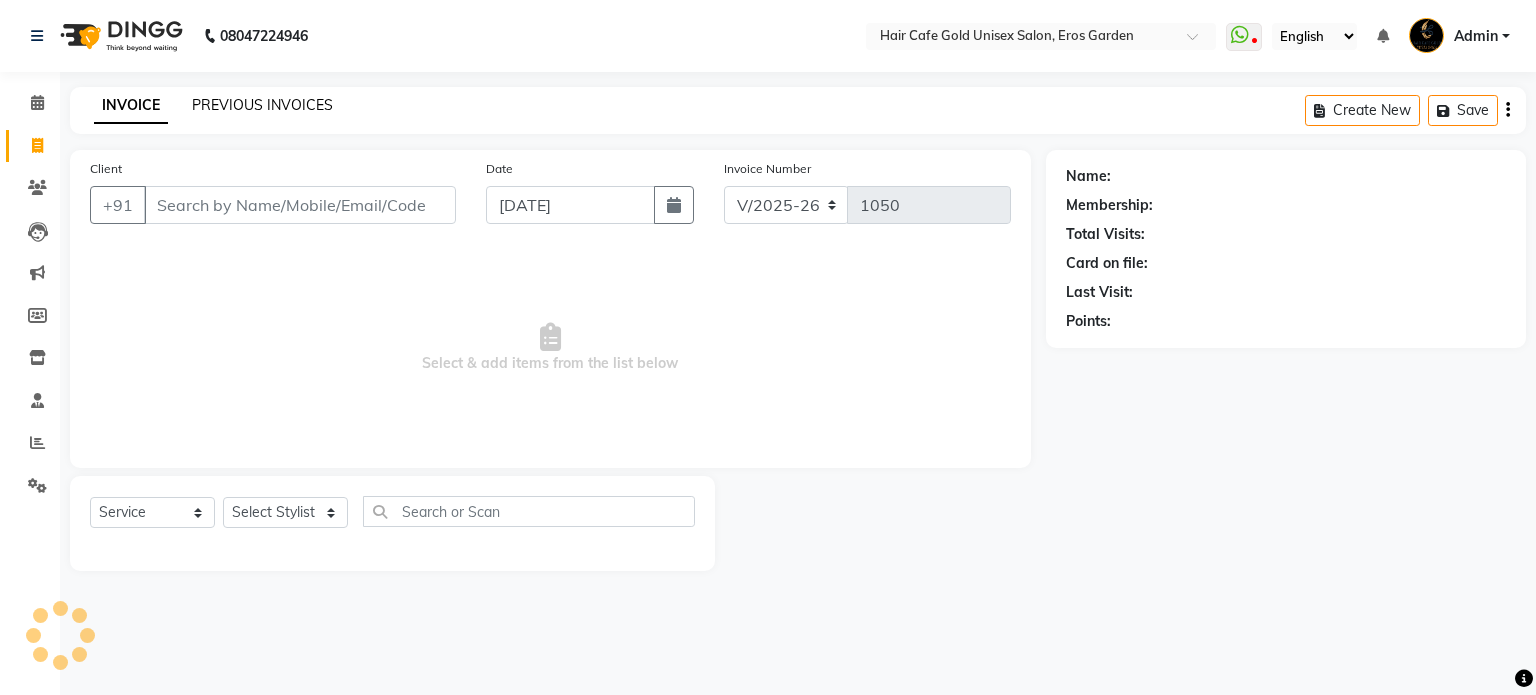 click on "PREVIOUS INVOICES" 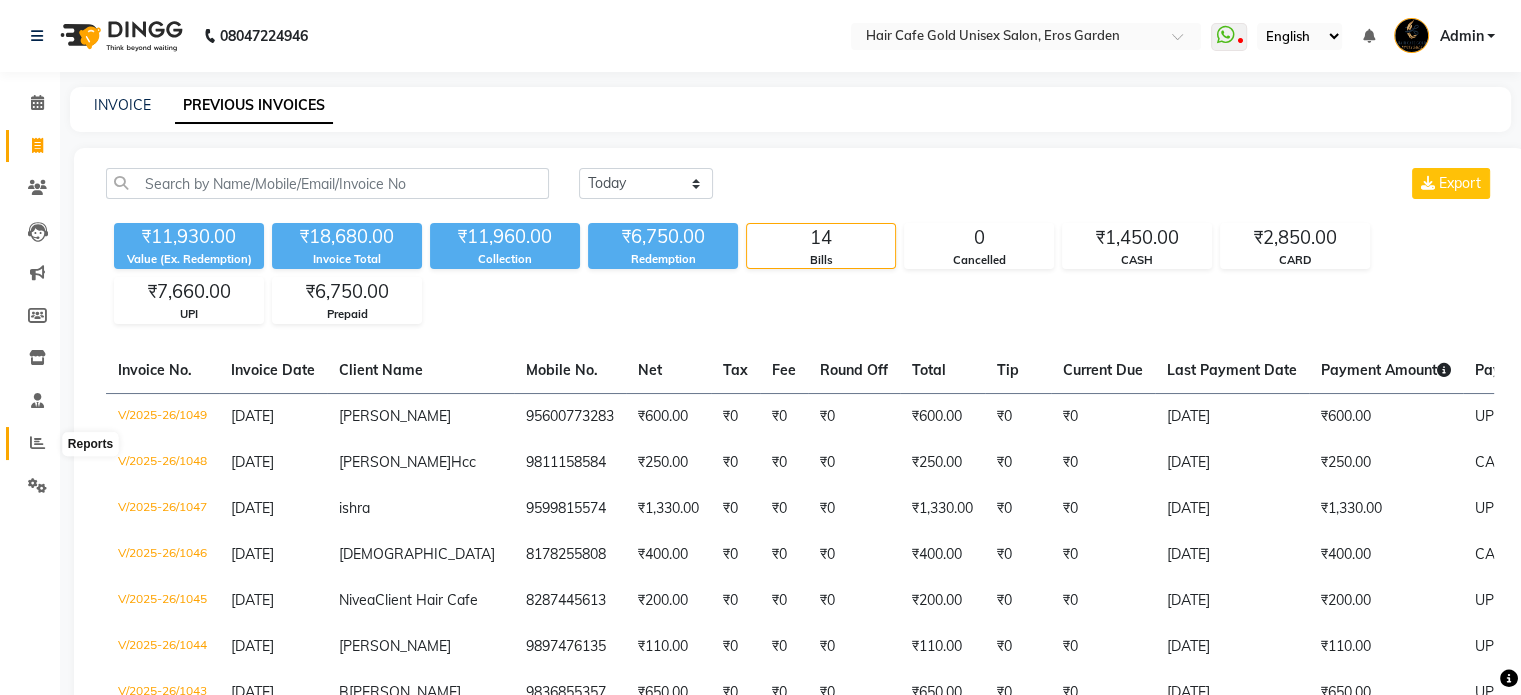 click 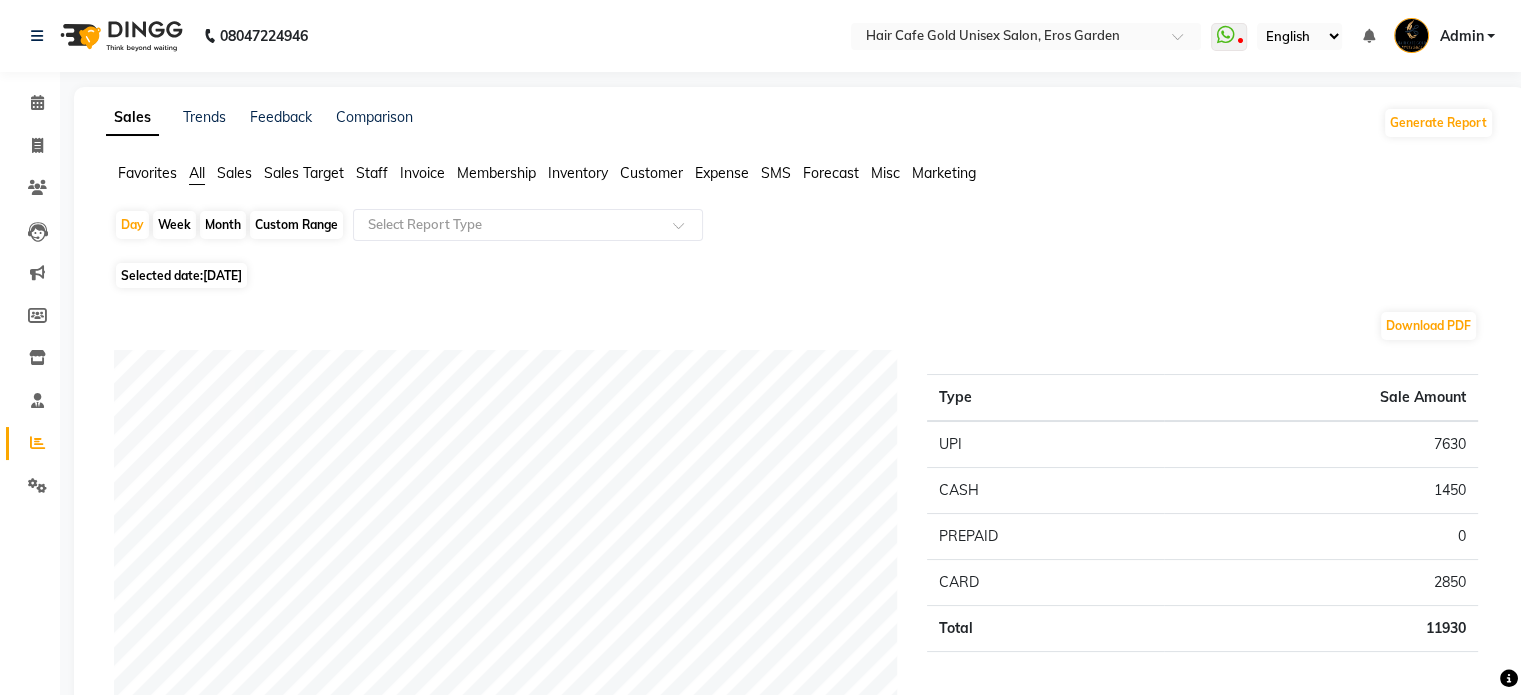 click on "Staff" 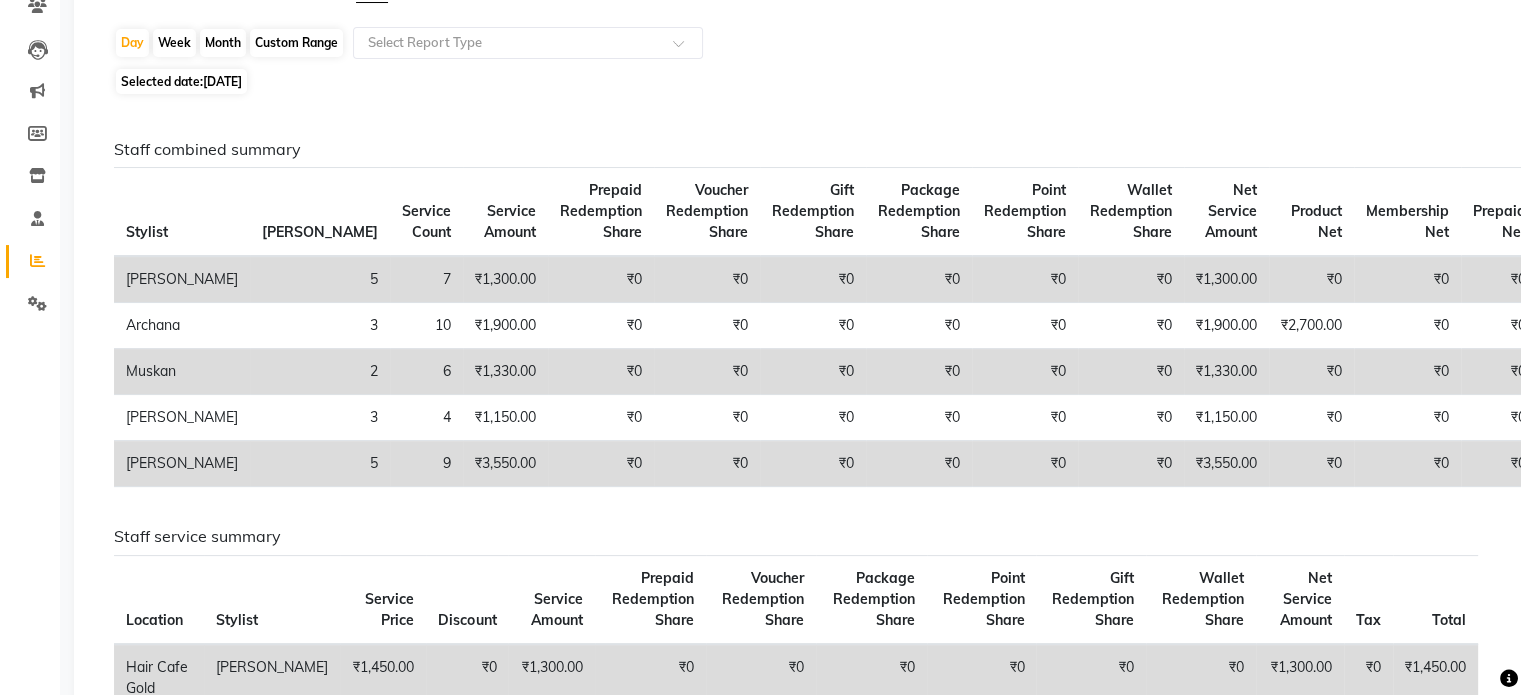 scroll, scrollTop: 200, scrollLeft: 0, axis: vertical 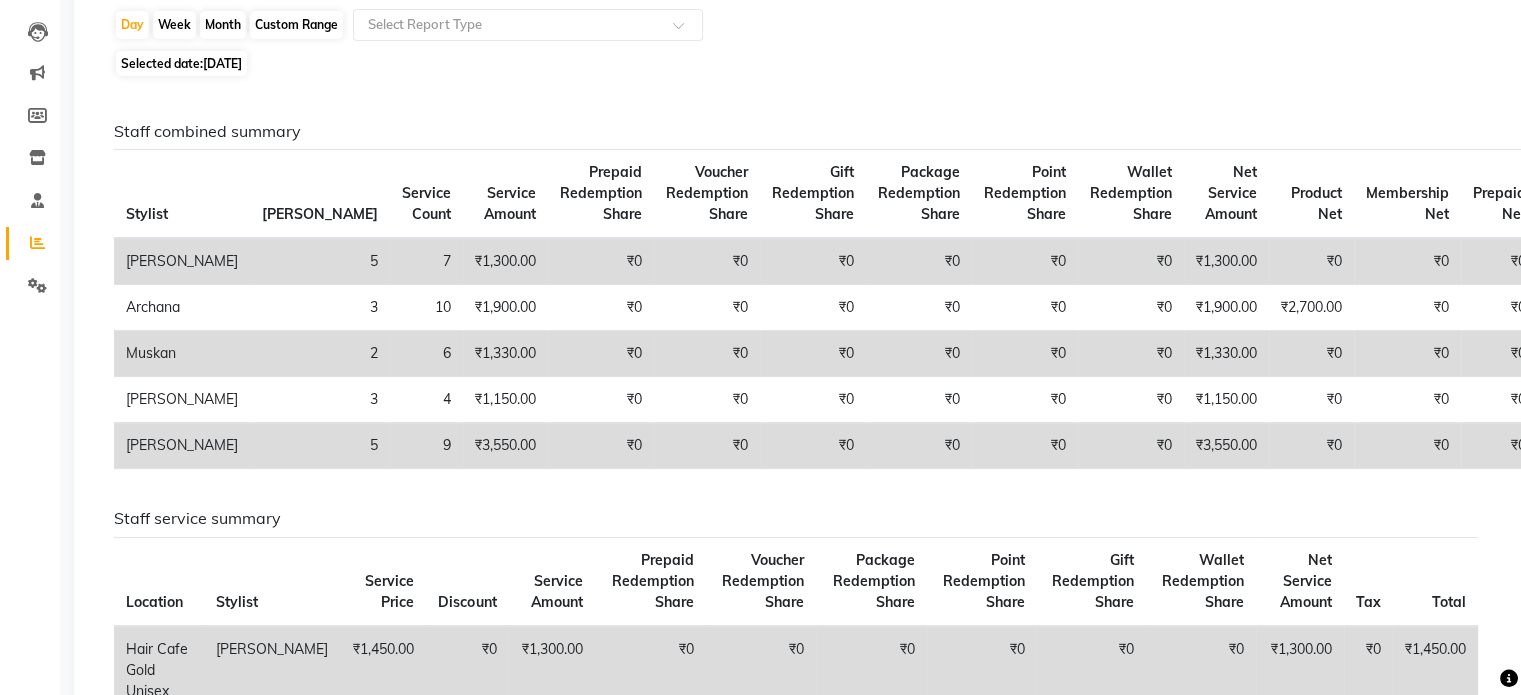 click on "₹3,550.00" 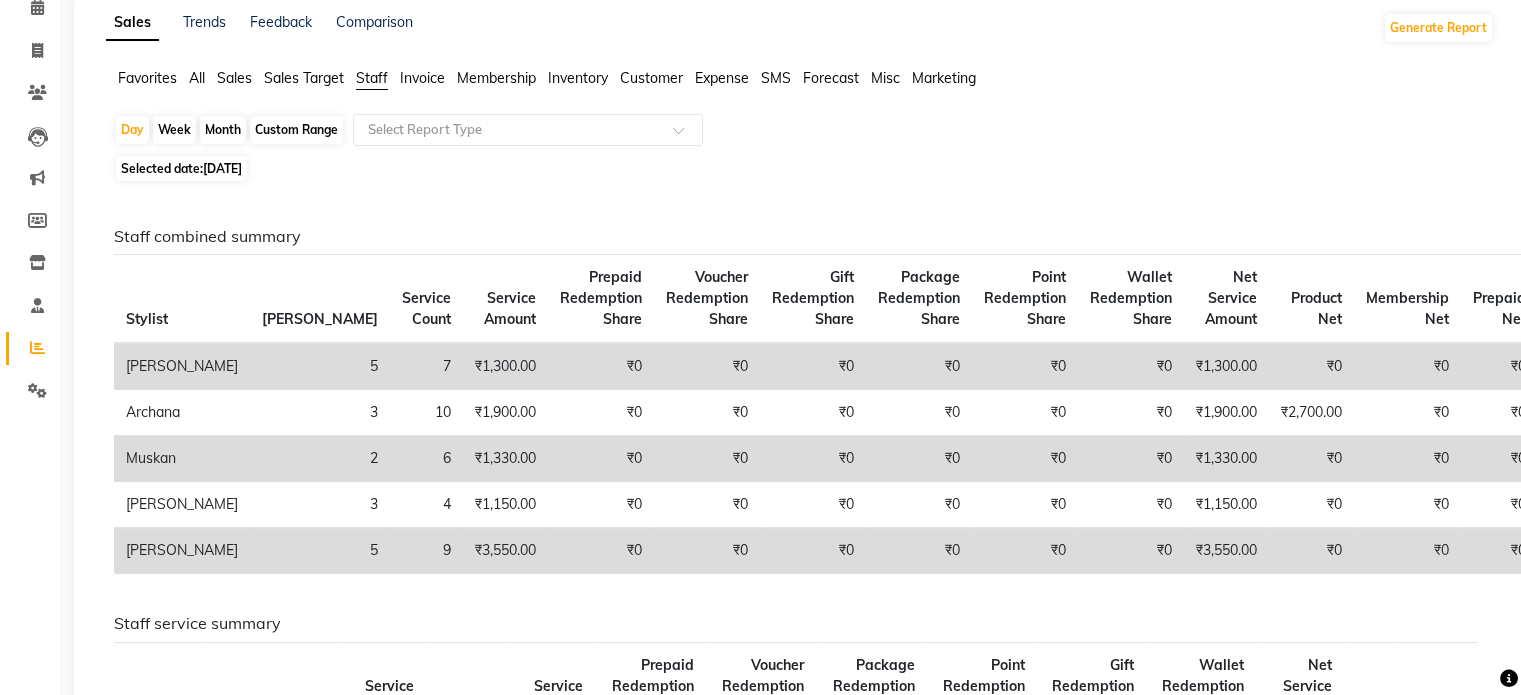 scroll, scrollTop: 0, scrollLeft: 0, axis: both 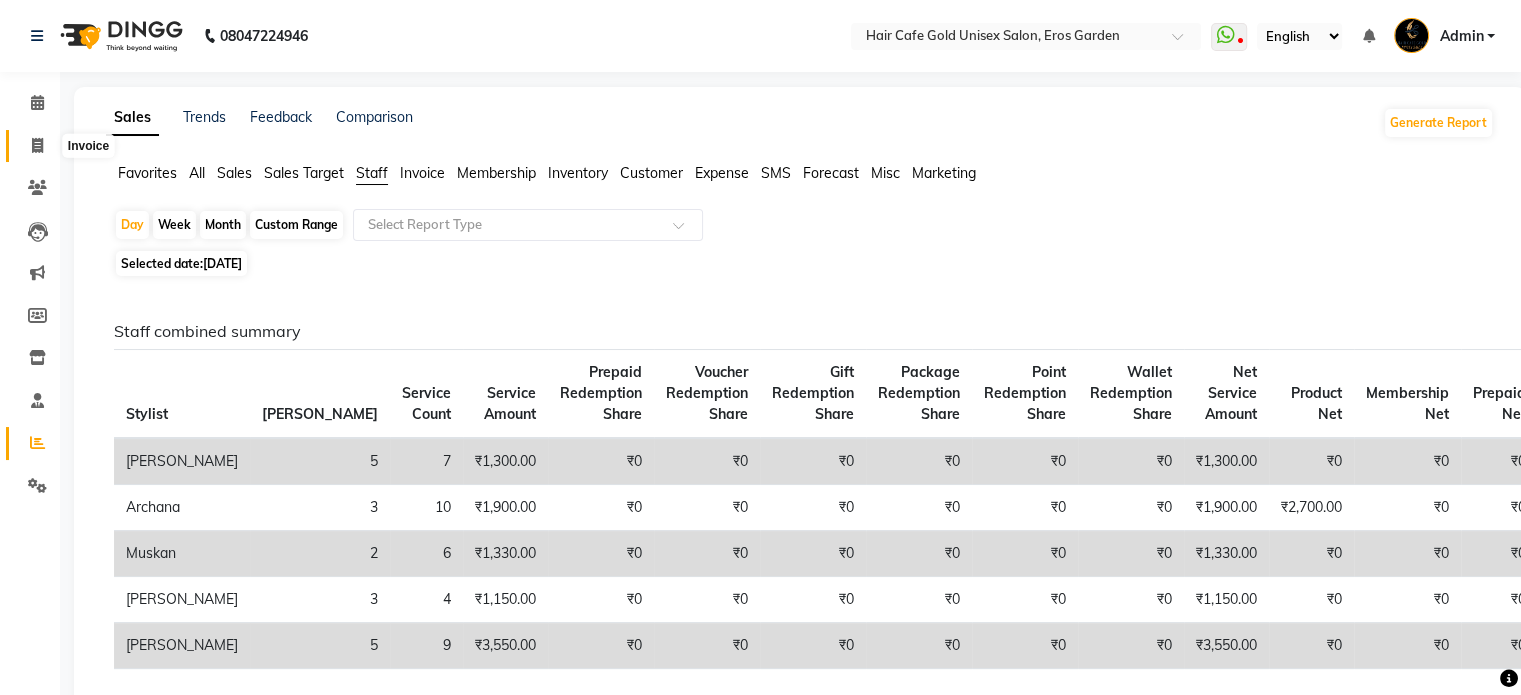 click 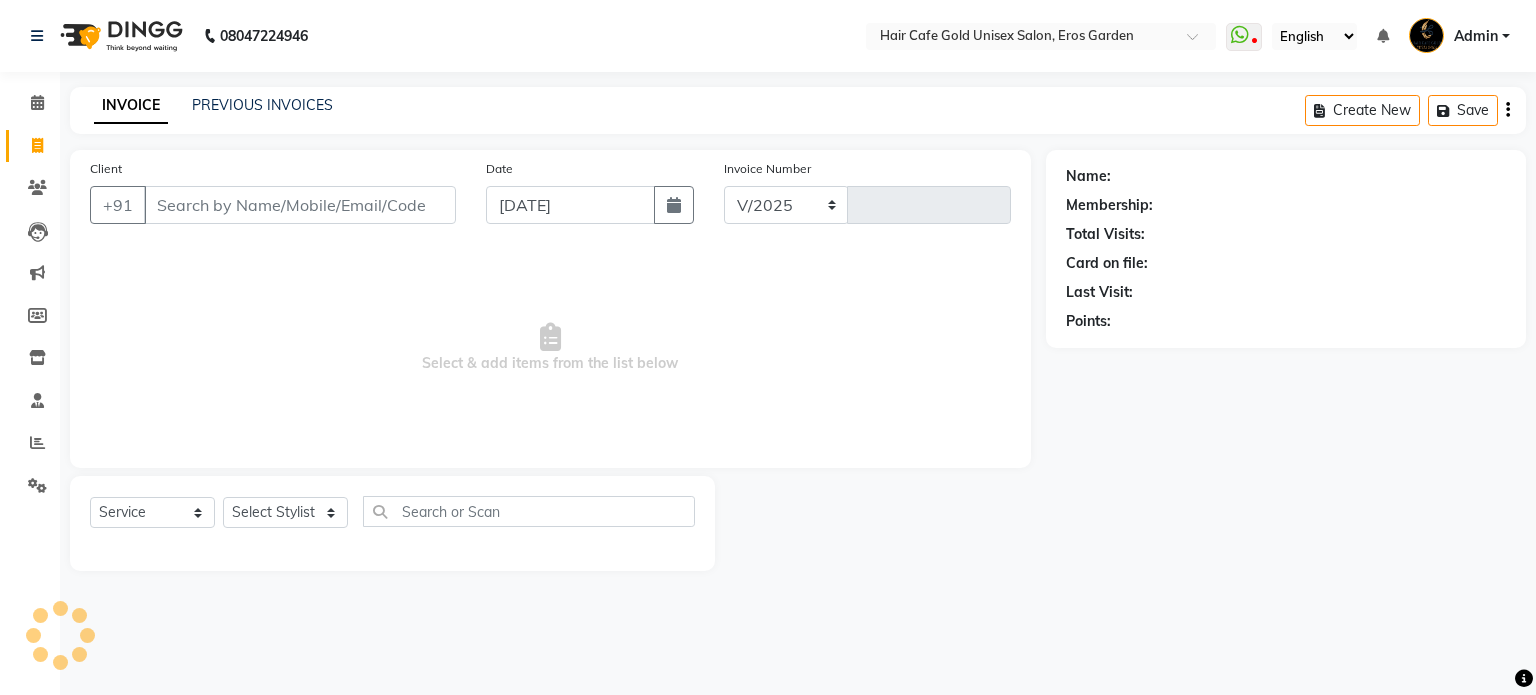 select on "7412" 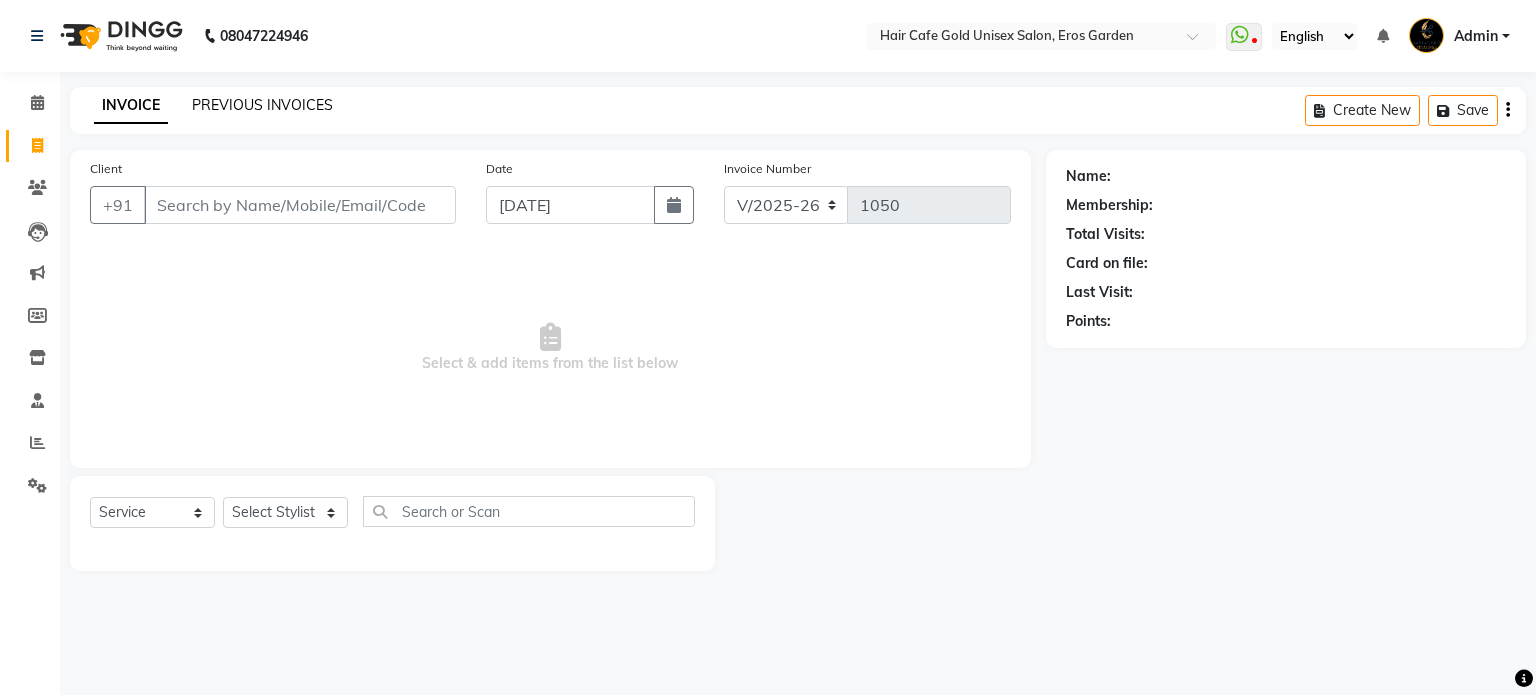 click on "PREVIOUS INVOICES" 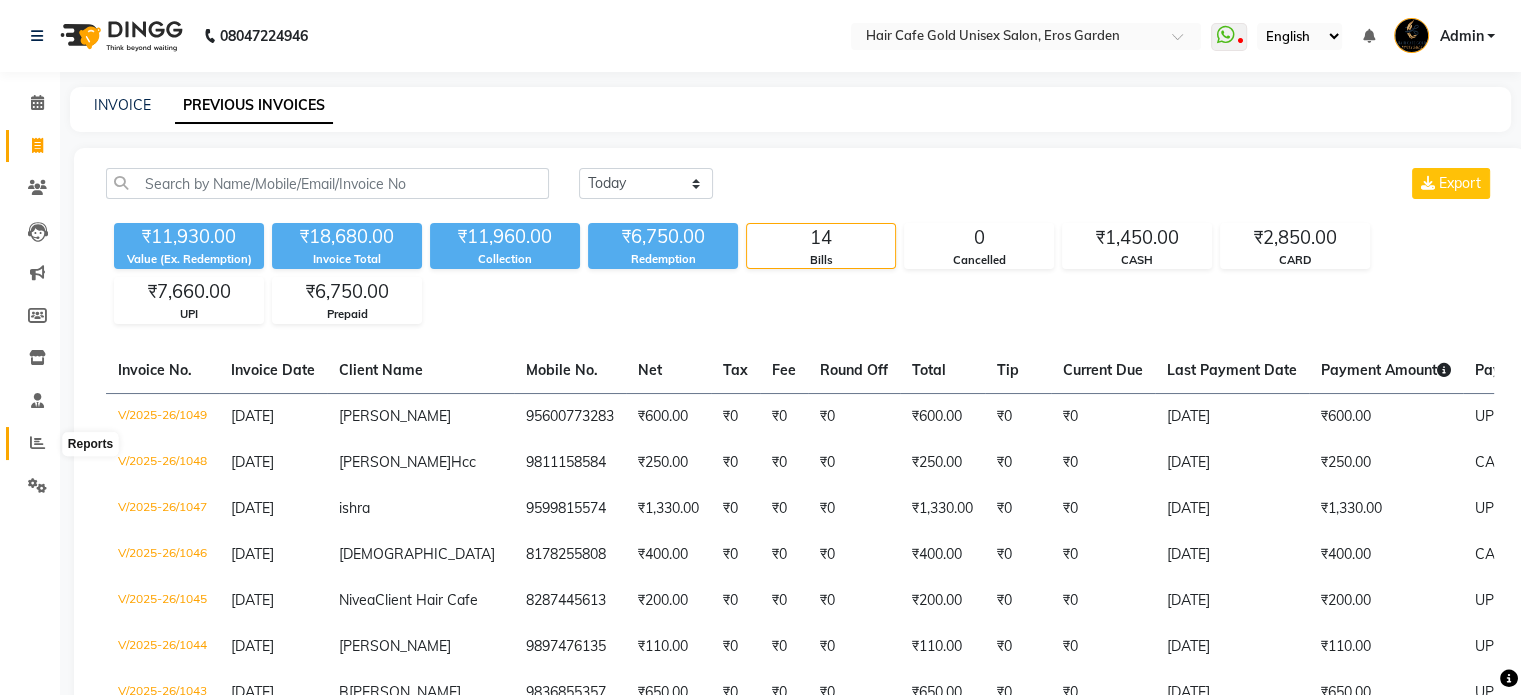 click 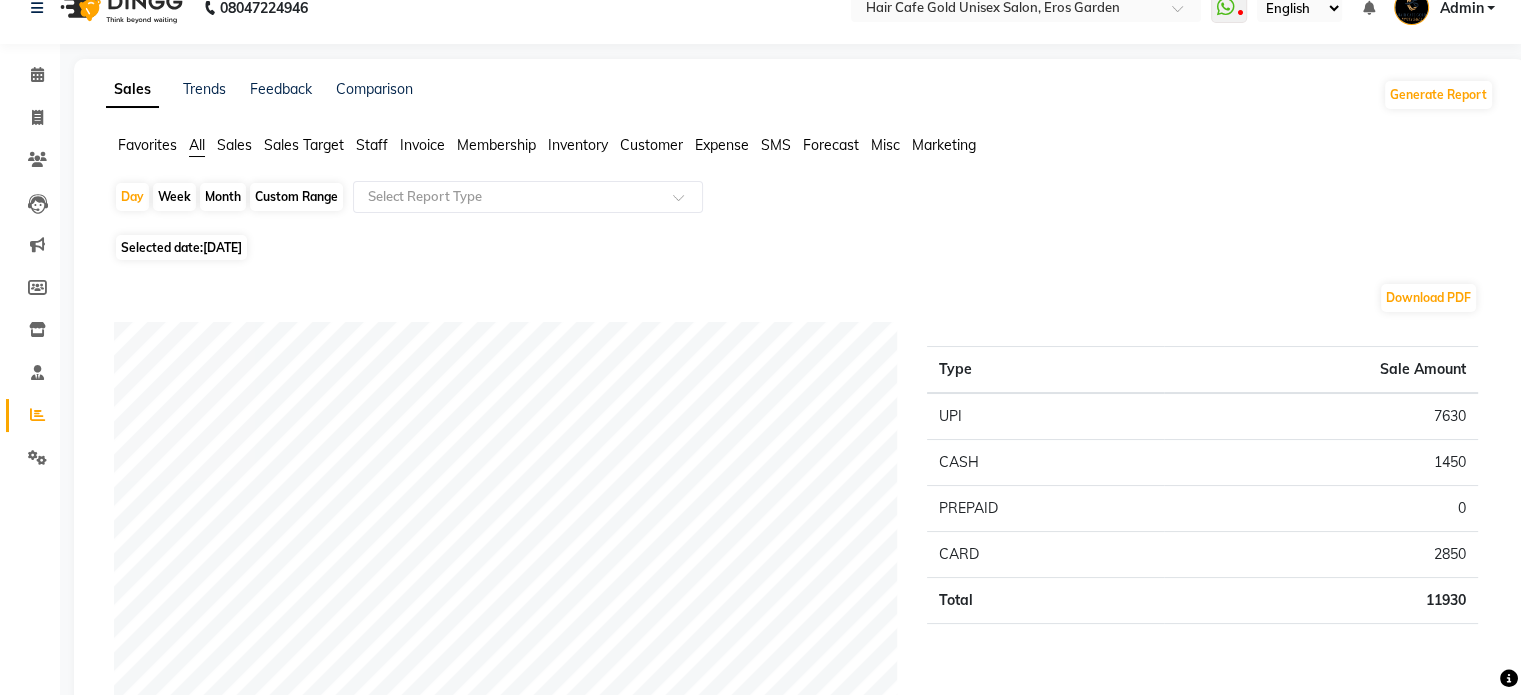 scroll, scrollTop: 0, scrollLeft: 0, axis: both 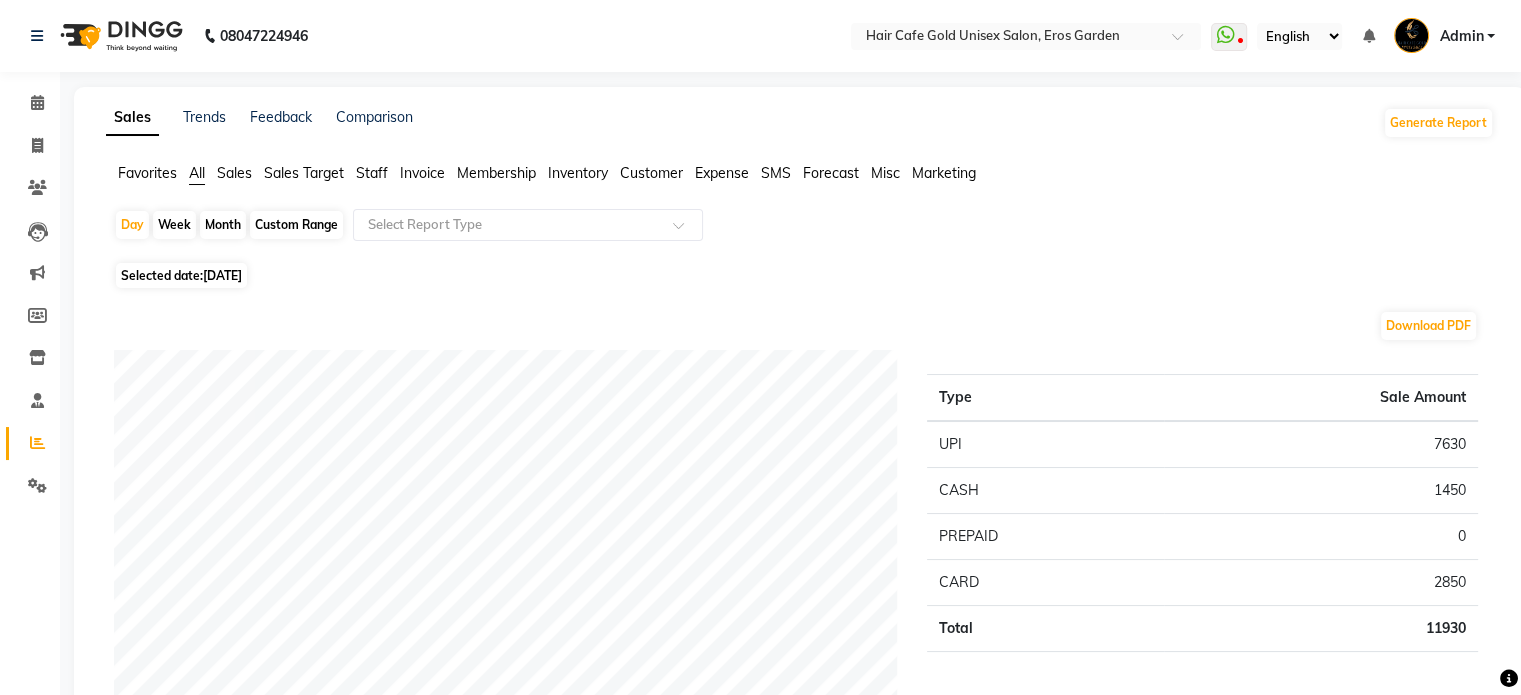 click on "Staff" 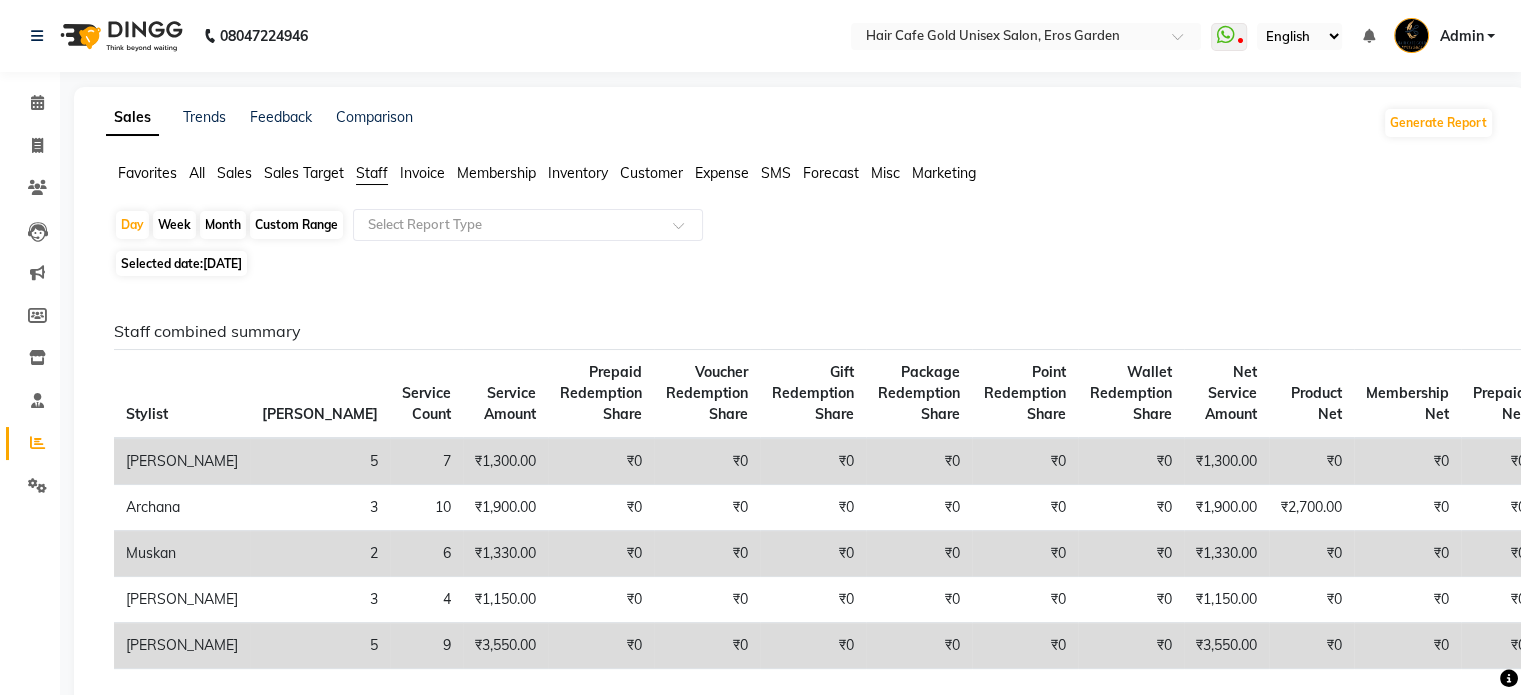 click on "Month" 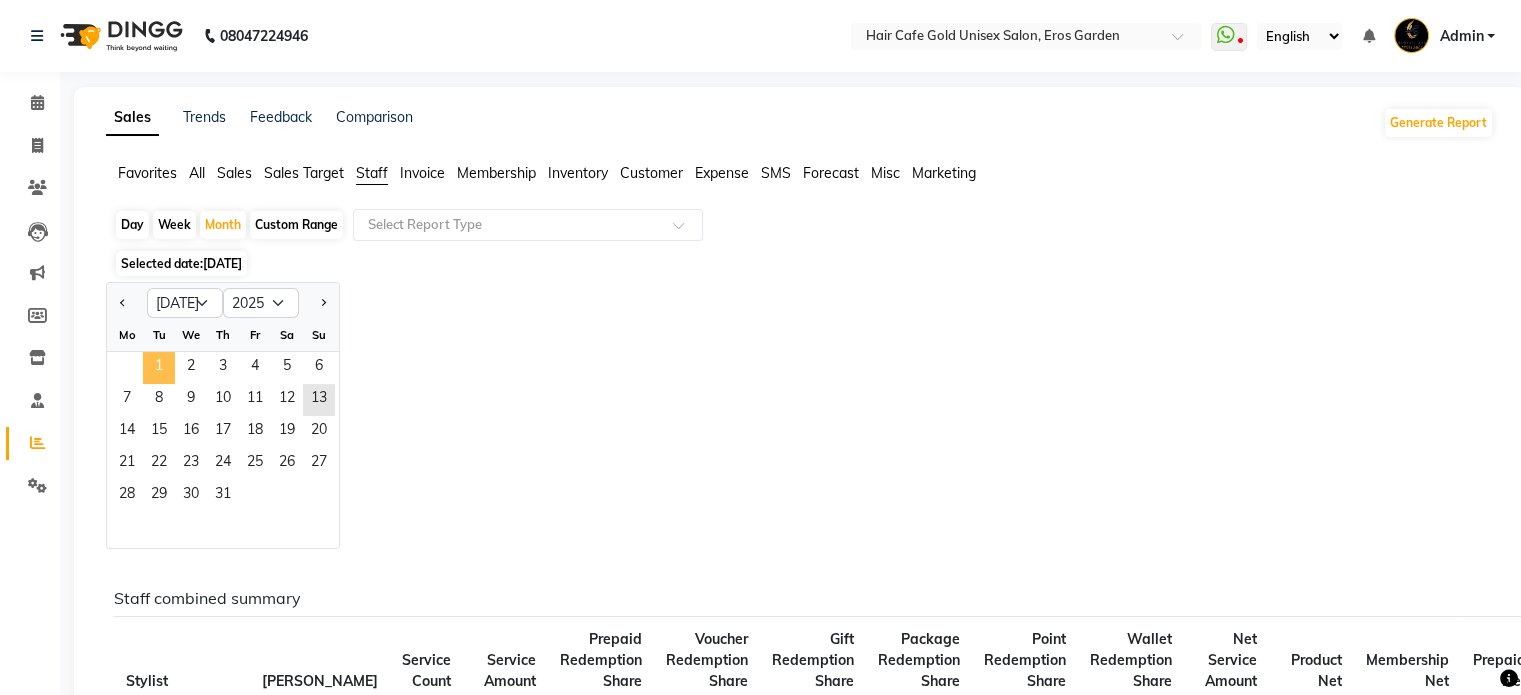 click on "1" 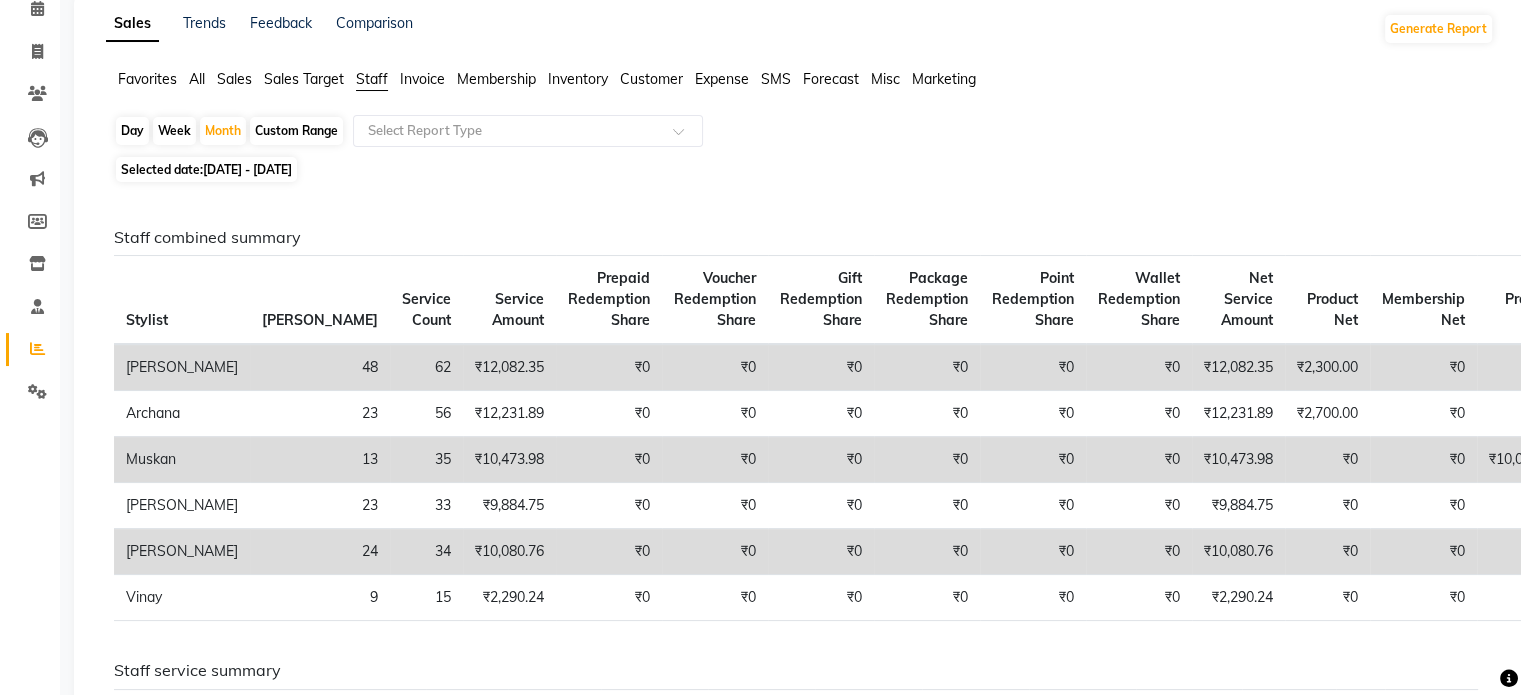 scroll, scrollTop: 0, scrollLeft: 0, axis: both 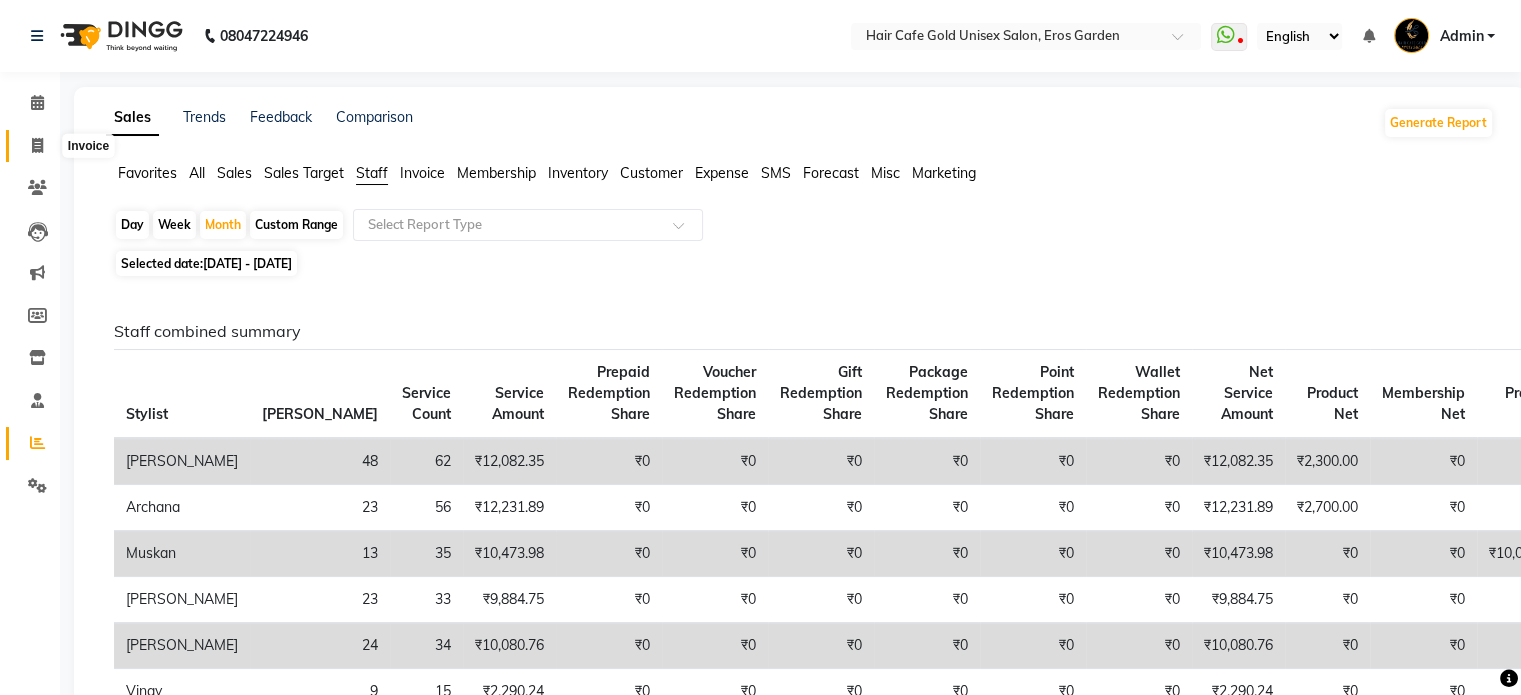 click 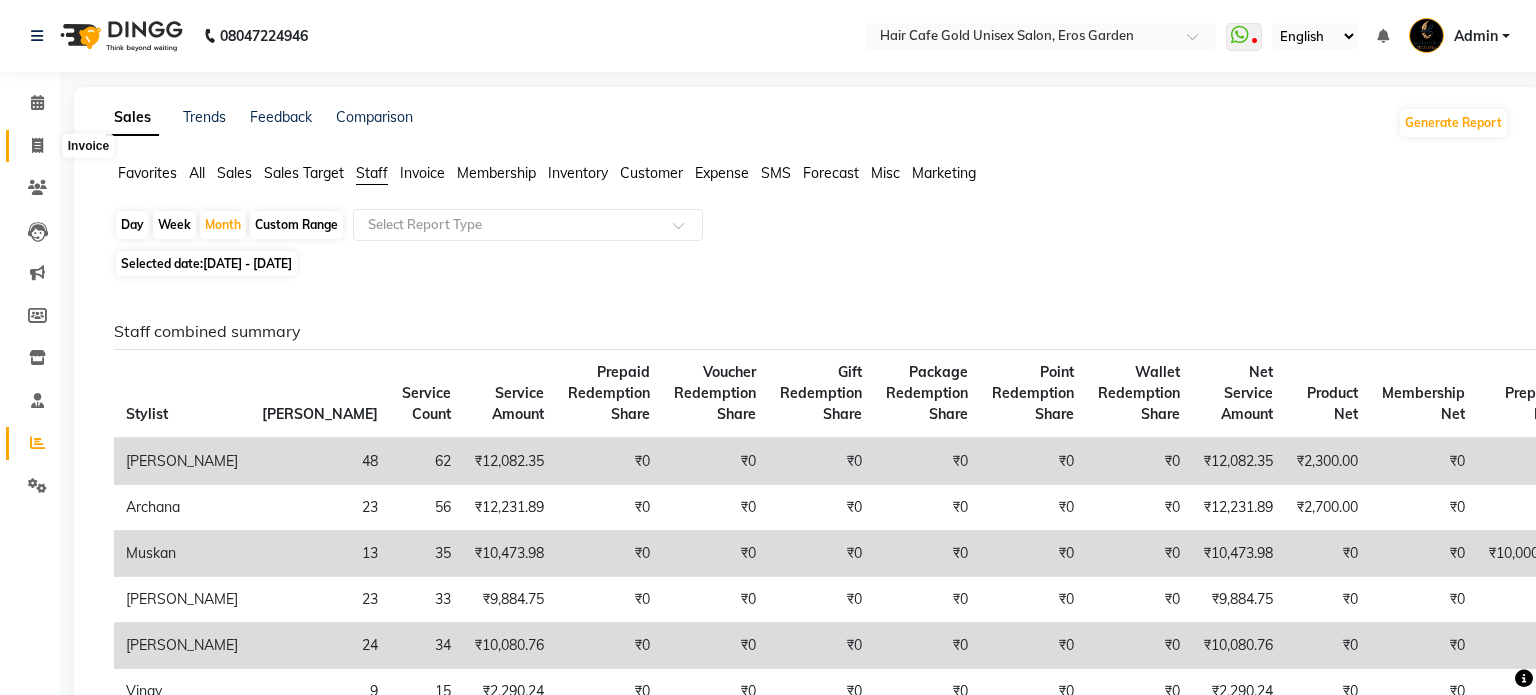 select on "service" 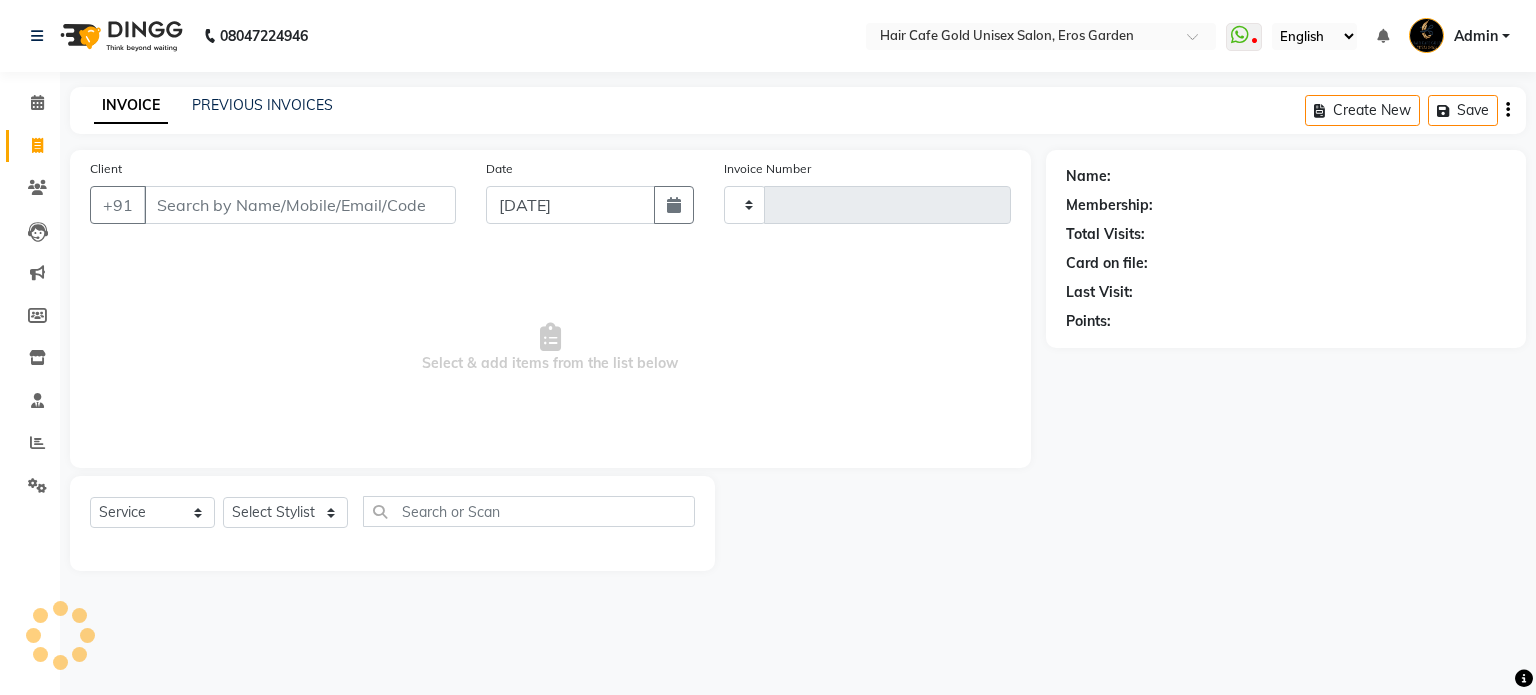 type on "1050" 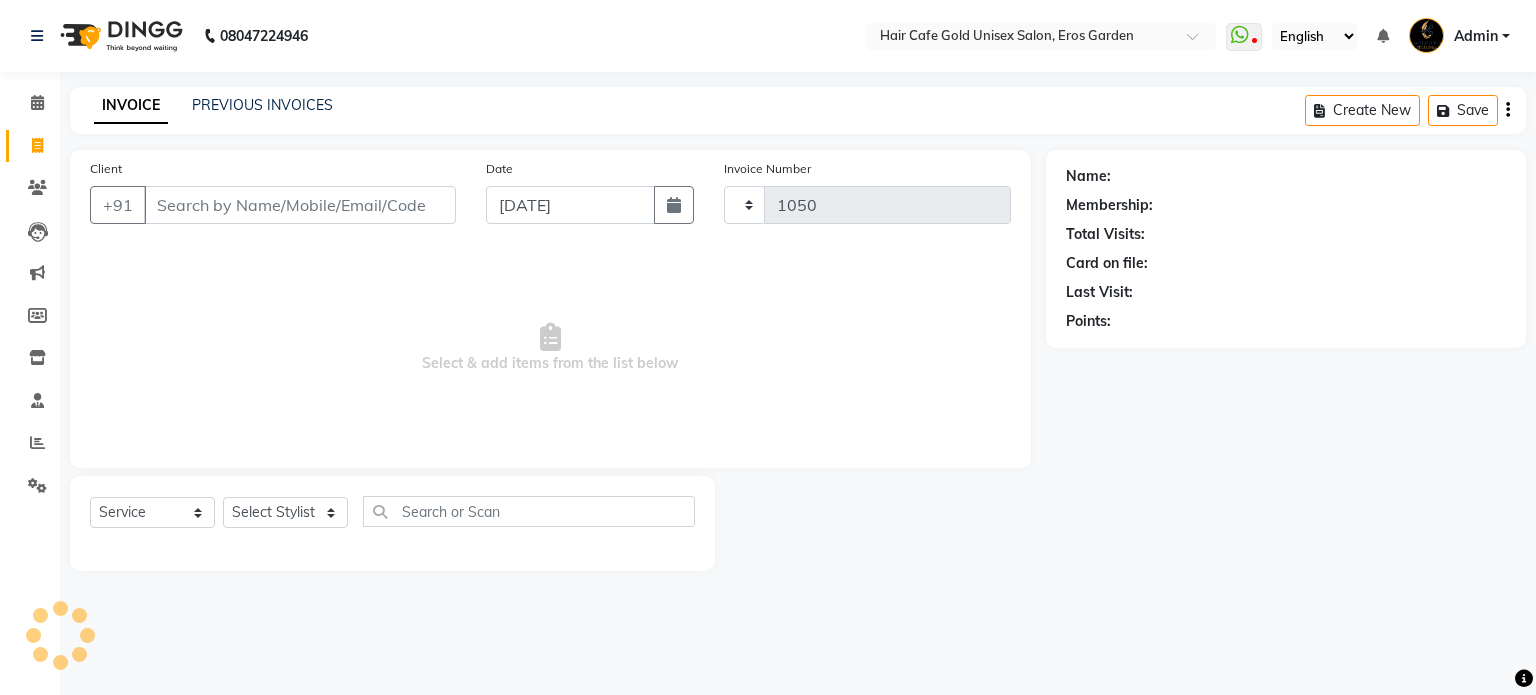 select on "7412" 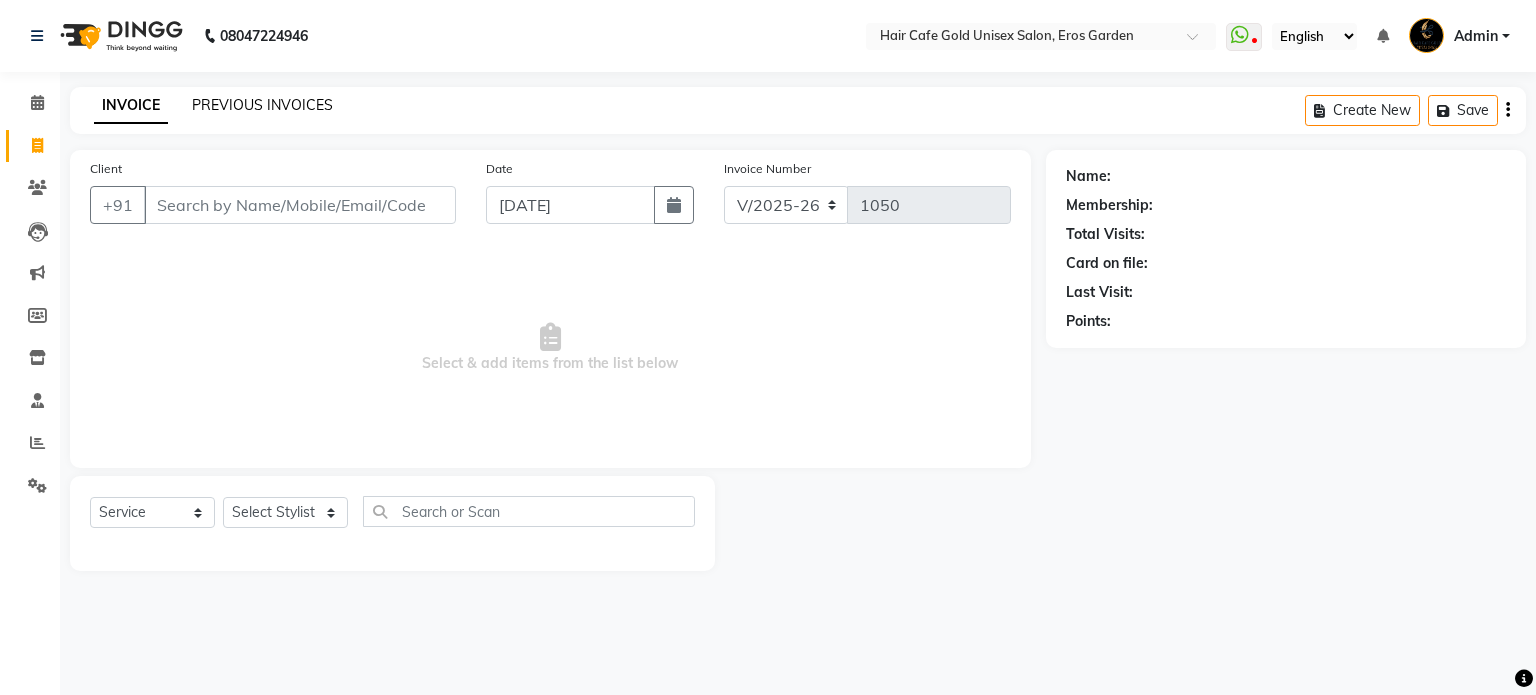 click on "PREVIOUS INVOICES" 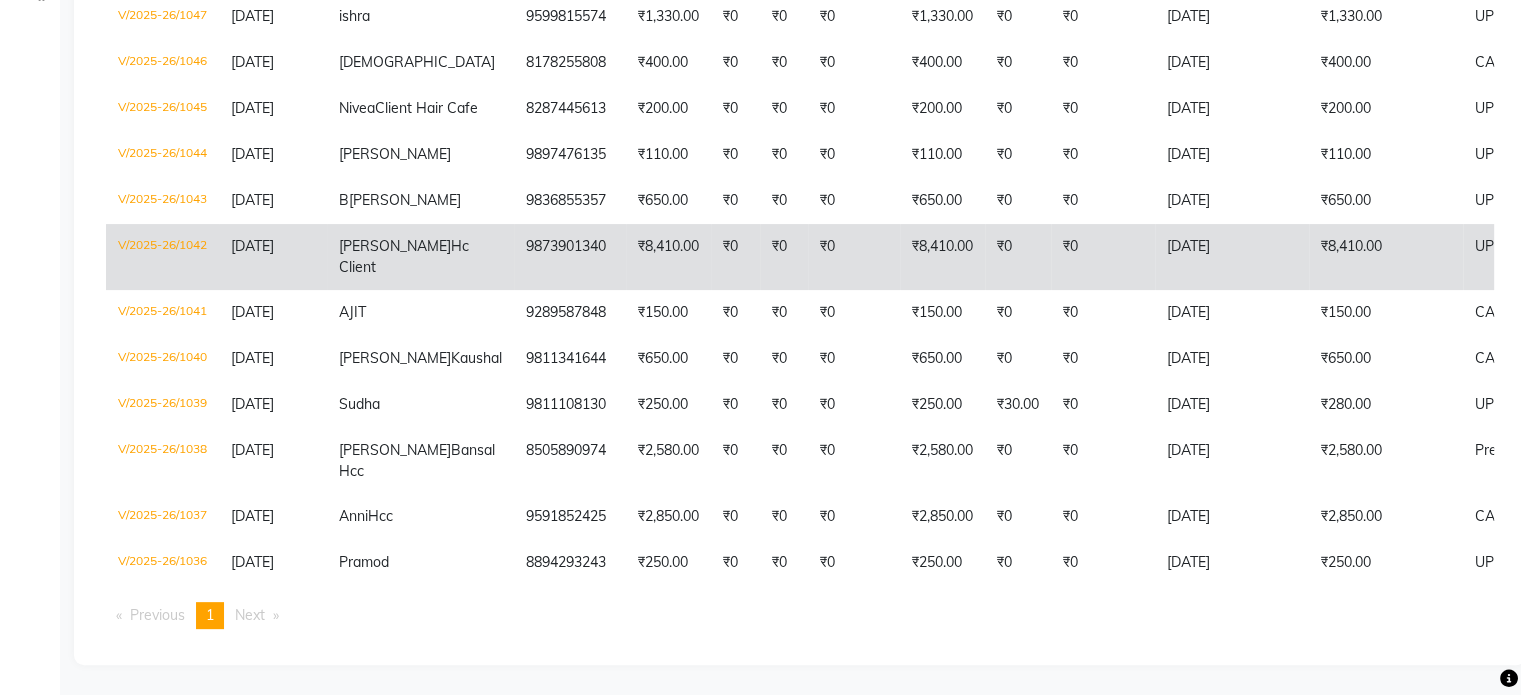 scroll, scrollTop: 587, scrollLeft: 0, axis: vertical 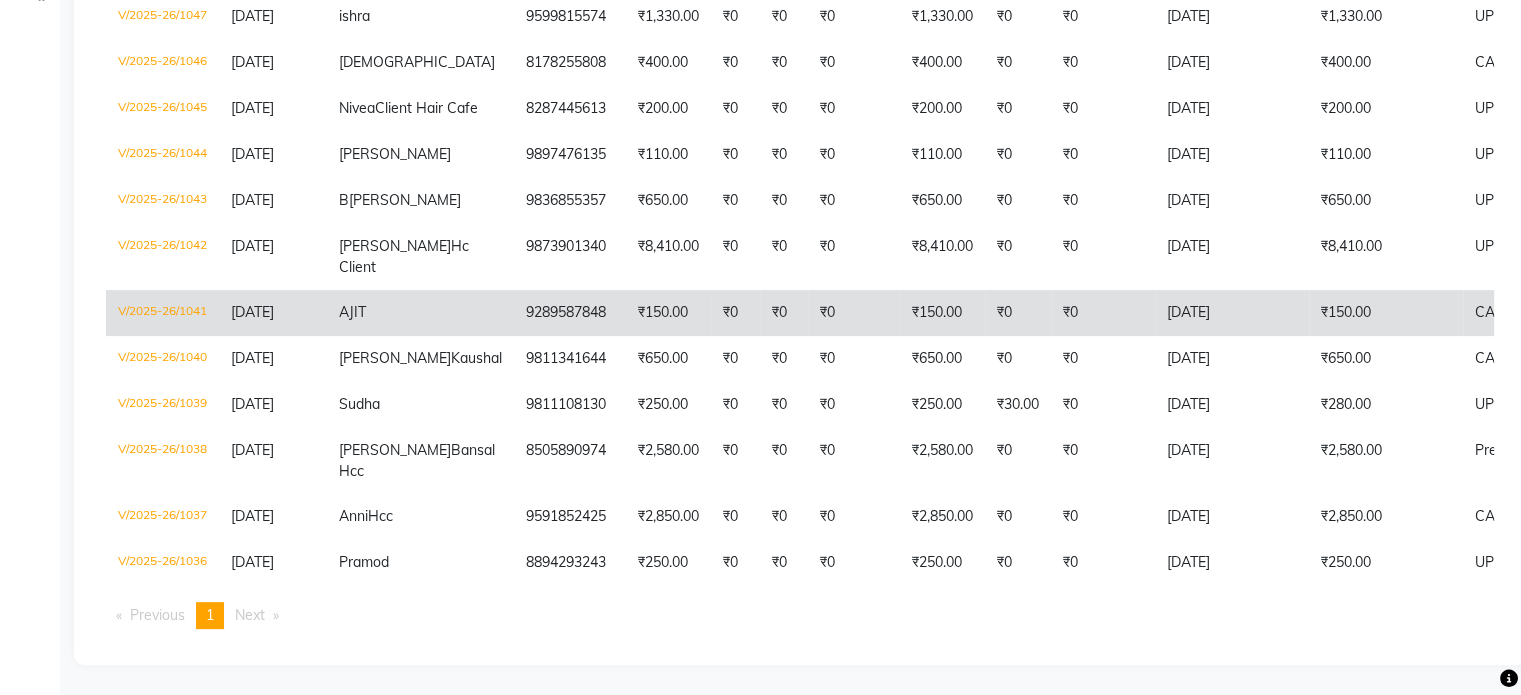 click on "CASH" 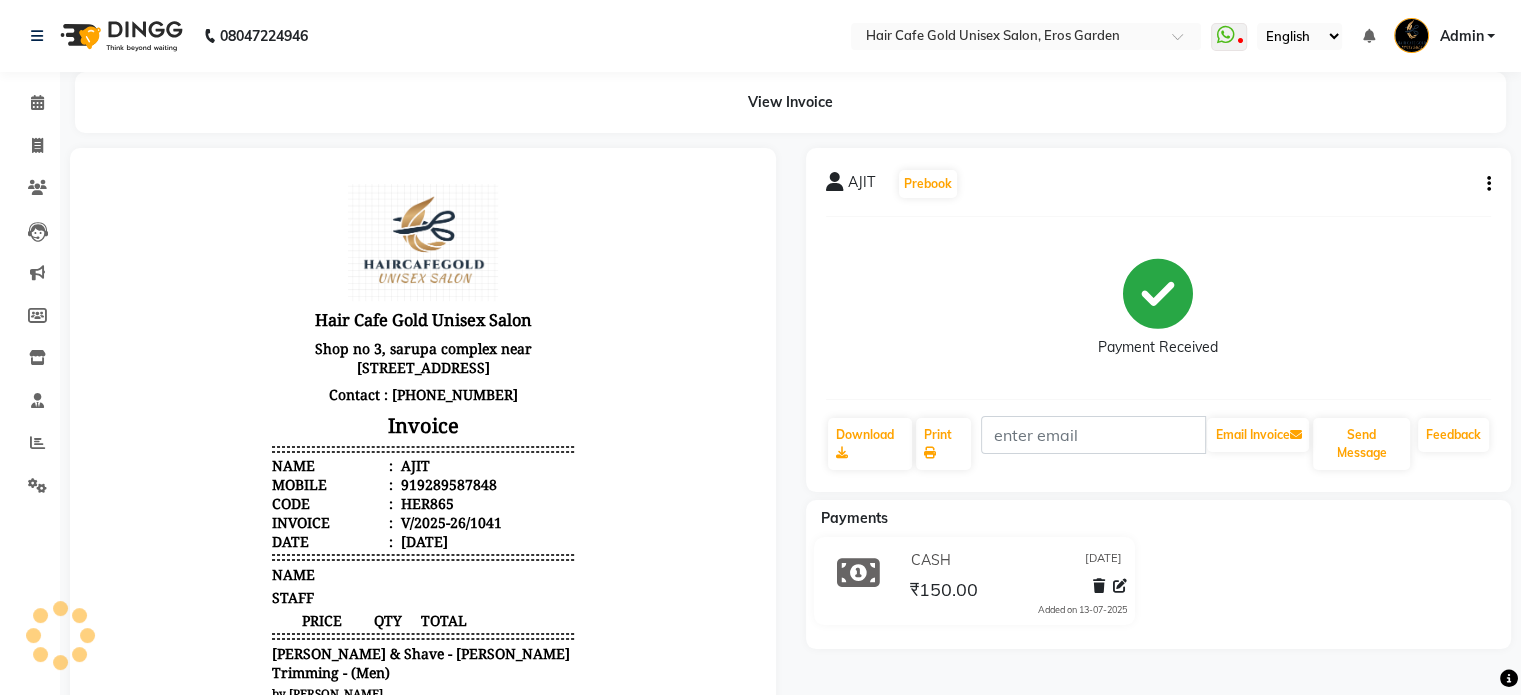 scroll, scrollTop: 0, scrollLeft: 0, axis: both 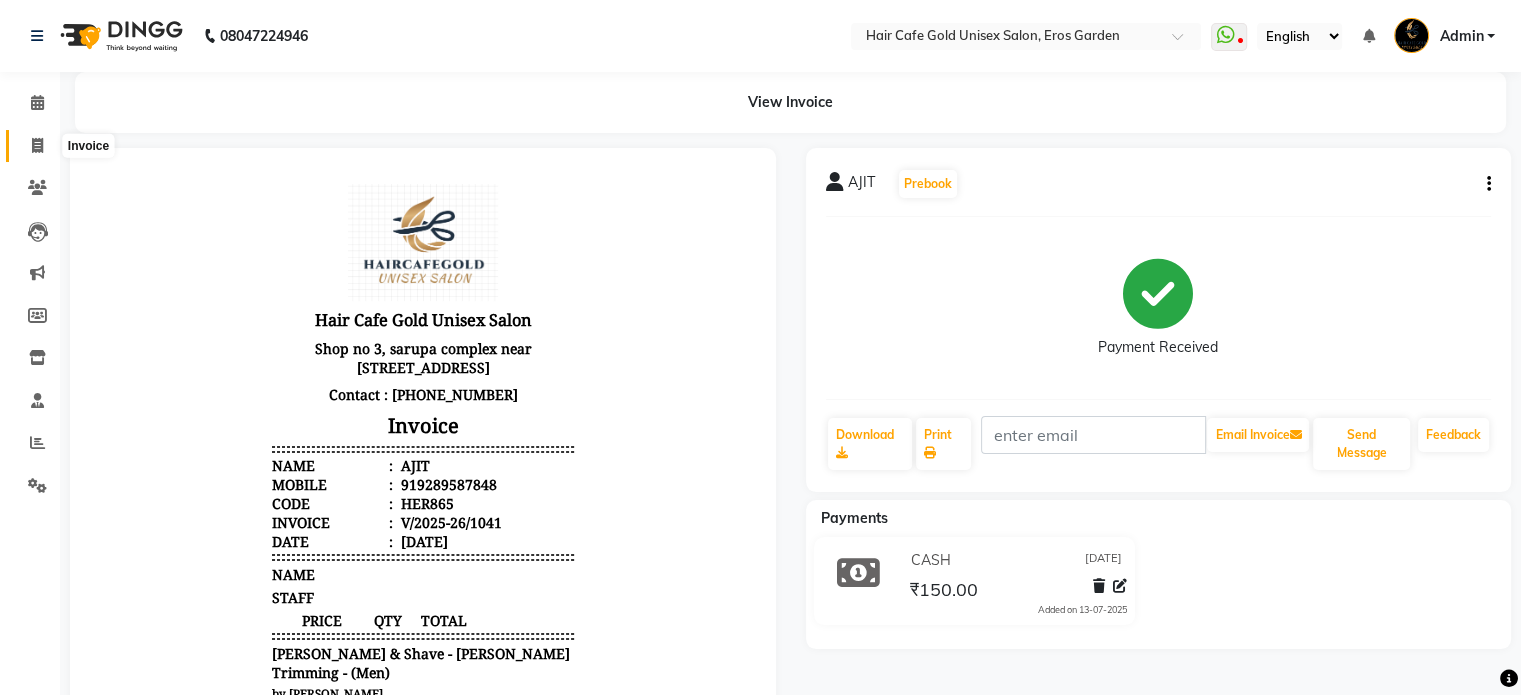 click 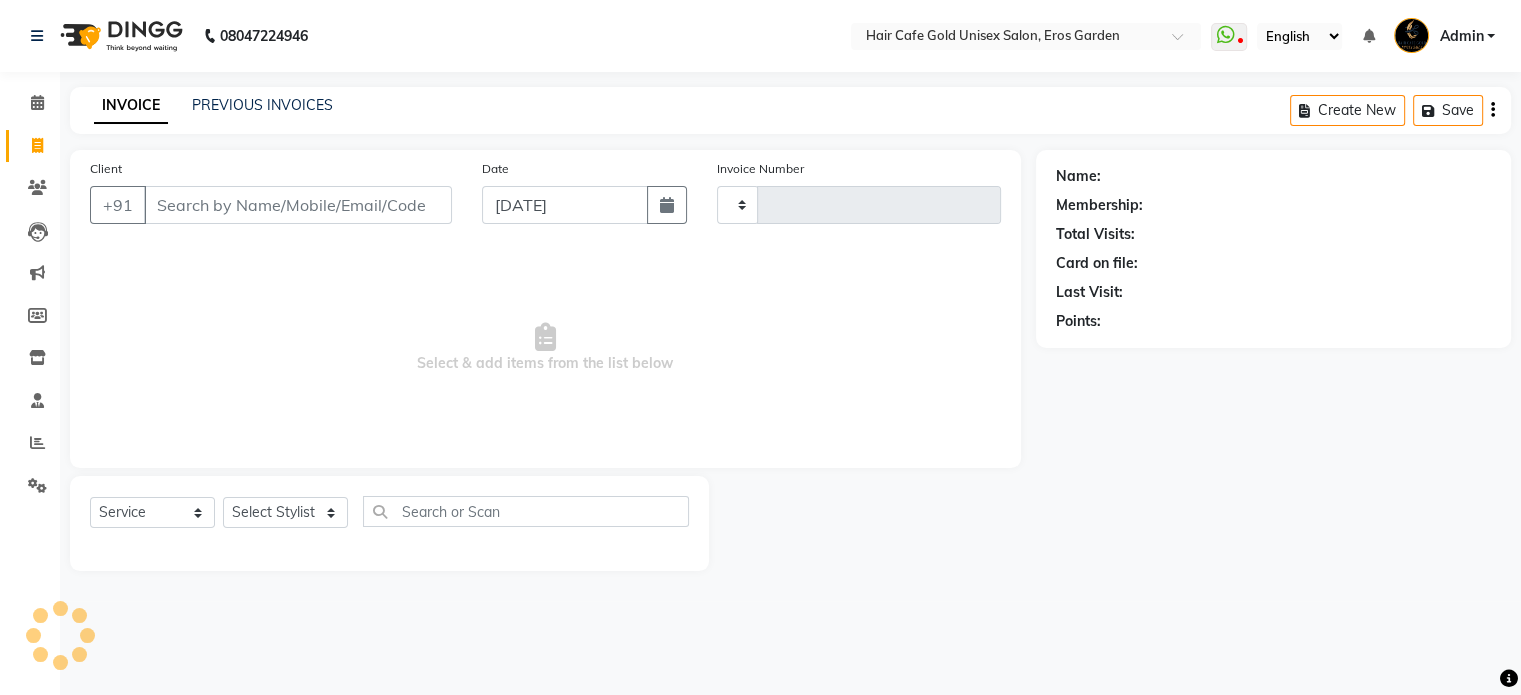 type on "1050" 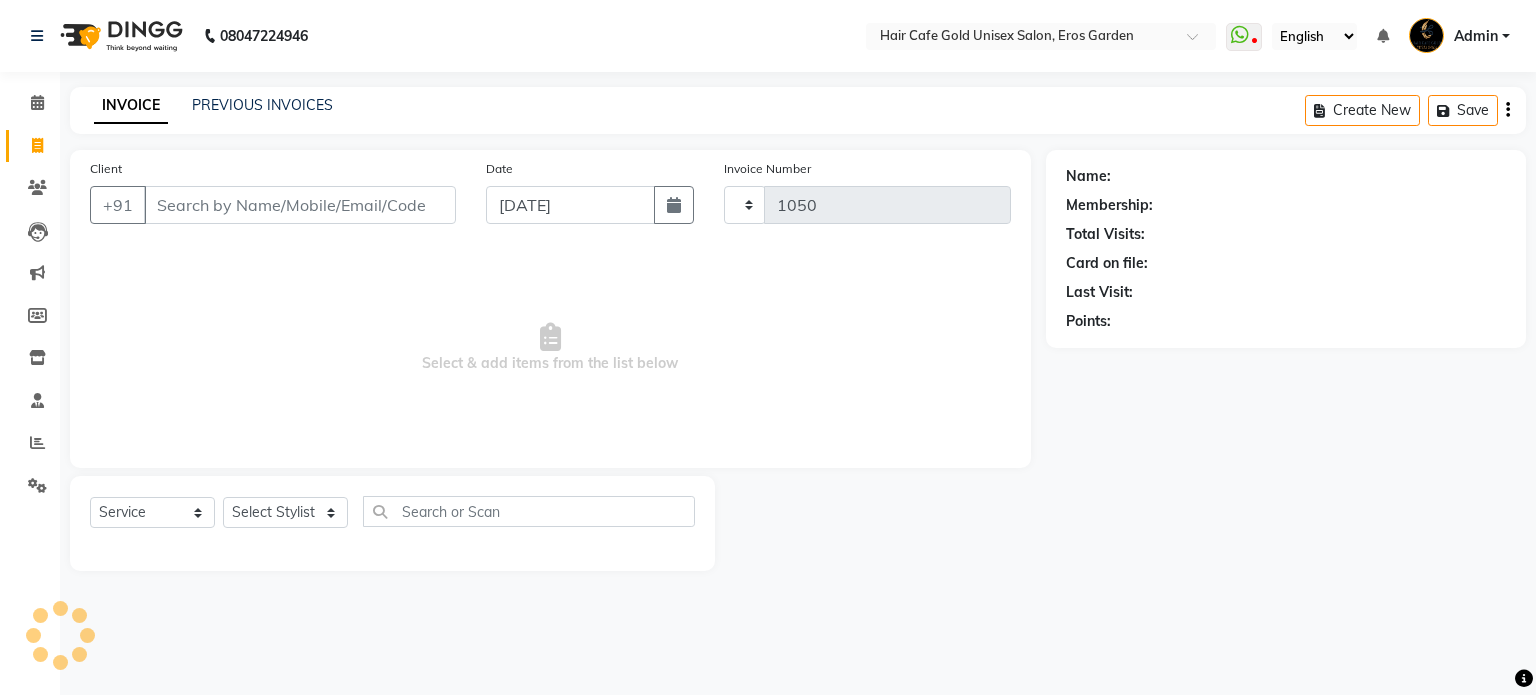 select on "7412" 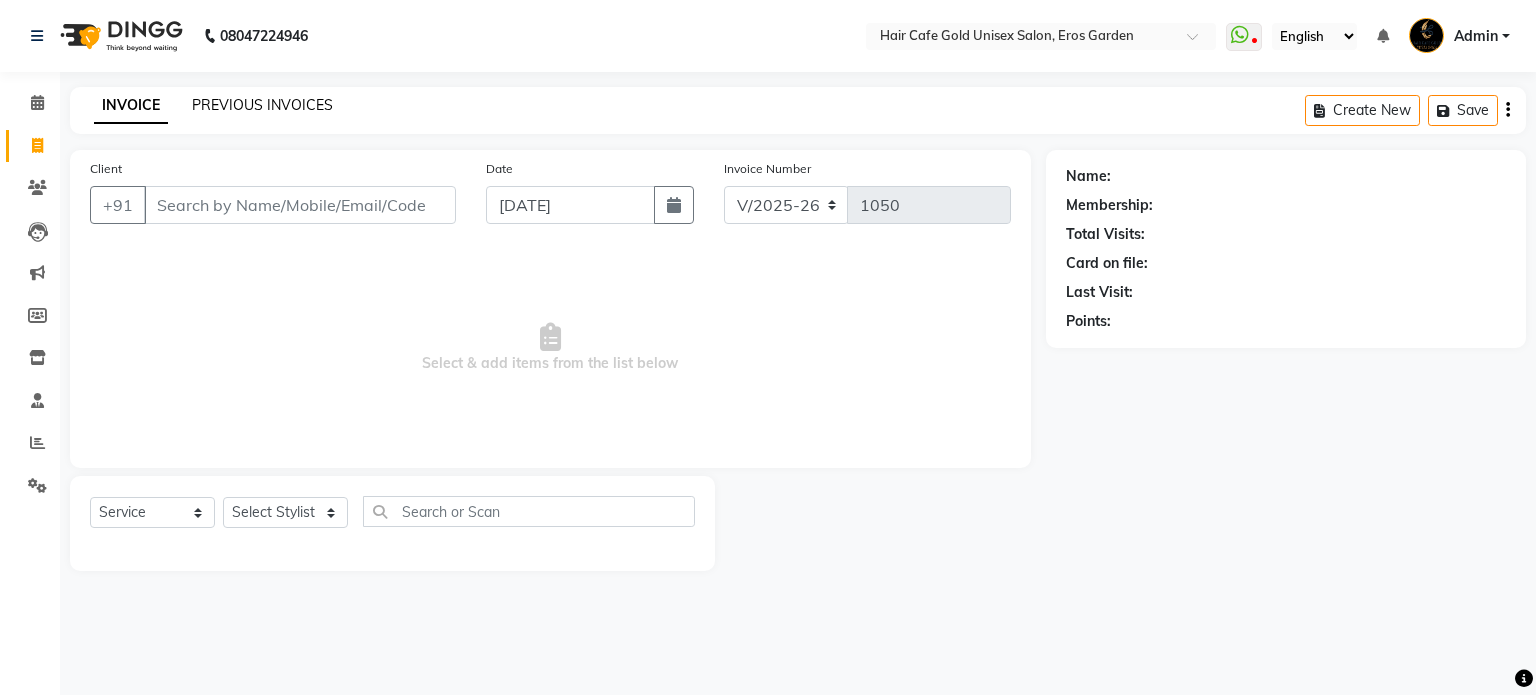 click on "PREVIOUS INVOICES" 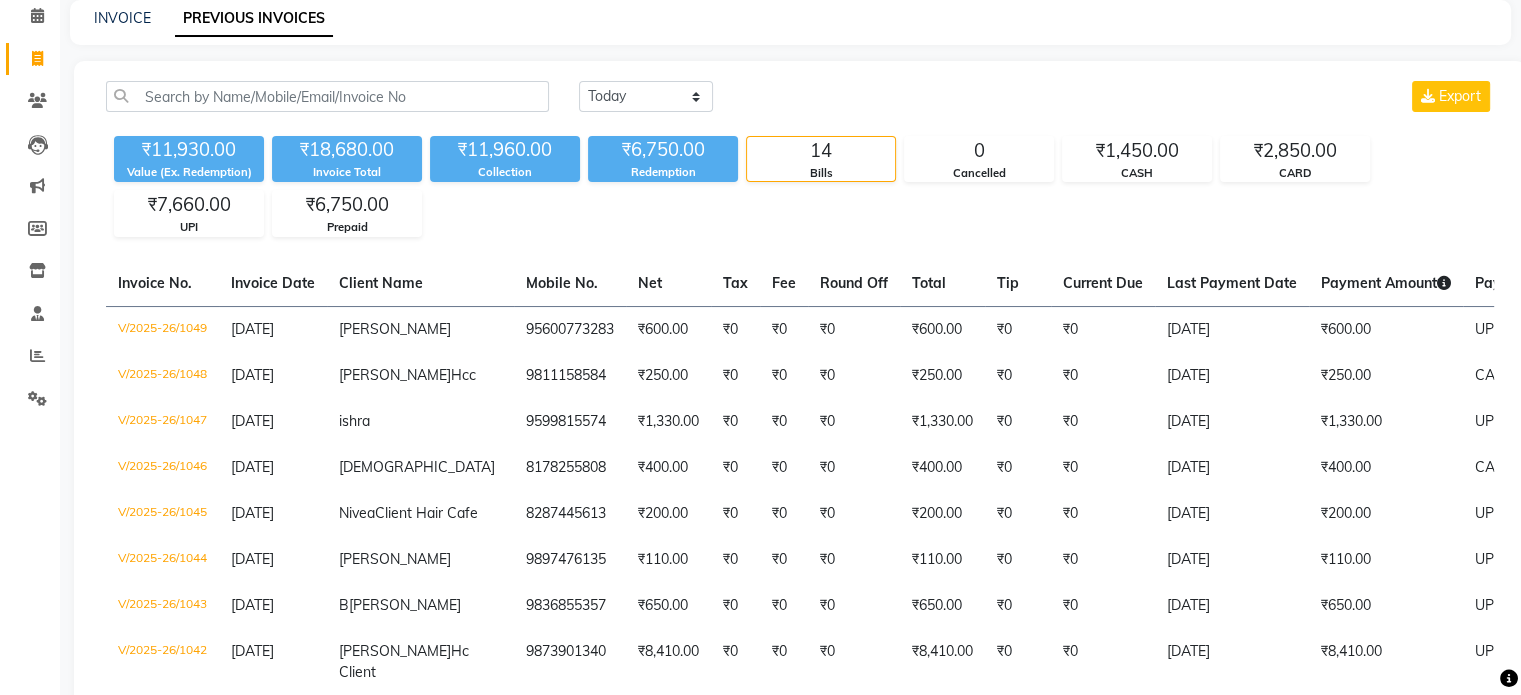 scroll, scrollTop: 0, scrollLeft: 0, axis: both 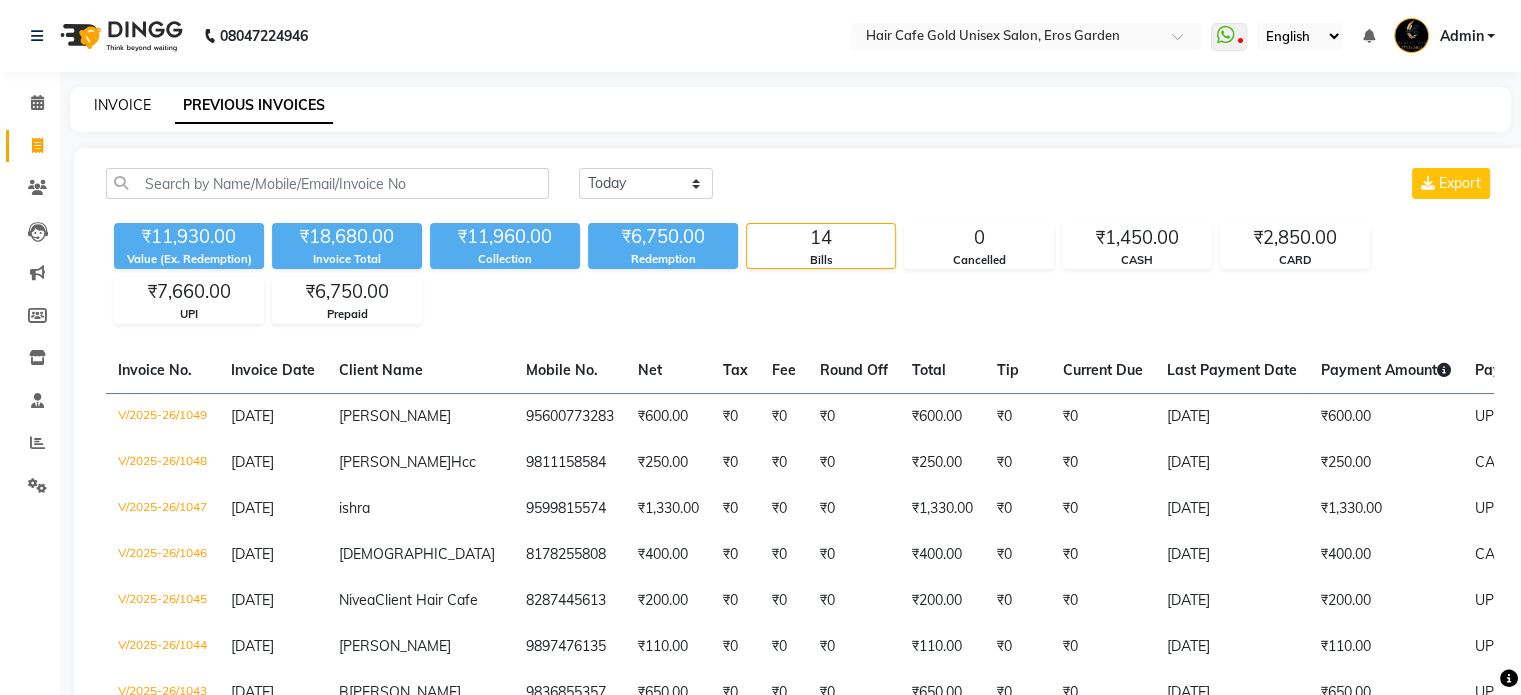 click on "INVOICE" 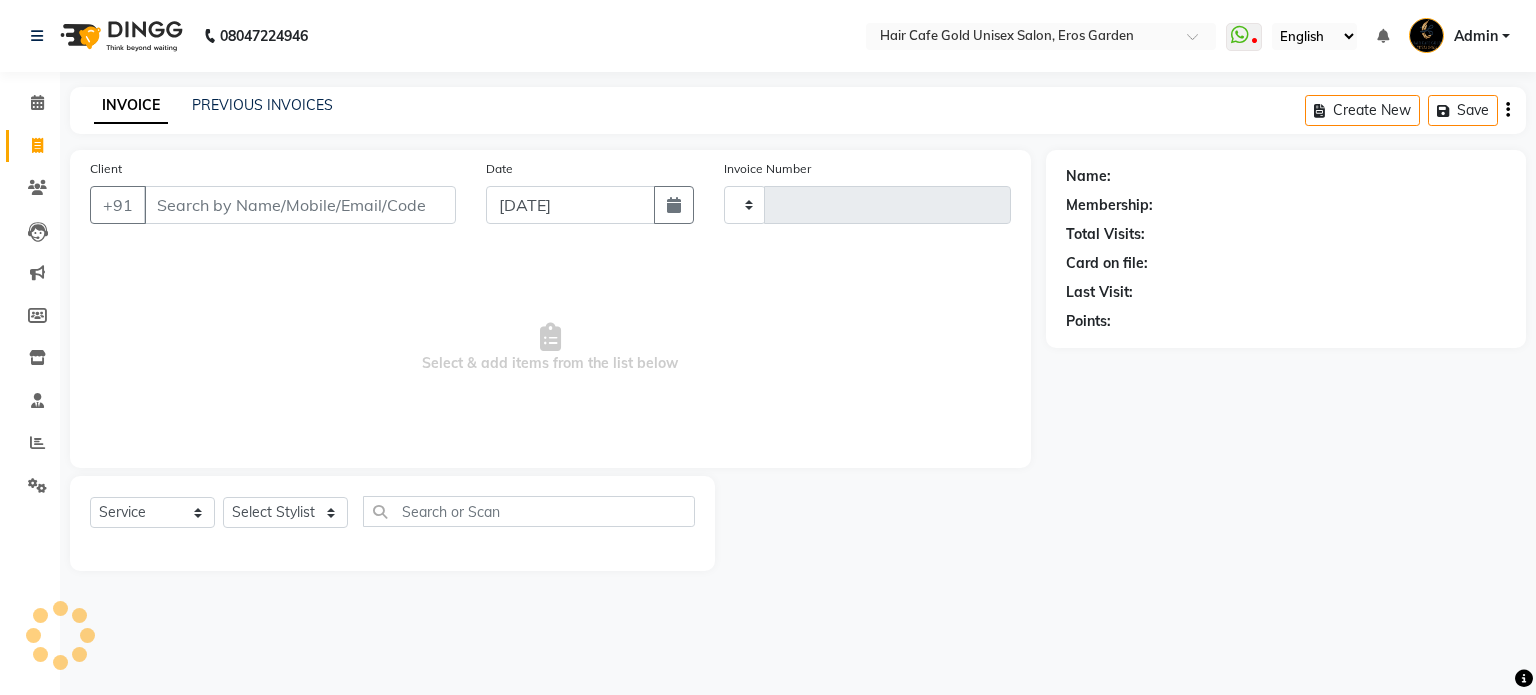 type on "1050" 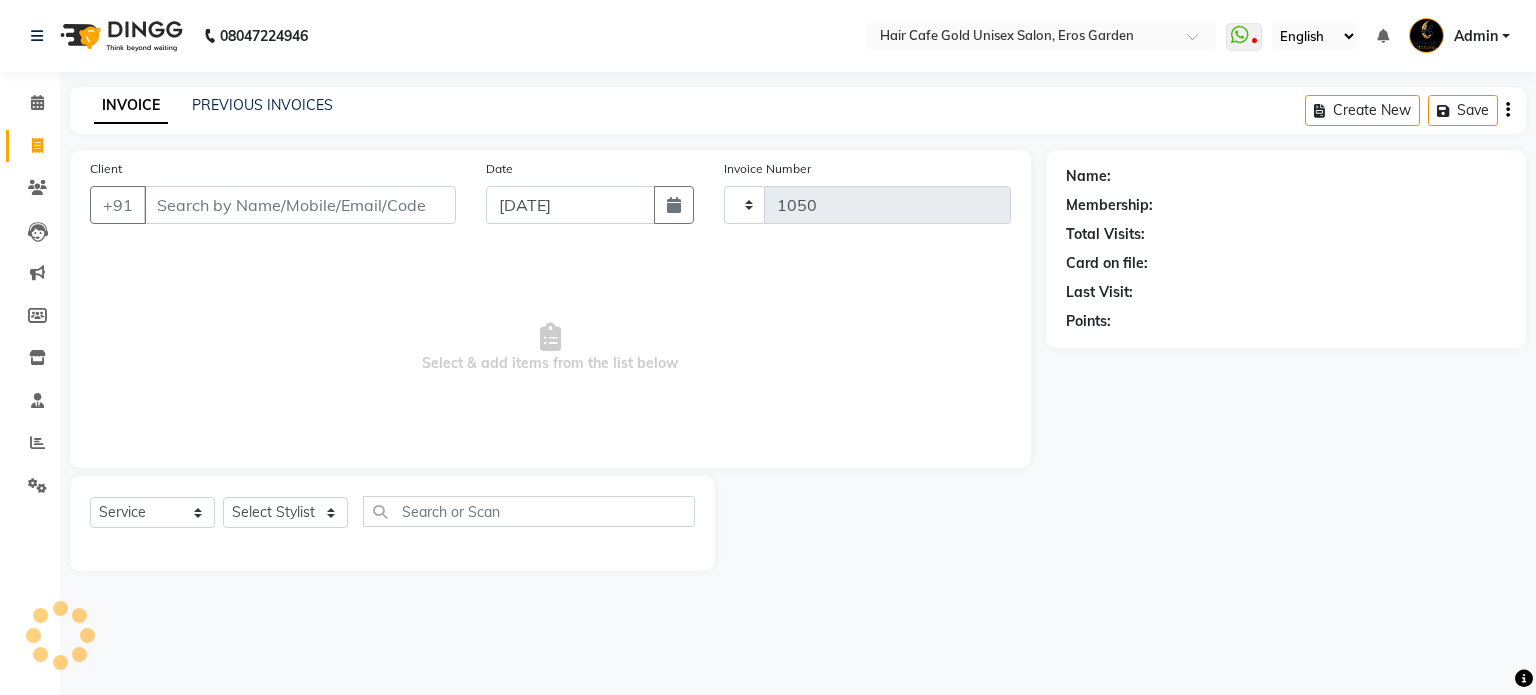 select on "7412" 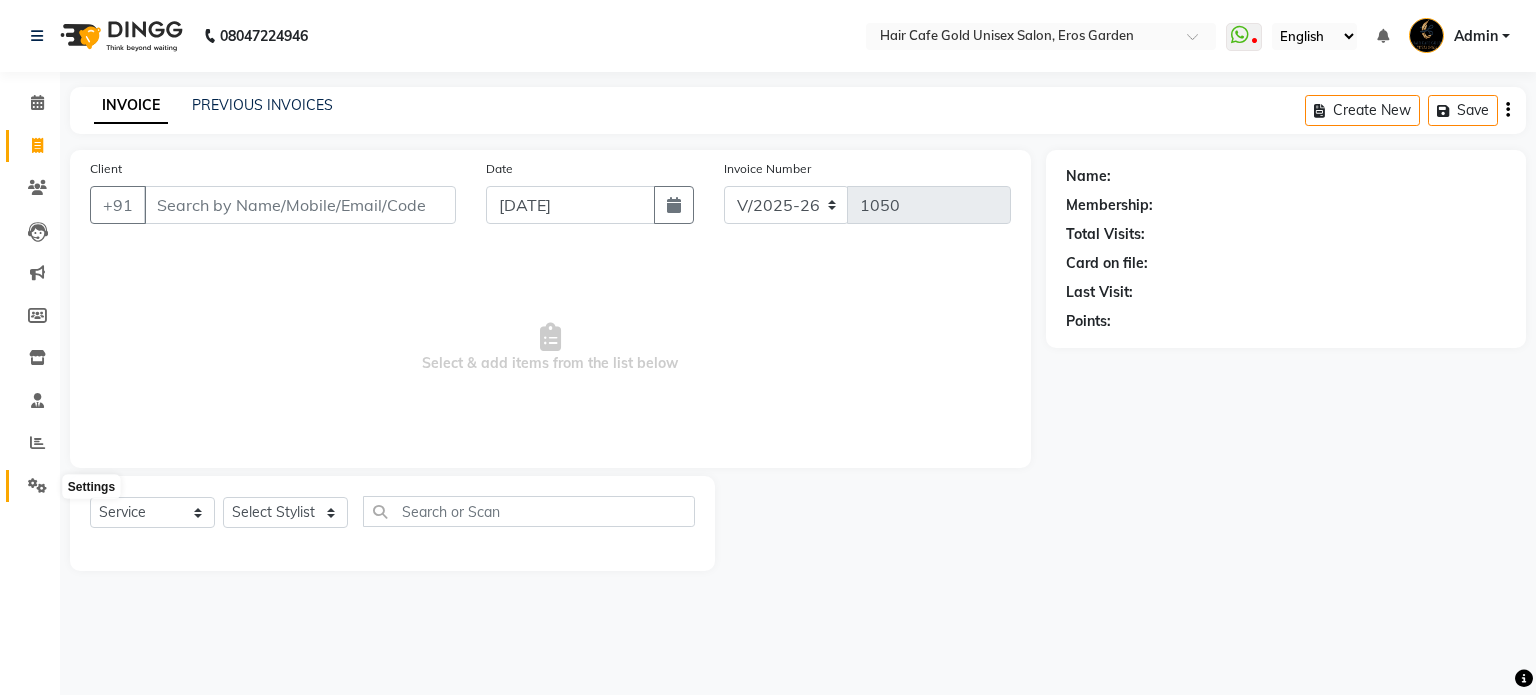 click 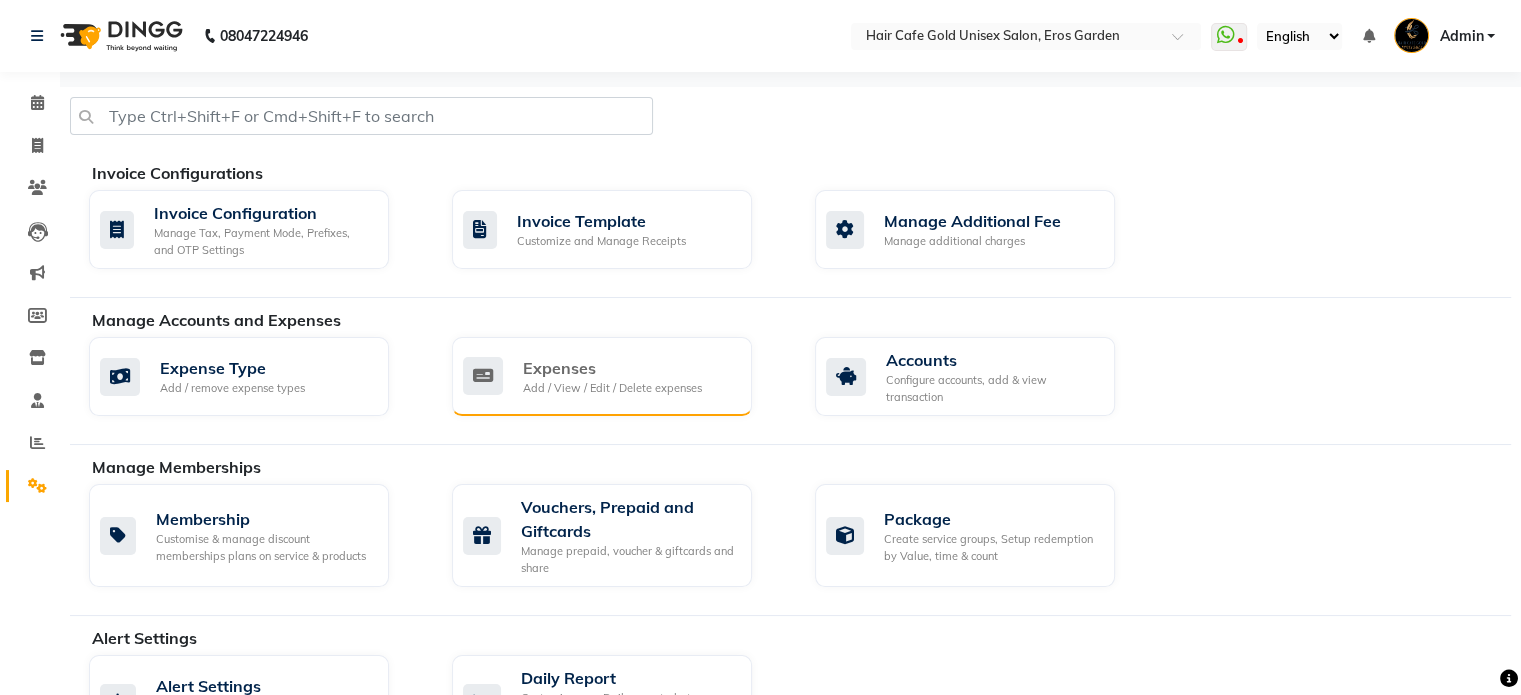 click on "Expenses" 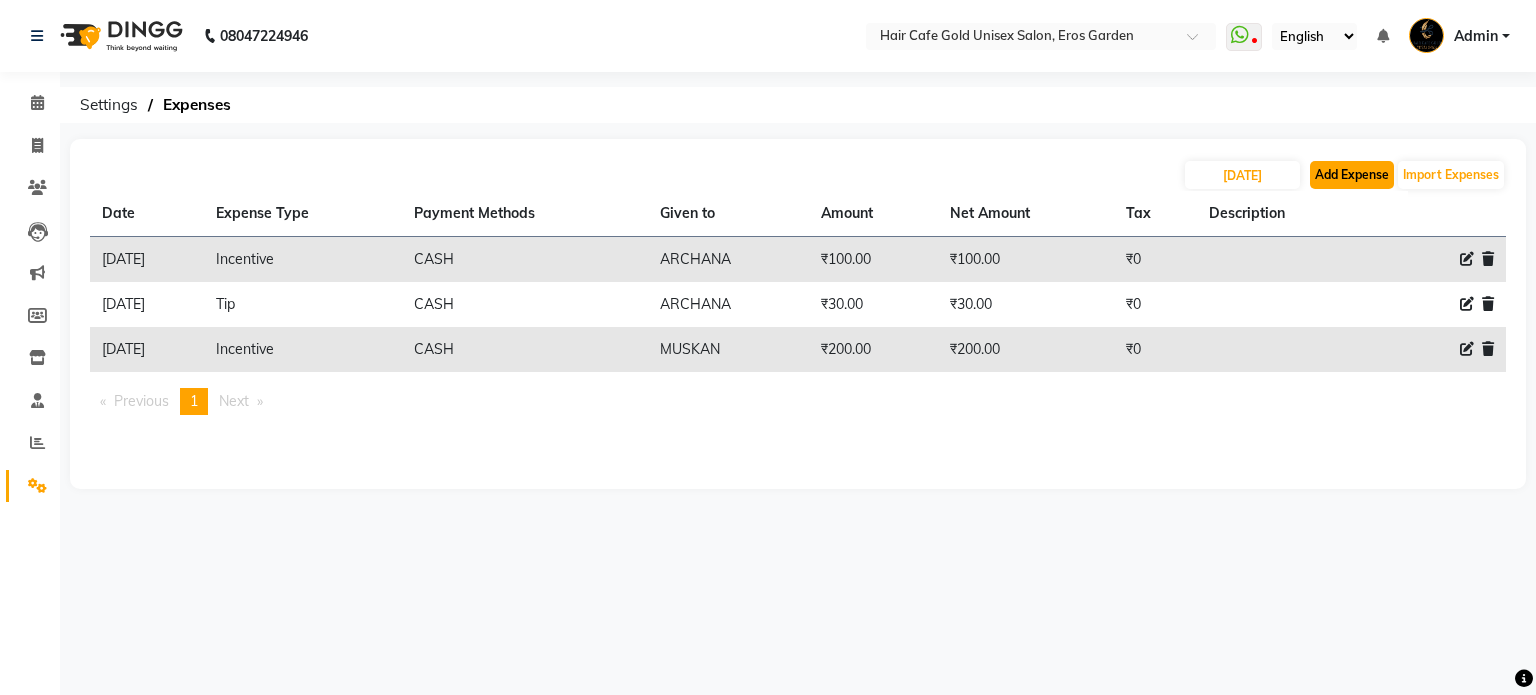 click on "Add Expense" 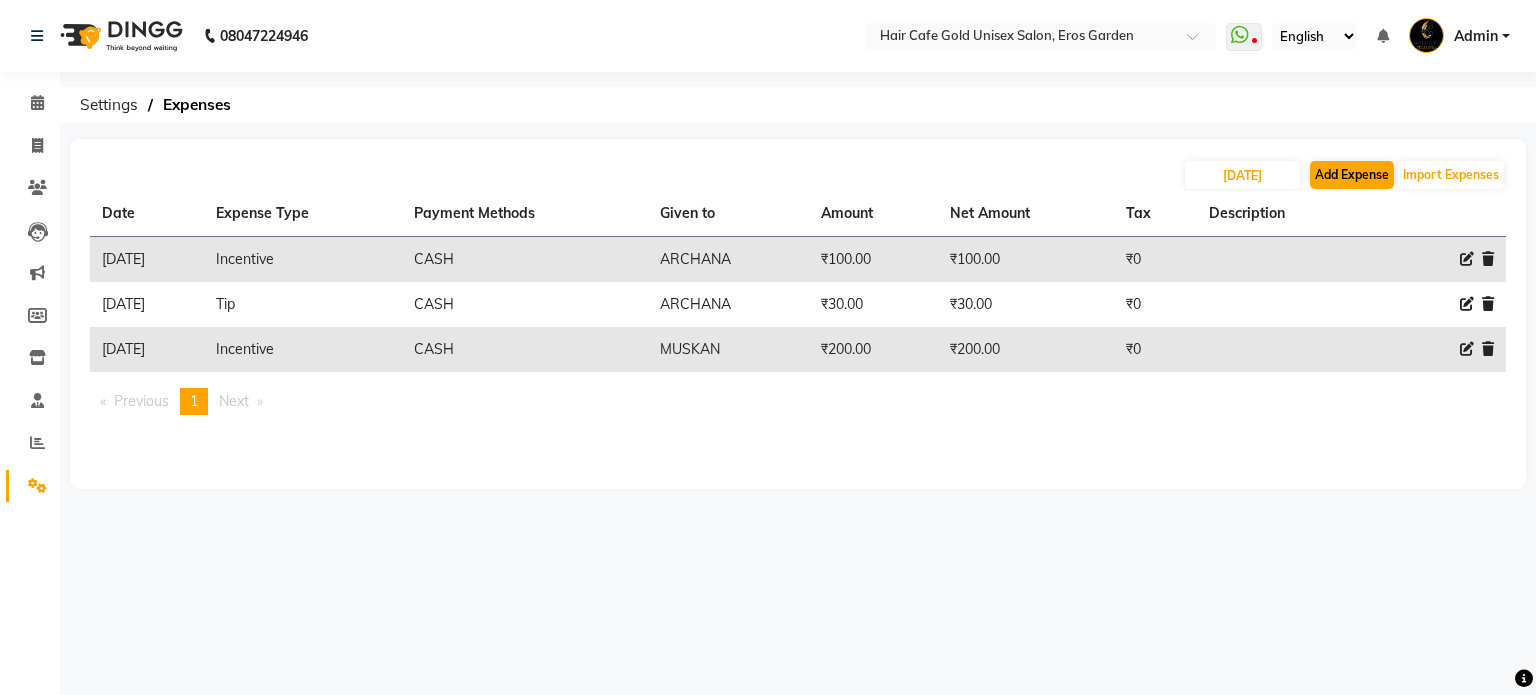 select on "1" 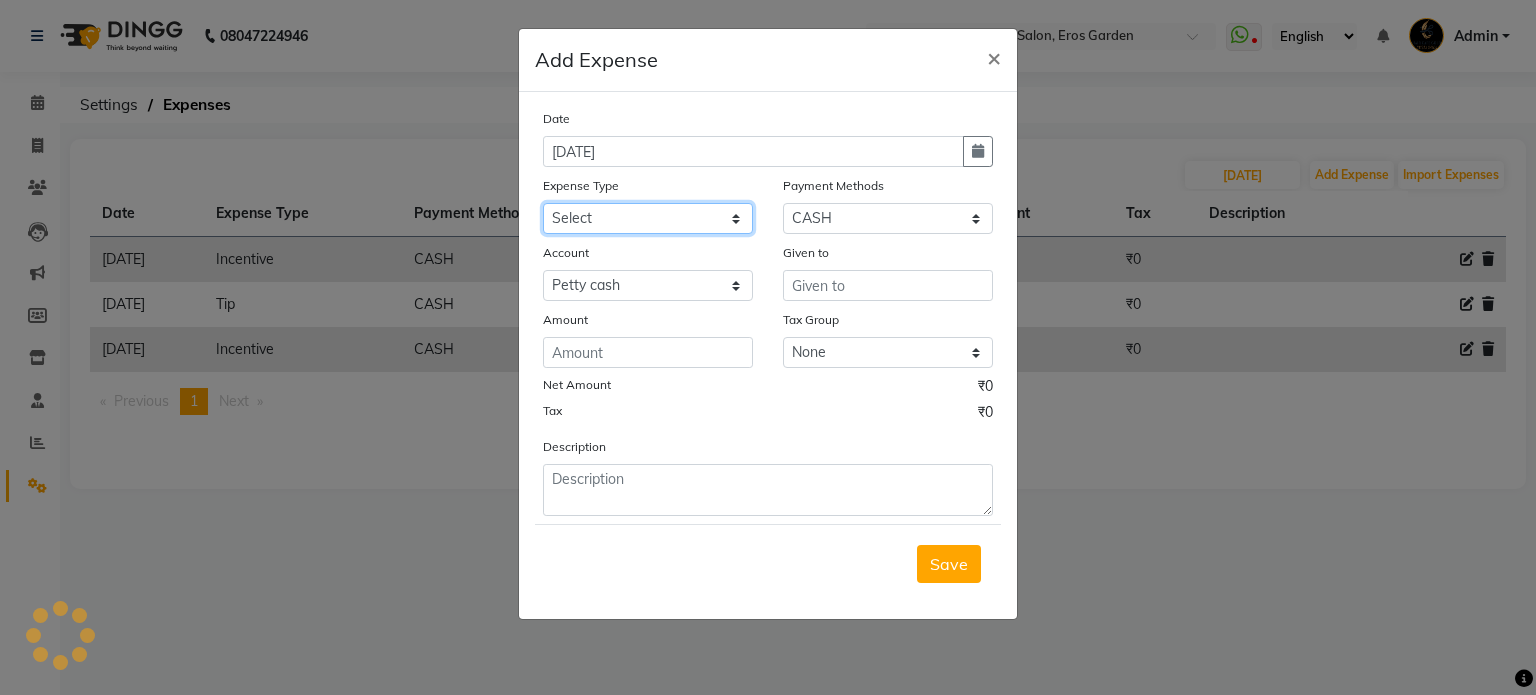 click on "Select Advance Salary Bank charges Car maintenance  Cash transfer to bank Cash transfer to hub Client Snacks Clinical charges Equipment Fuel Govt fee Incentive Insurance International purchase Loan Repayment Maintenance Marketing Miscellaneous MRA Other pantry Pantry Product Rent Salary Staff Snacks Tax Tea & Refreshment Tip Utilities" 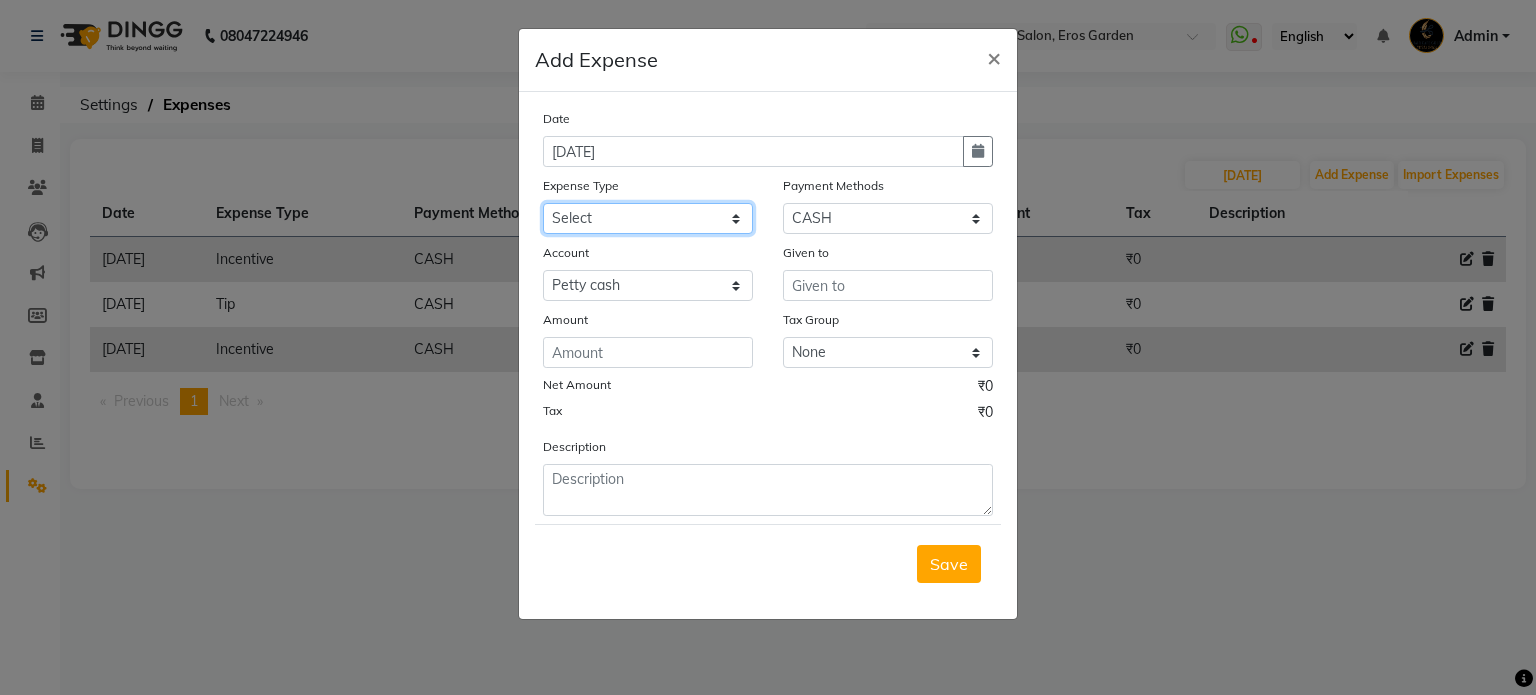 select on "19084" 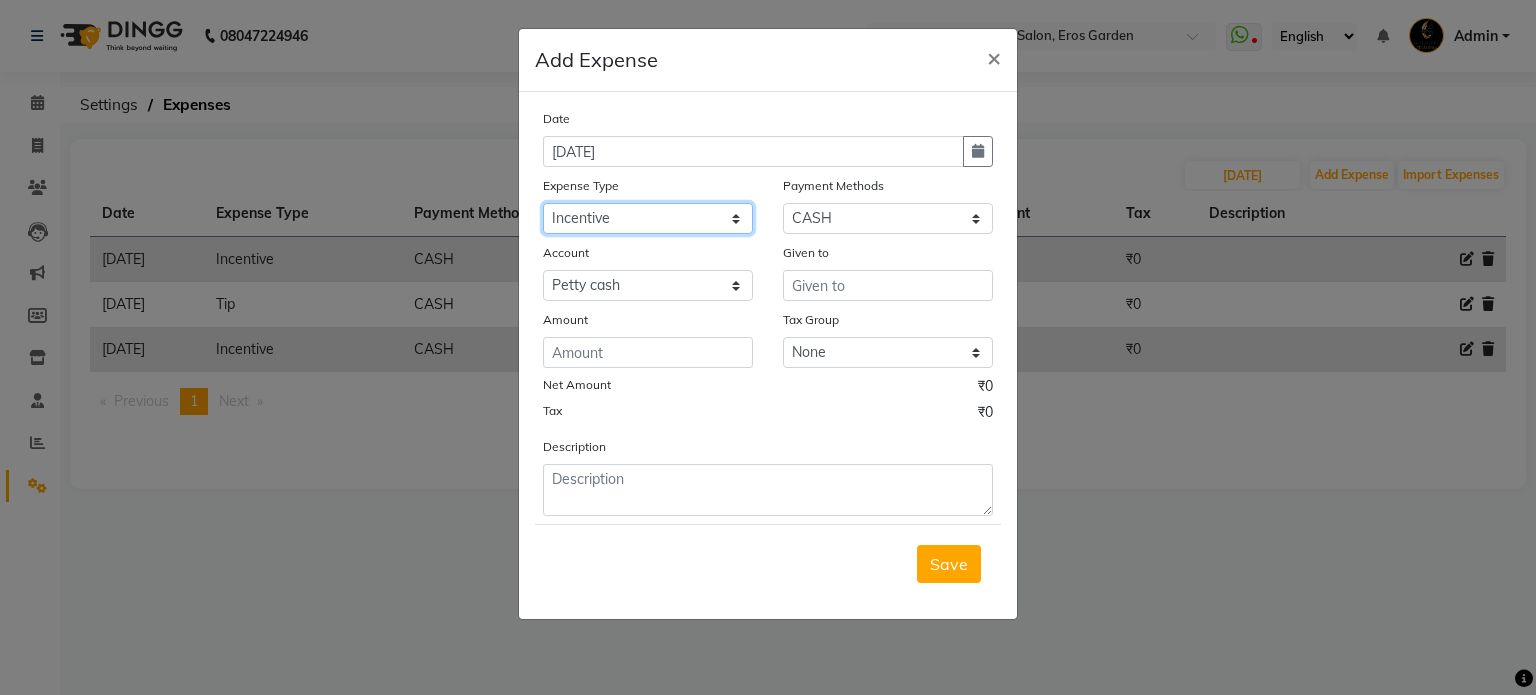 click on "Select Advance Salary Bank charges Car maintenance  Cash transfer to bank Cash transfer to hub Client Snacks Clinical charges Equipment Fuel Govt fee Incentive Insurance International purchase Loan Repayment Maintenance Marketing Miscellaneous MRA Other pantry Pantry Product Rent Salary Staff Snacks Tax Tea & Refreshment Tip Utilities" 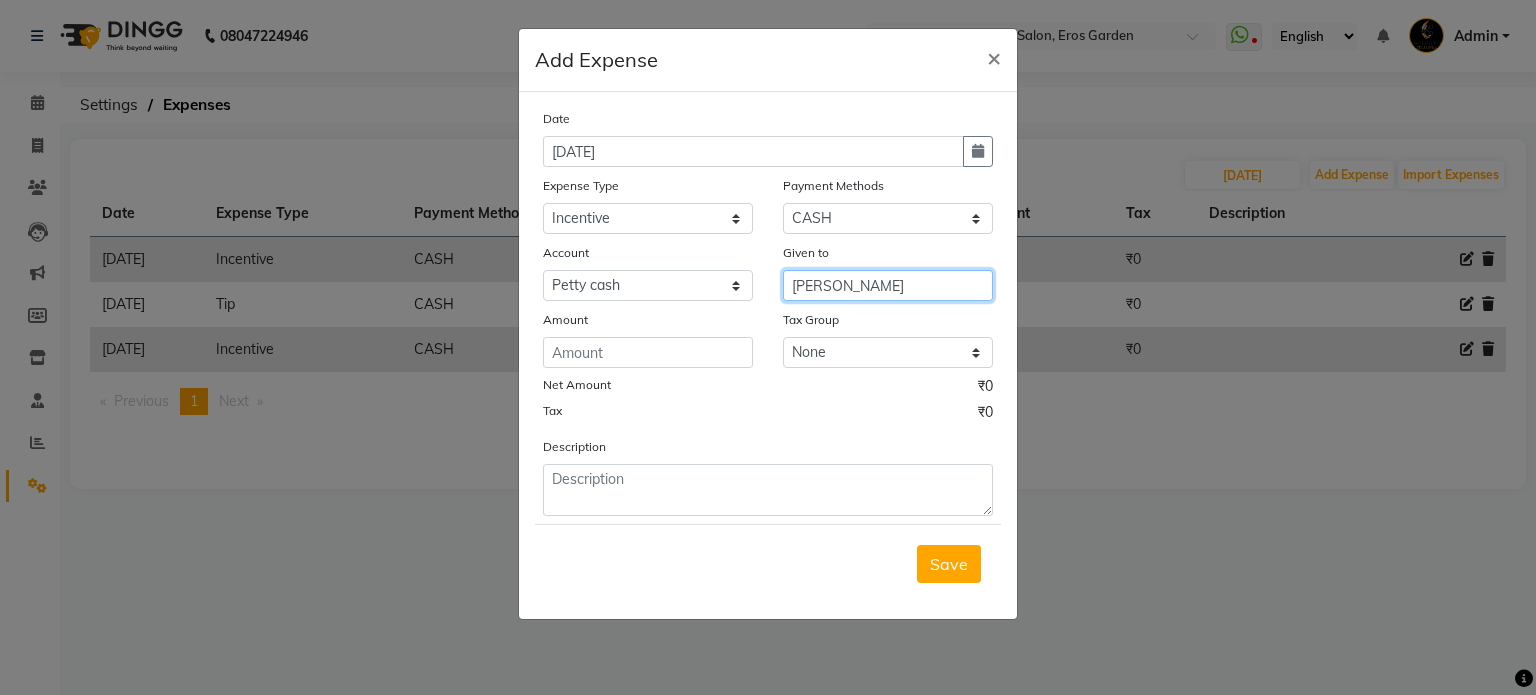 type on "[PERSON_NAME]" 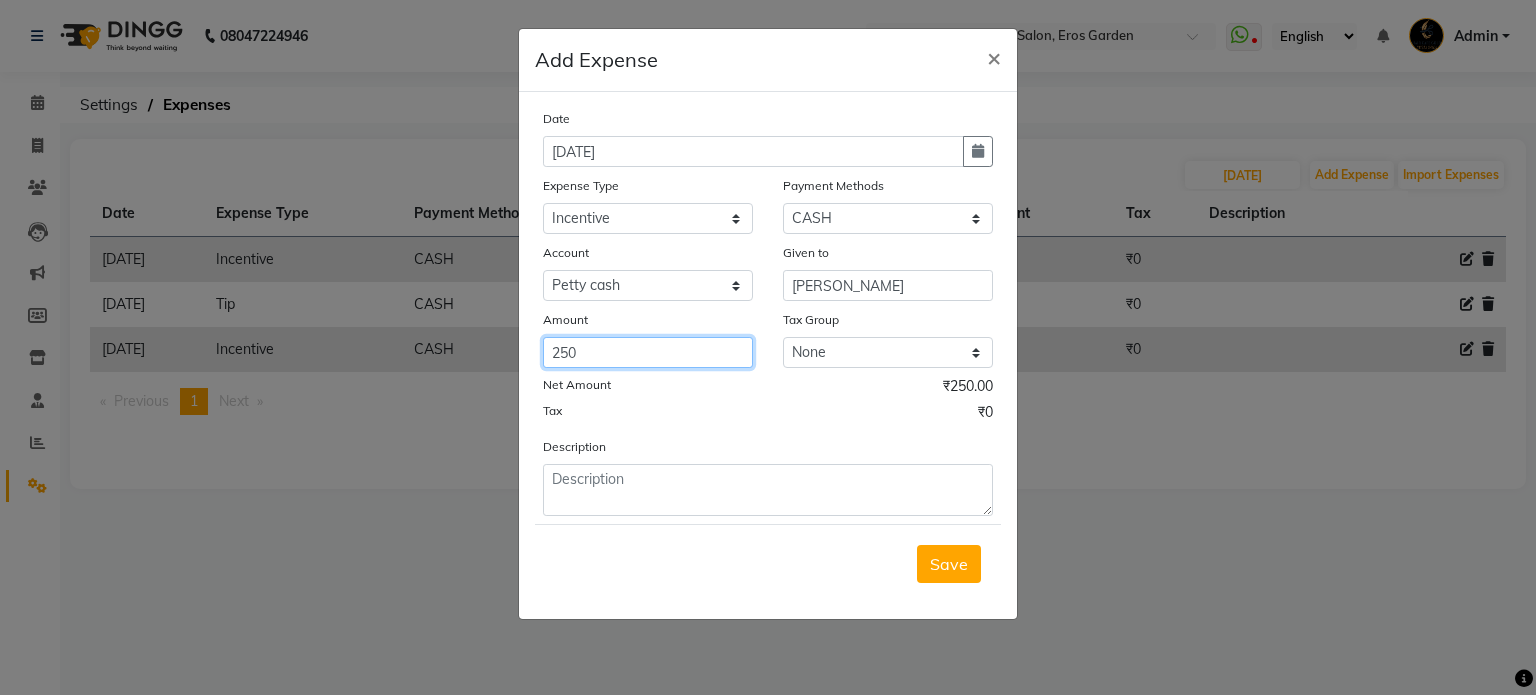 type on "250" 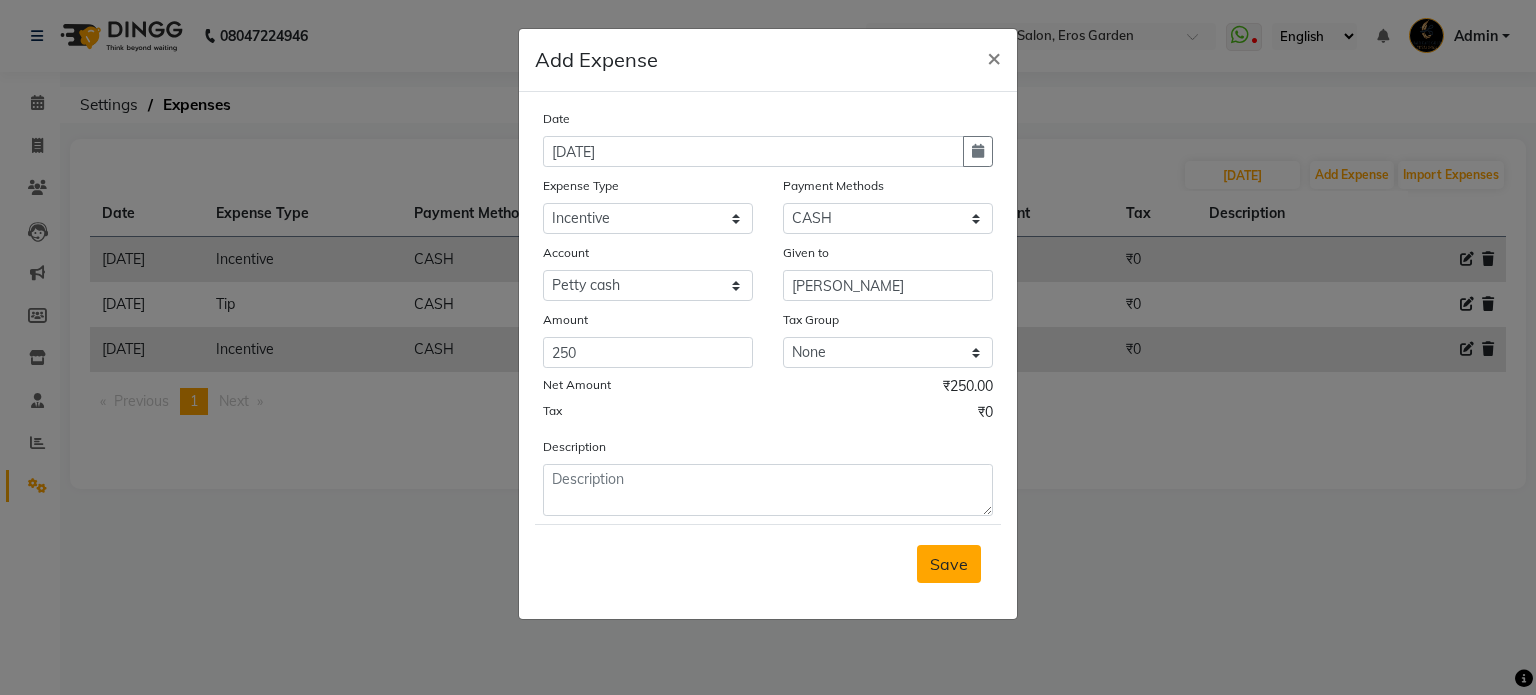 click on "Save" at bounding box center (949, 564) 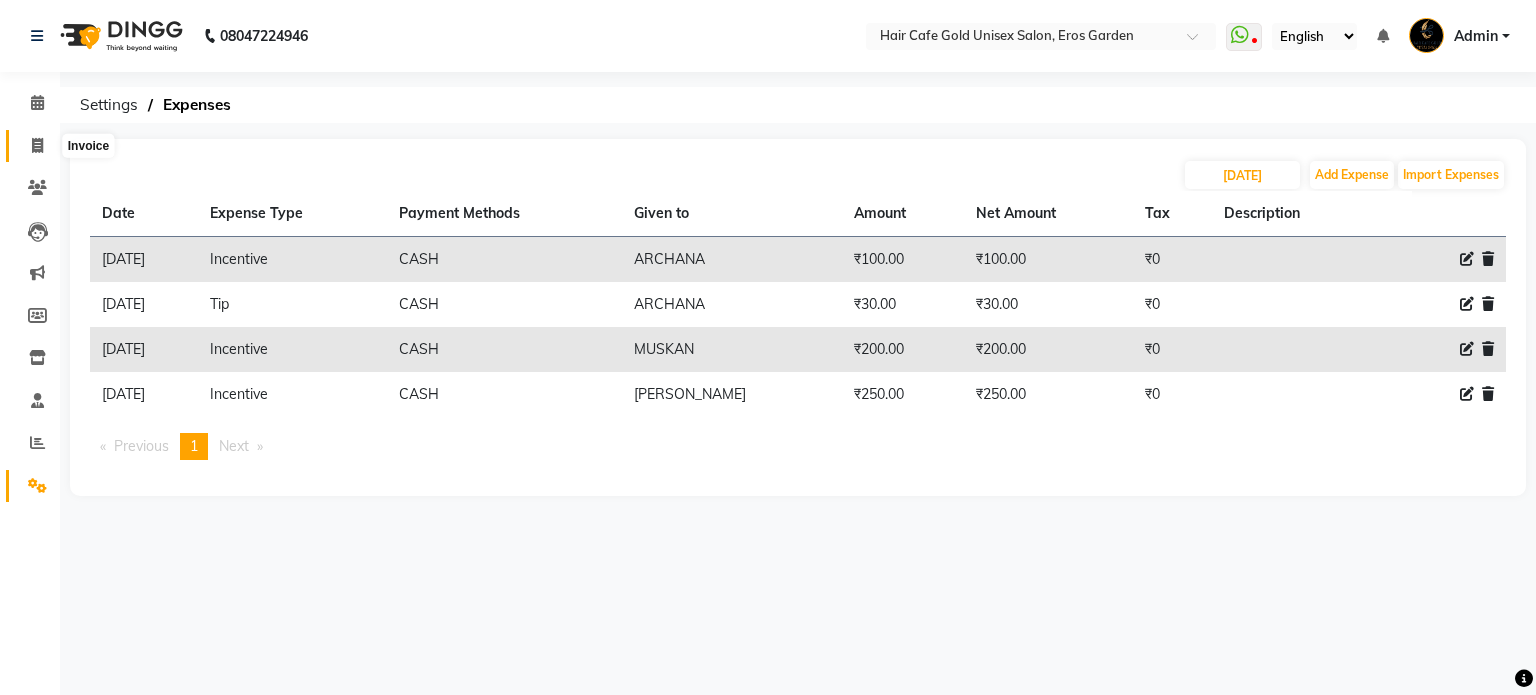 click 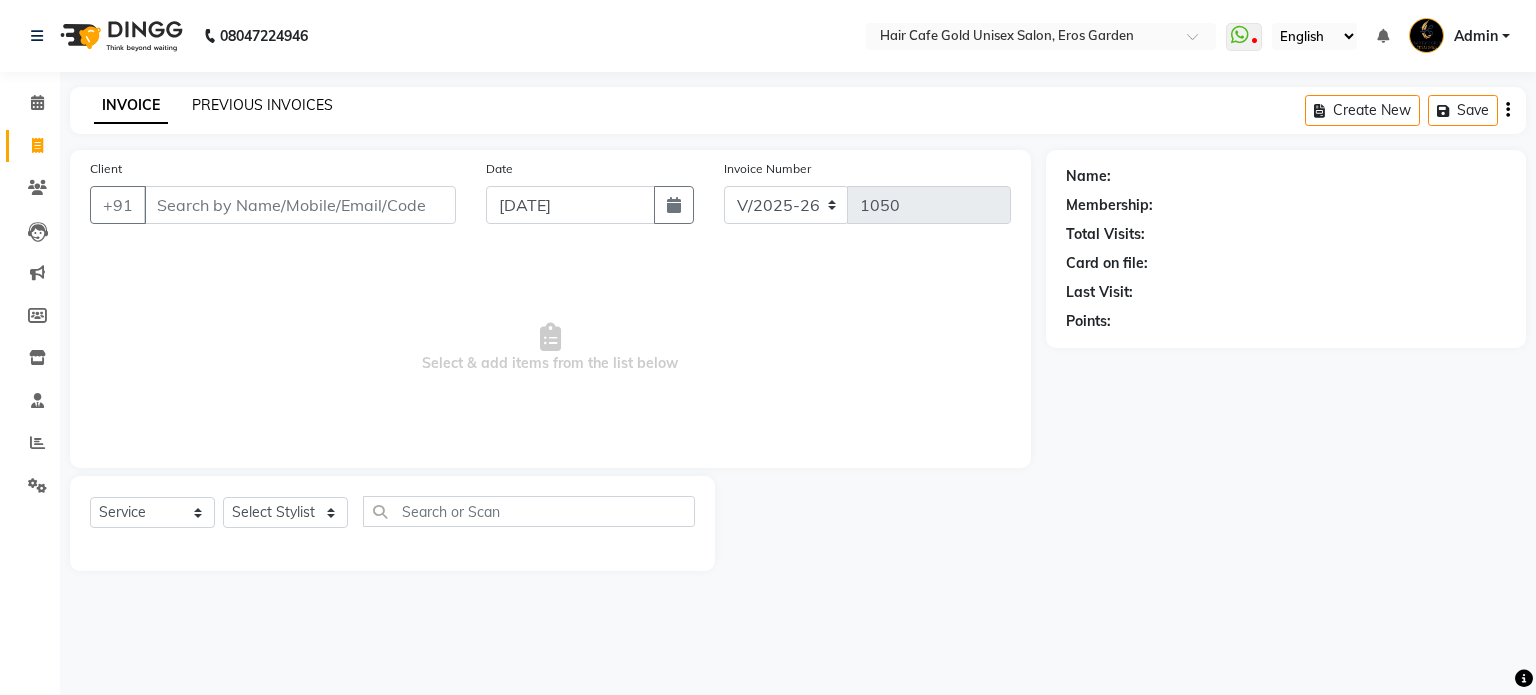 click on "PREVIOUS INVOICES" 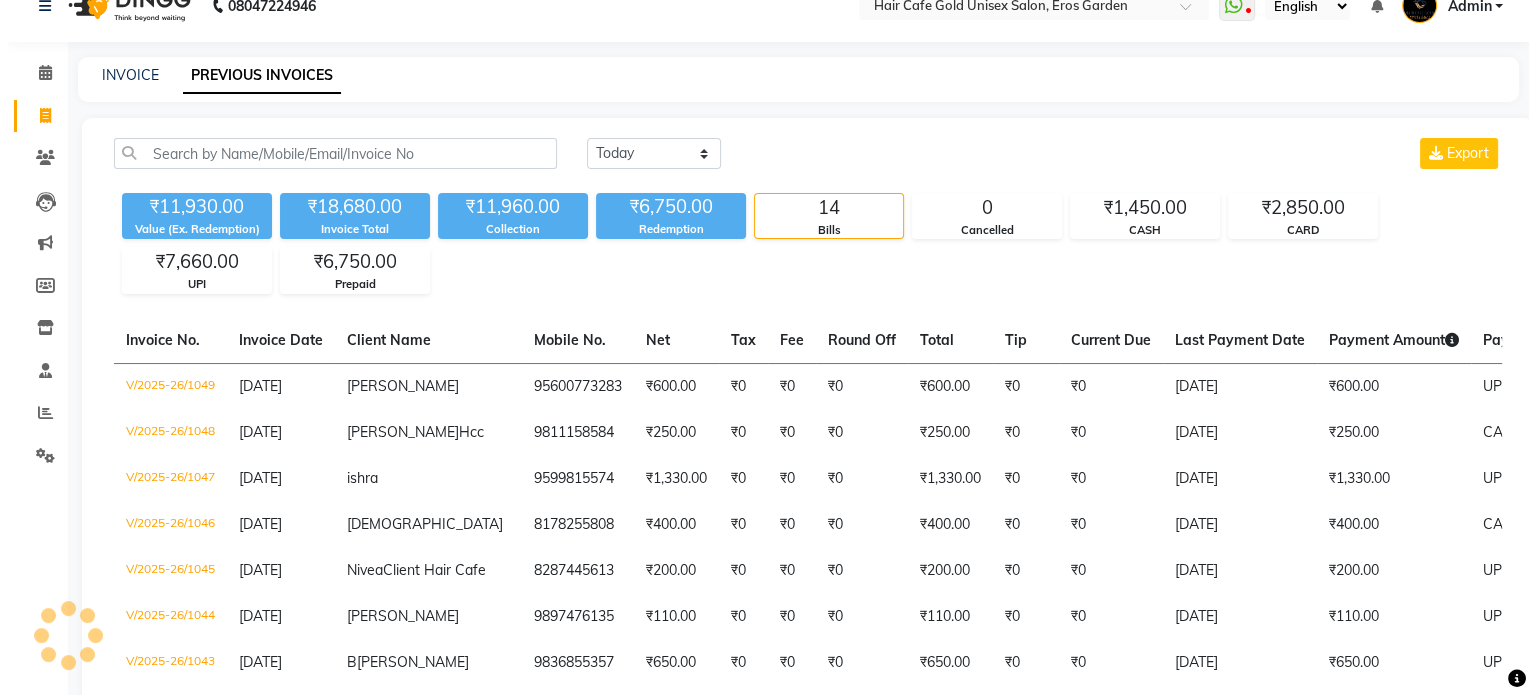 scroll, scrollTop: 0, scrollLeft: 0, axis: both 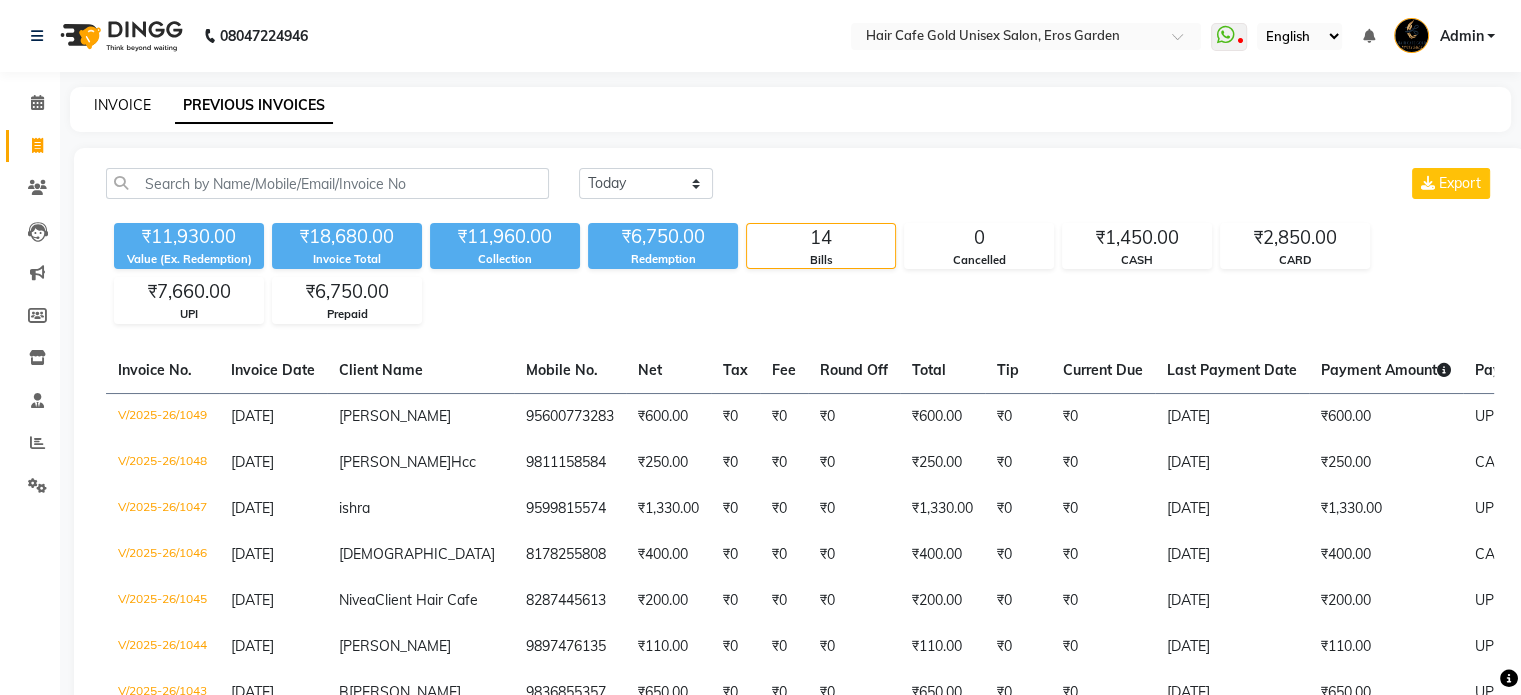 click on "INVOICE" 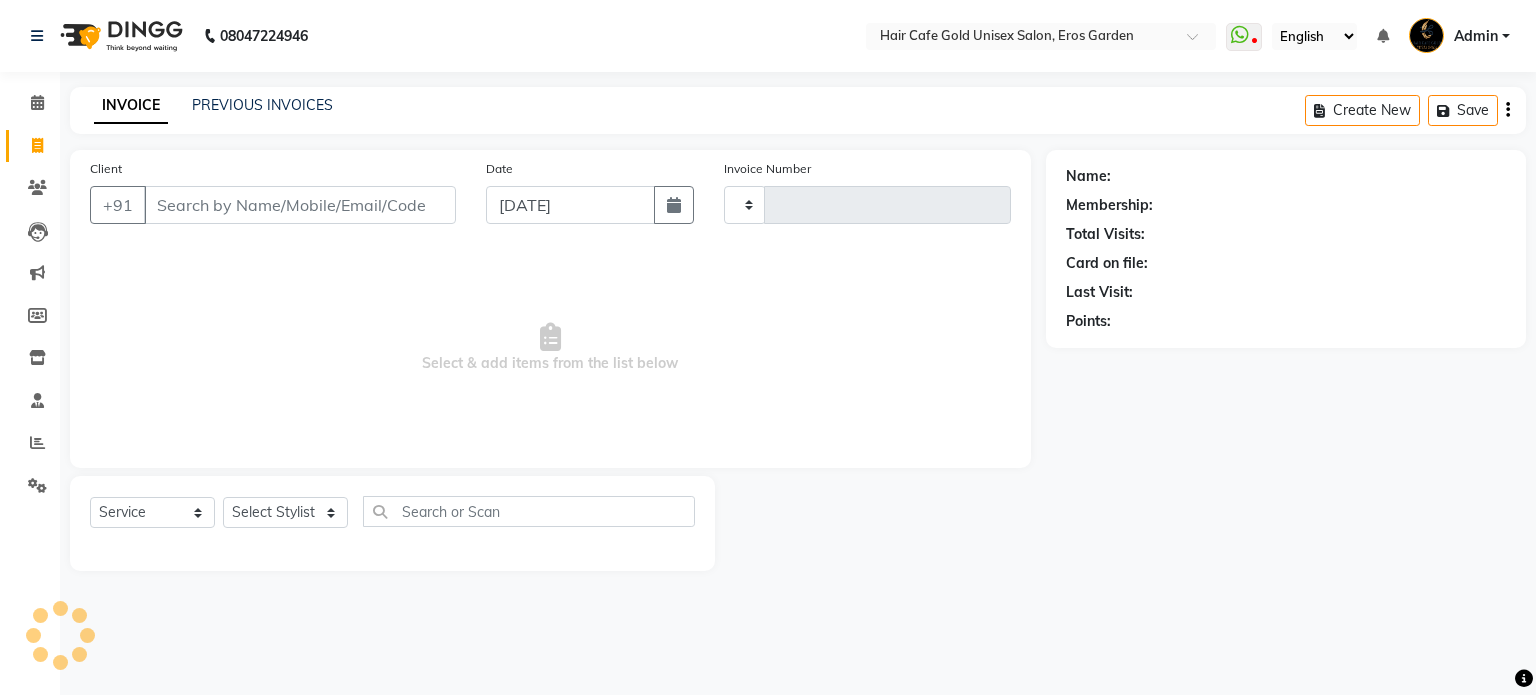 type on "1050" 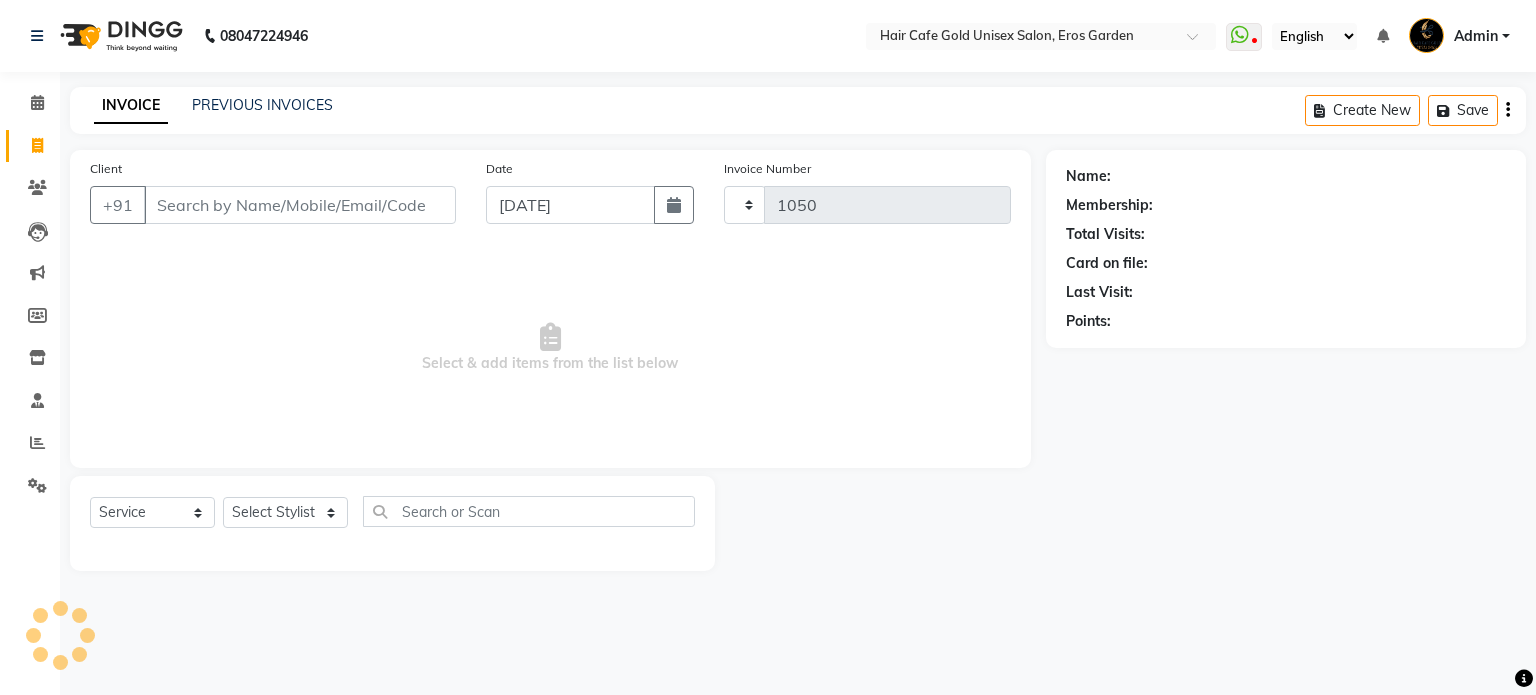 select on "7412" 